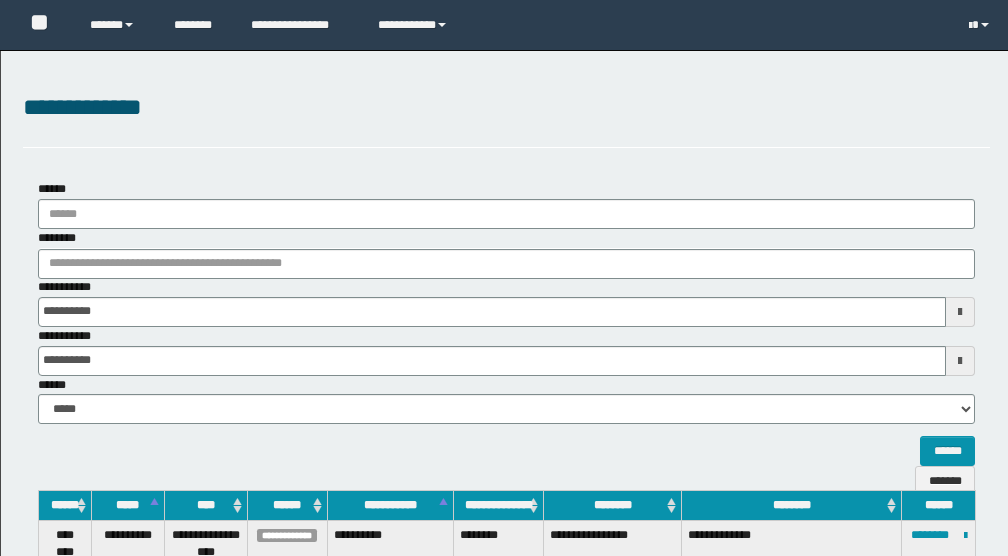 scroll, scrollTop: 0, scrollLeft: 0, axis: both 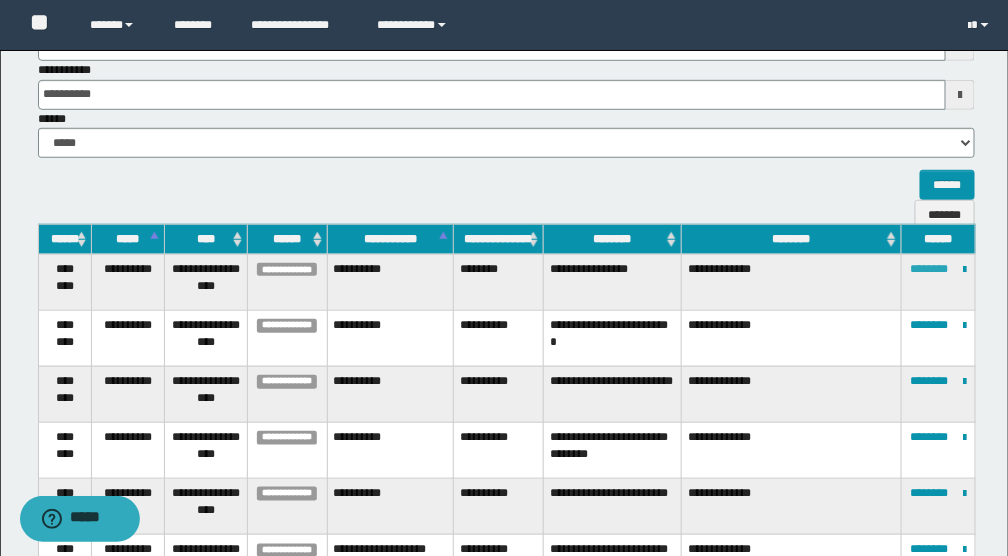 click on "********" at bounding box center [930, 269] 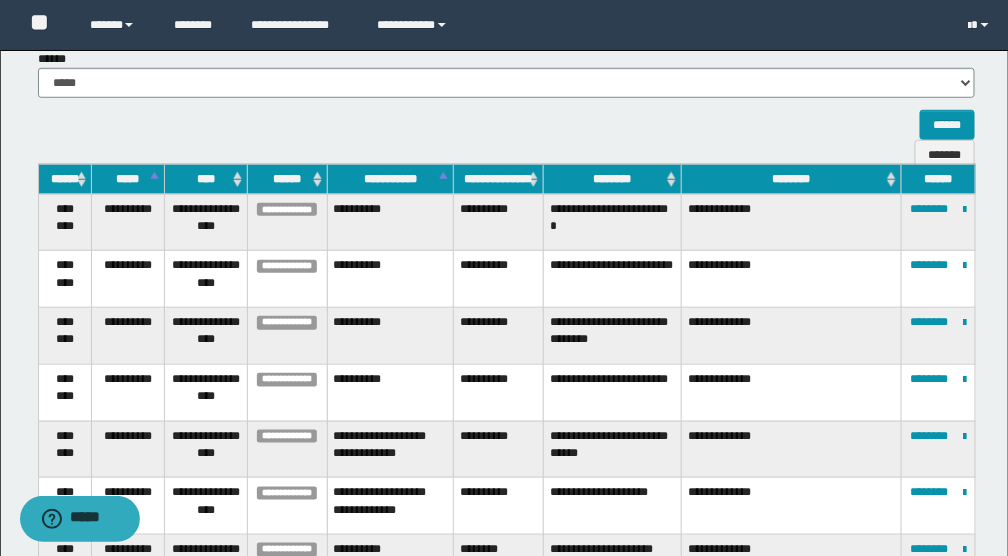 scroll, scrollTop: 133, scrollLeft: 0, axis: vertical 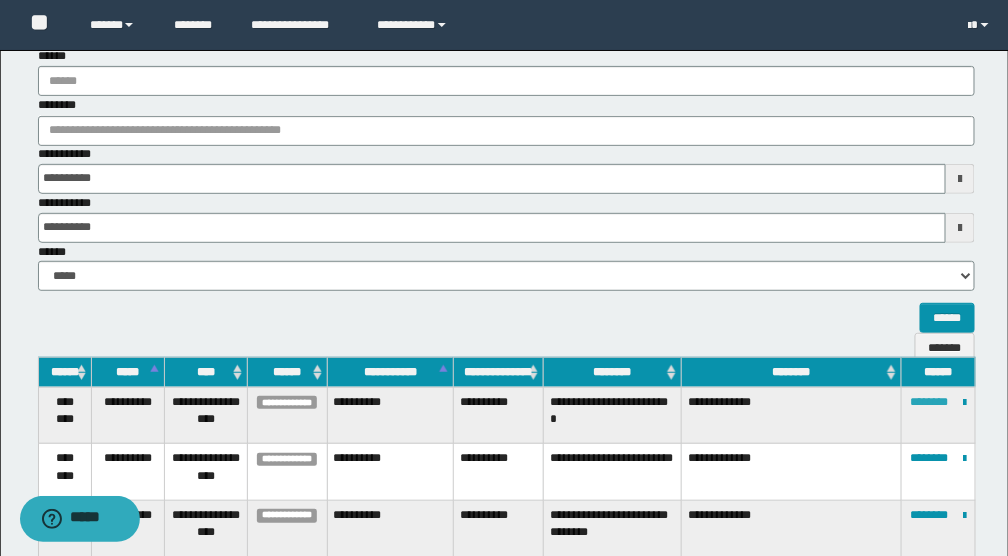 click on "********" at bounding box center (930, 402) 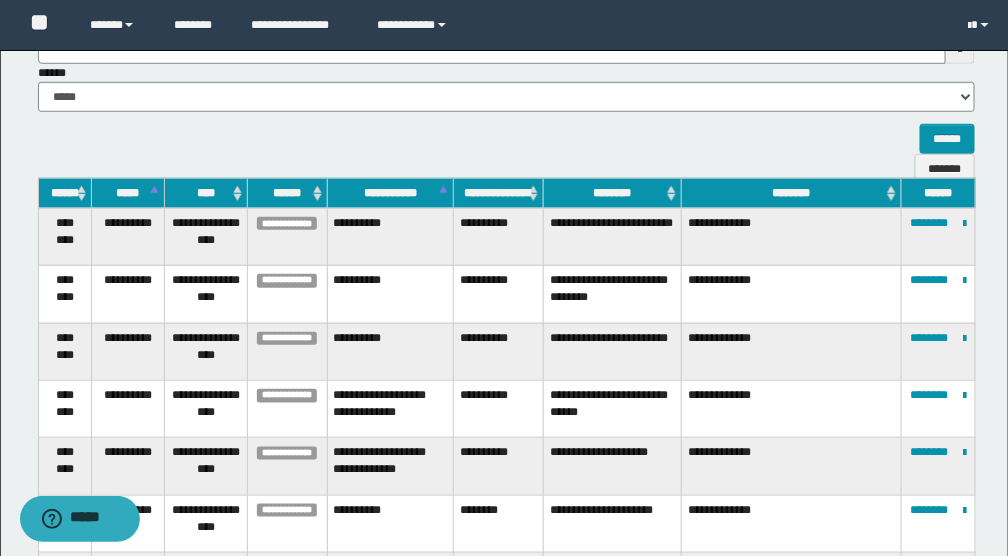 scroll, scrollTop: 227, scrollLeft: 0, axis: vertical 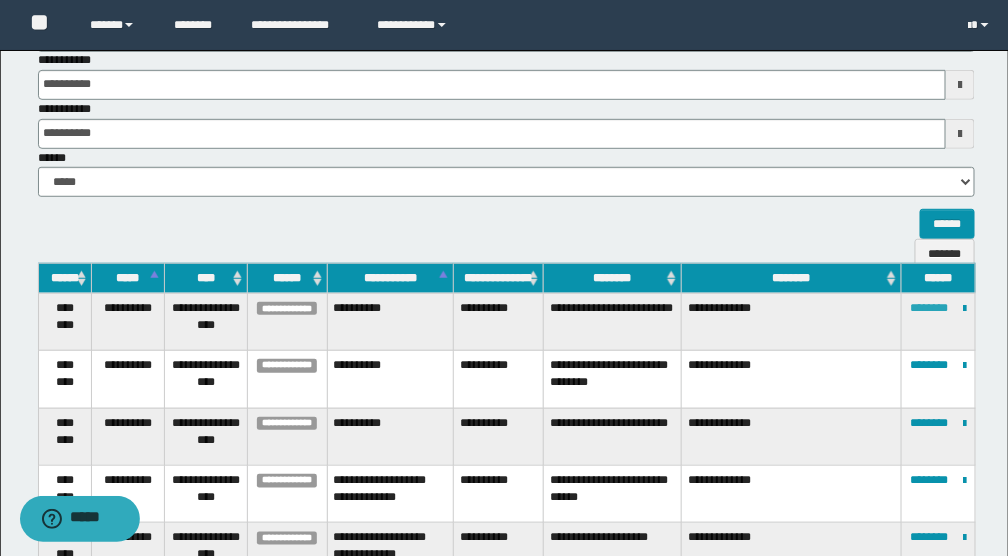 click on "********" at bounding box center [930, 308] 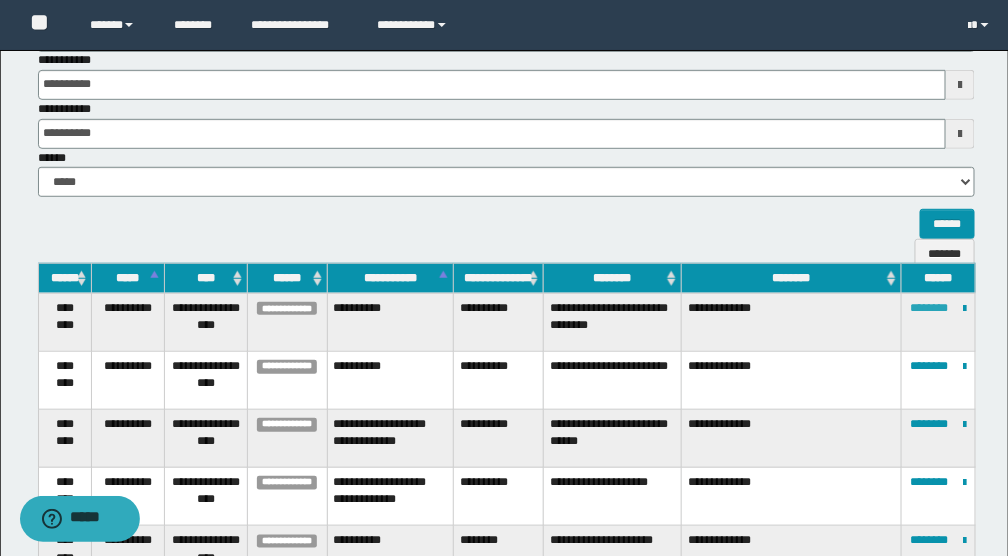 click on "********" at bounding box center [930, 308] 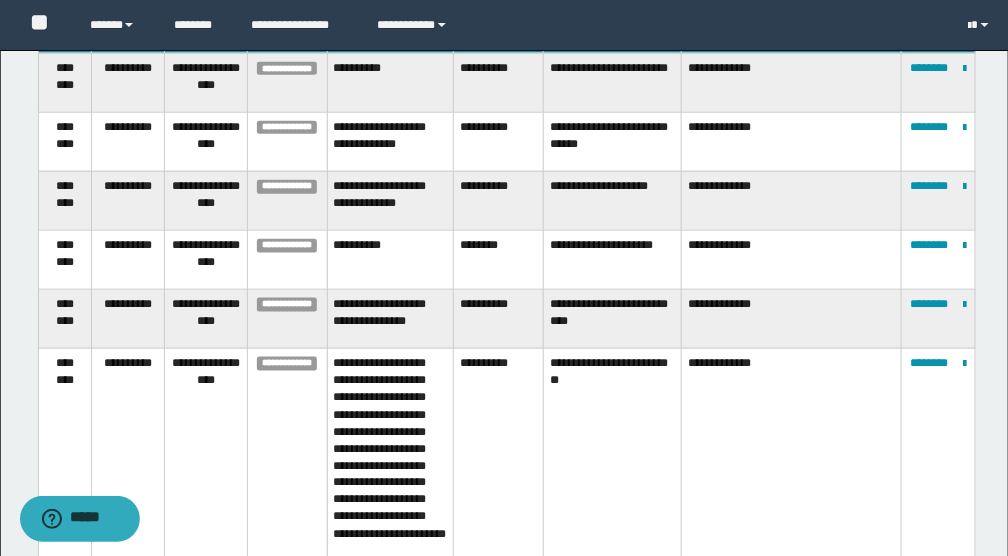 scroll, scrollTop: 200, scrollLeft: 0, axis: vertical 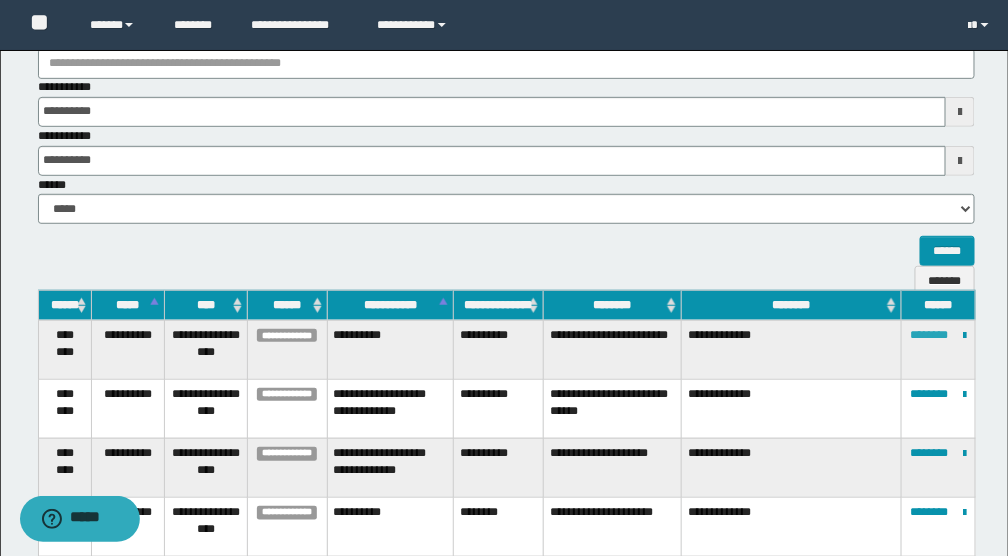 click on "********" at bounding box center (930, 335) 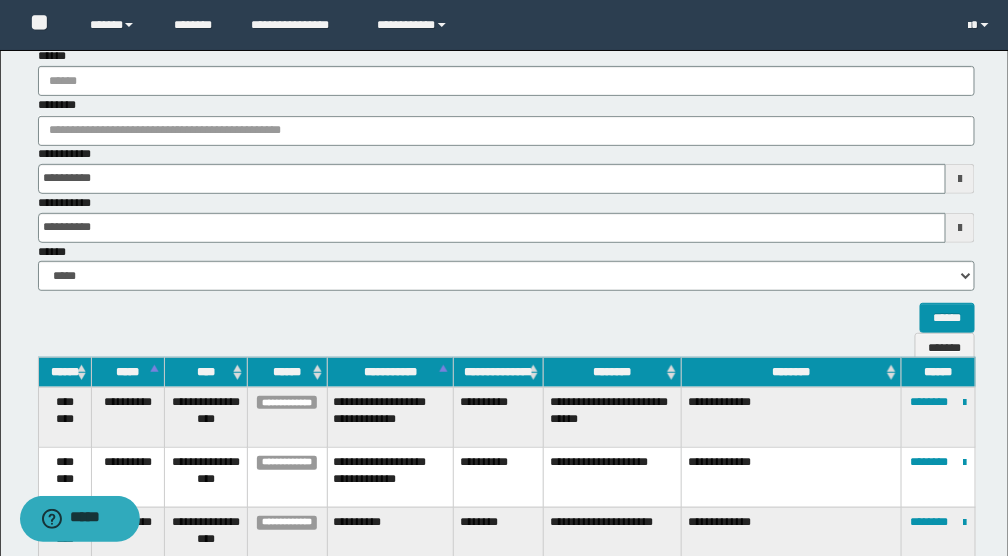 scroll, scrollTop: 333, scrollLeft: 0, axis: vertical 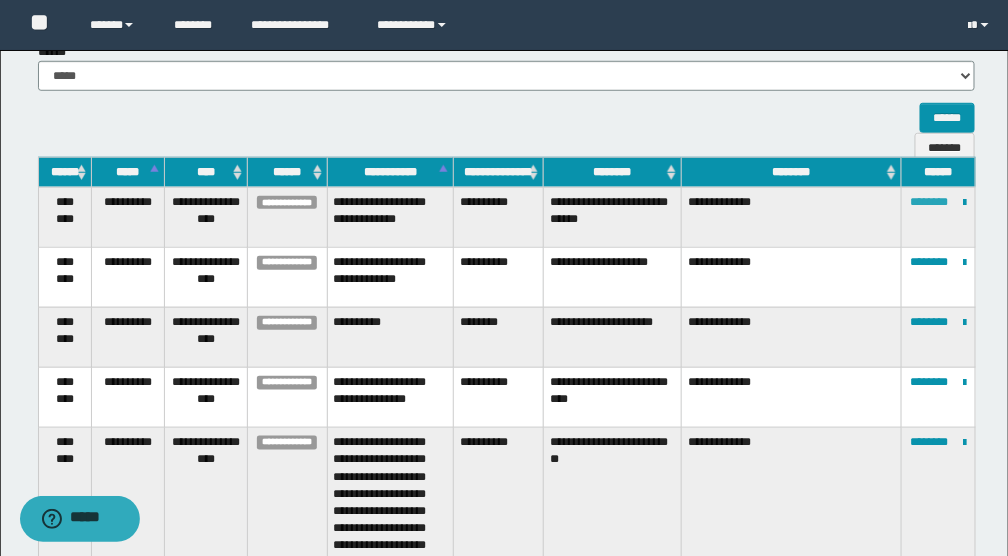 click on "********" at bounding box center [930, 202] 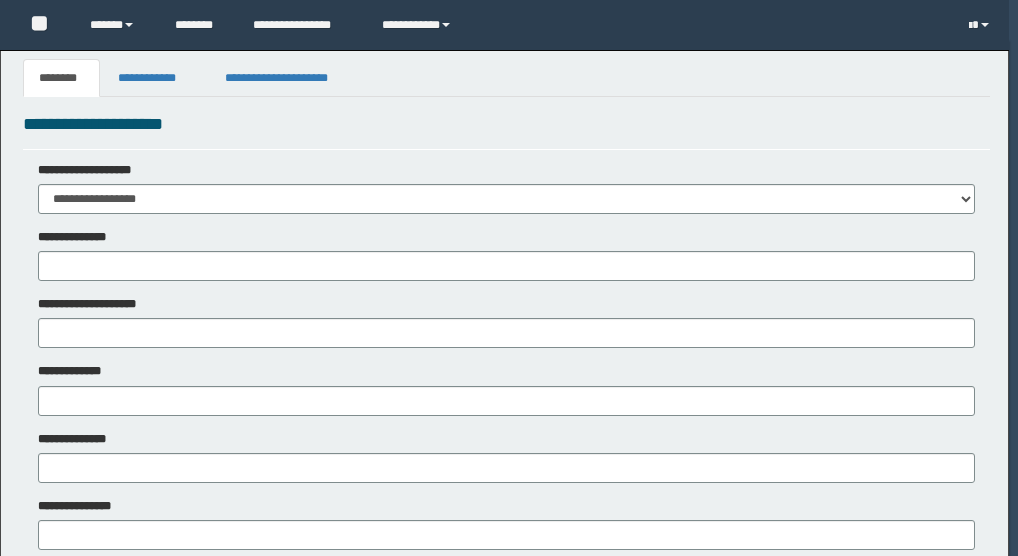 scroll, scrollTop: 0, scrollLeft: 0, axis: both 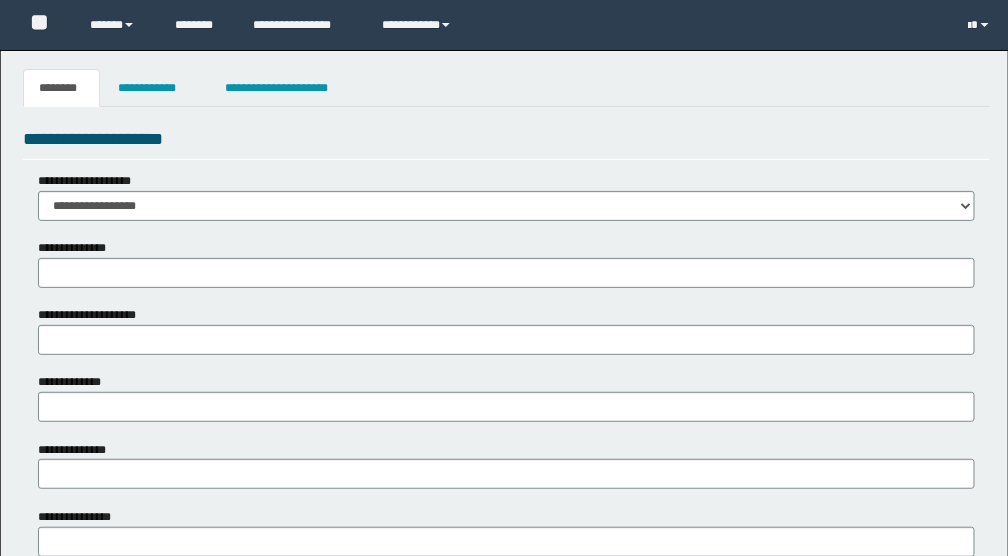 type 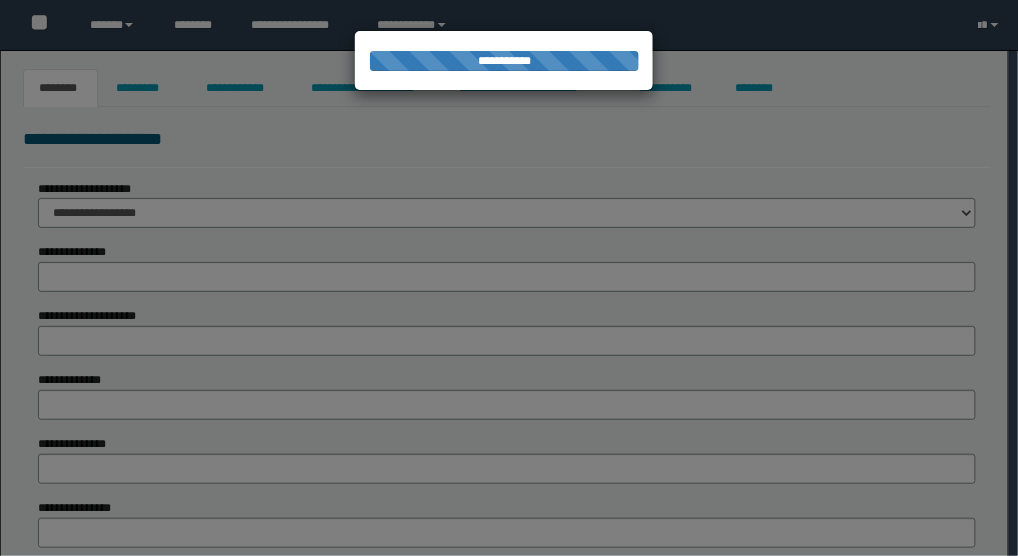 type on "********" 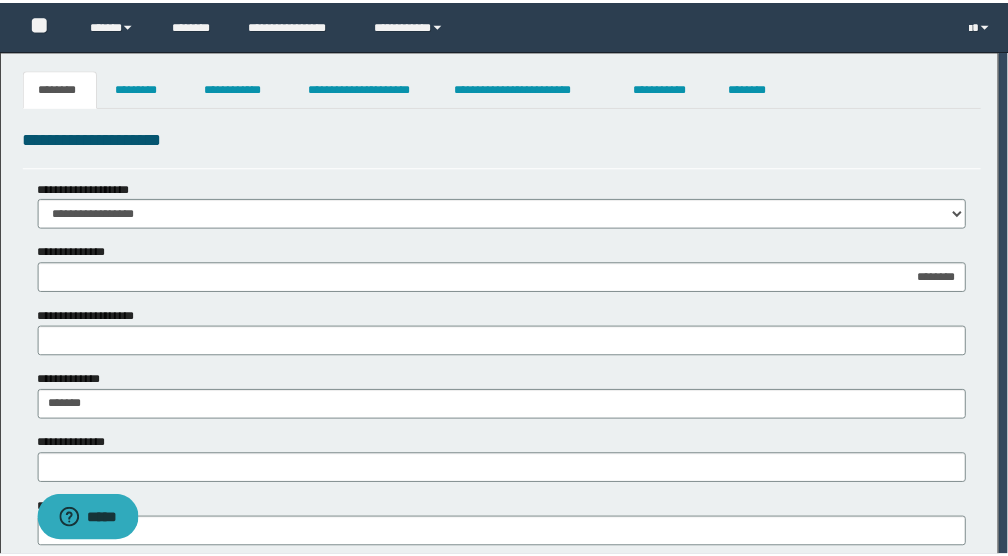 scroll, scrollTop: 0, scrollLeft: 0, axis: both 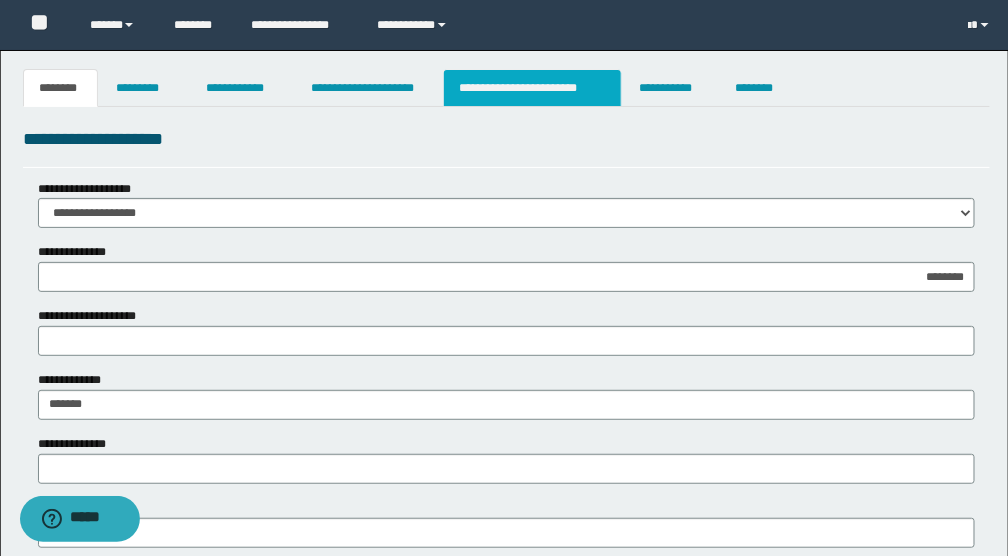 click on "**********" at bounding box center (532, 88) 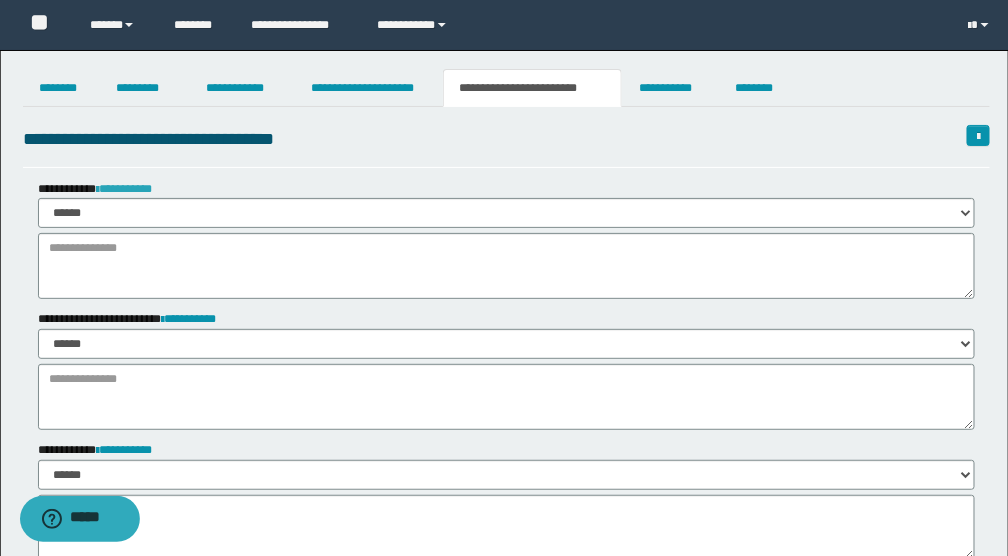 click on "**********" at bounding box center (124, 189) 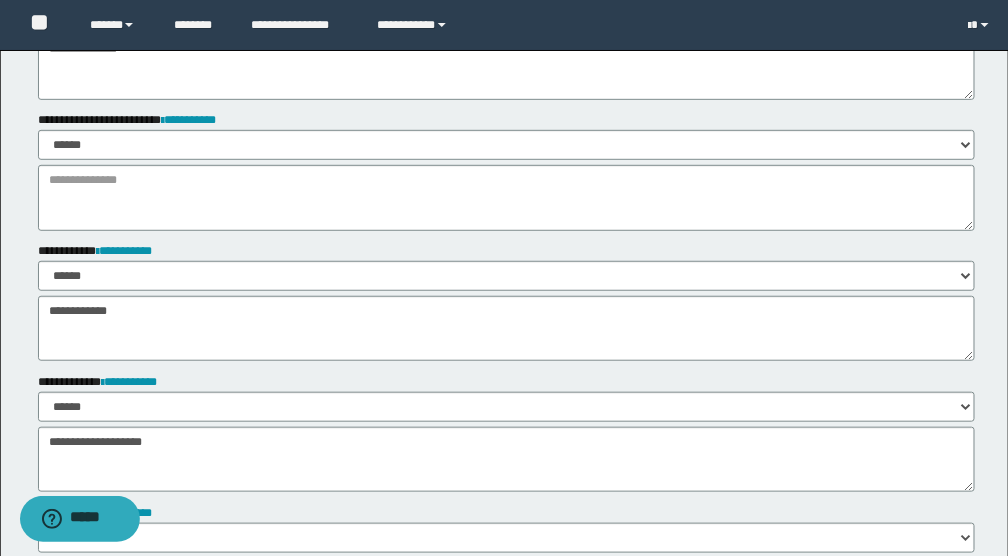 scroll, scrollTop: 200, scrollLeft: 0, axis: vertical 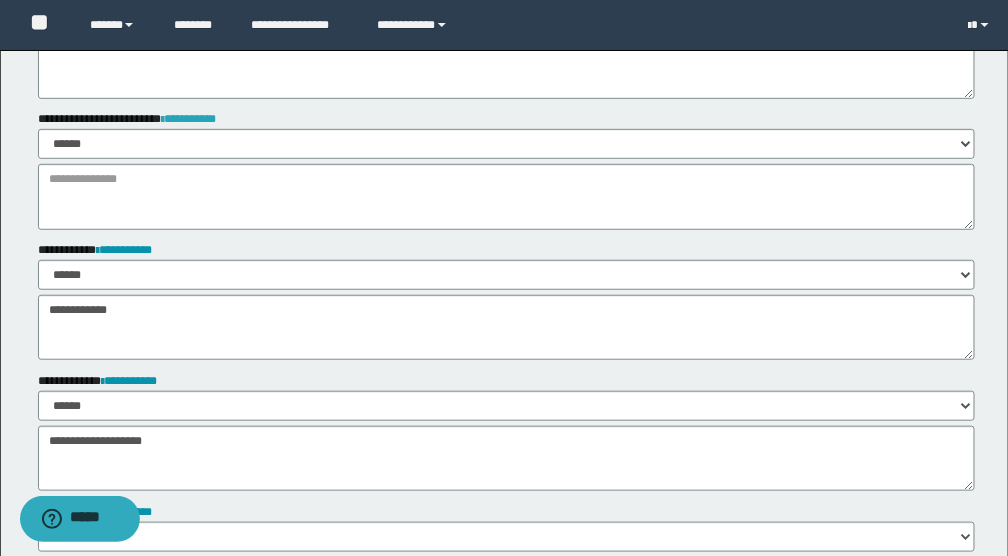 click on "**********" at bounding box center (189, 119) 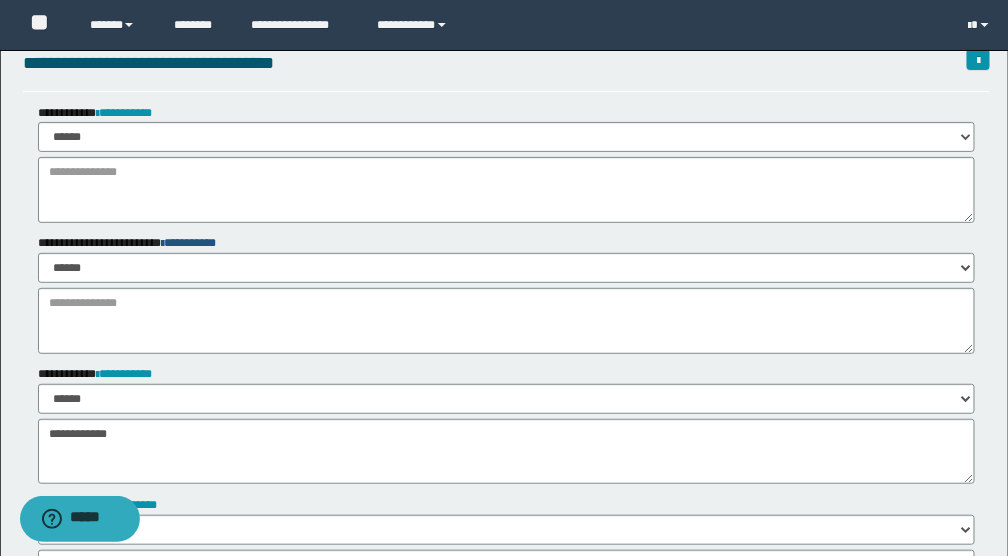 scroll, scrollTop: 0, scrollLeft: 0, axis: both 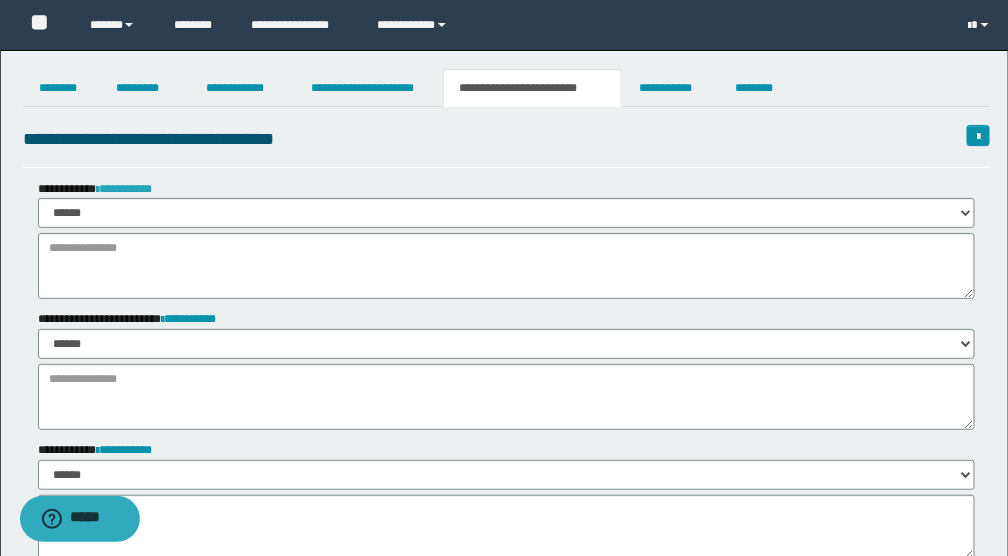 click on "**********" at bounding box center [124, 189] 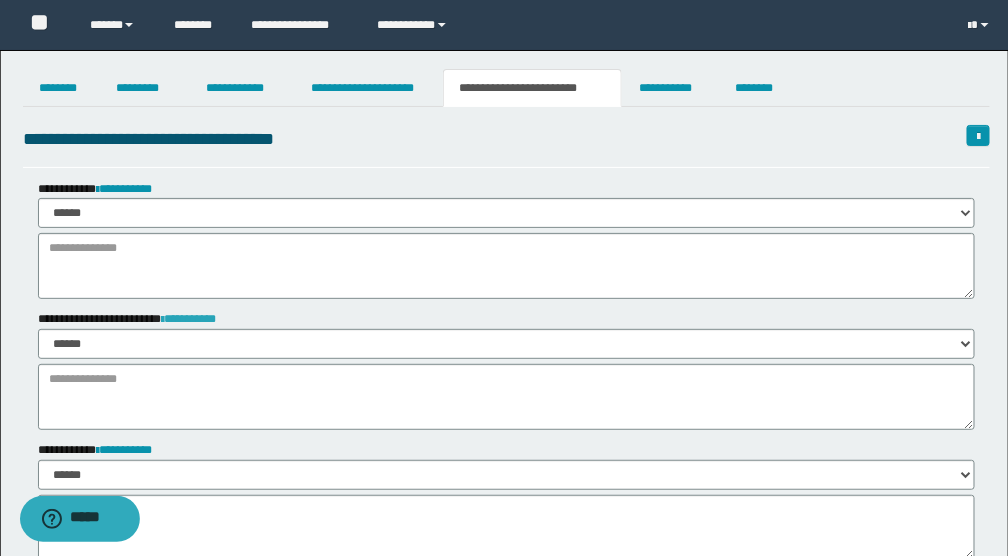 click on "**********" at bounding box center (189, 319) 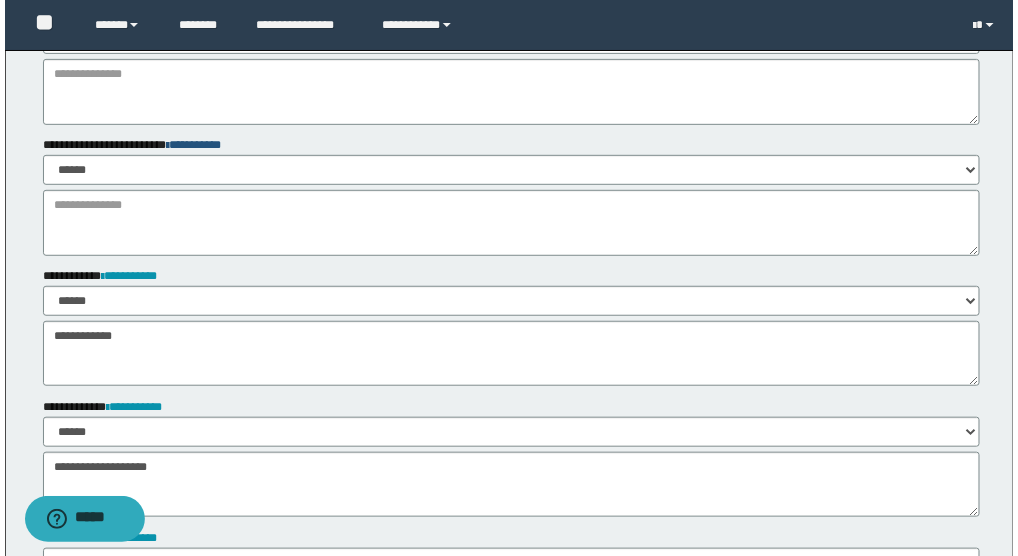 scroll, scrollTop: 0, scrollLeft: 0, axis: both 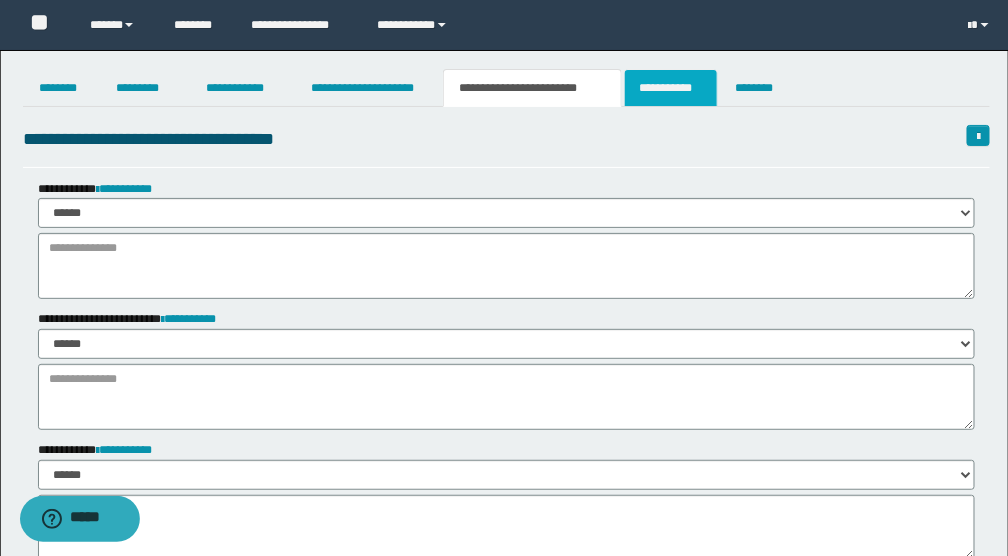 click on "**********" at bounding box center (671, 88) 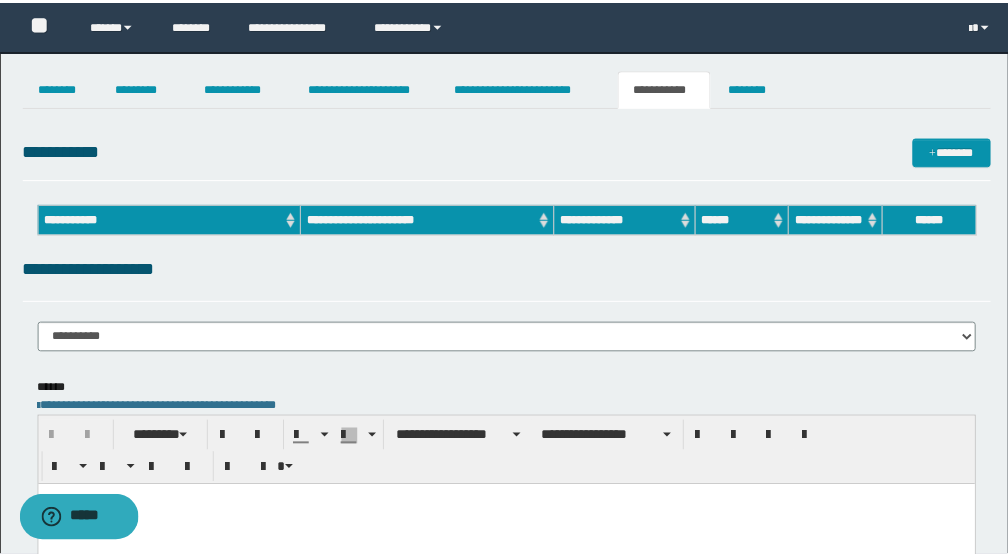 scroll, scrollTop: 0, scrollLeft: 0, axis: both 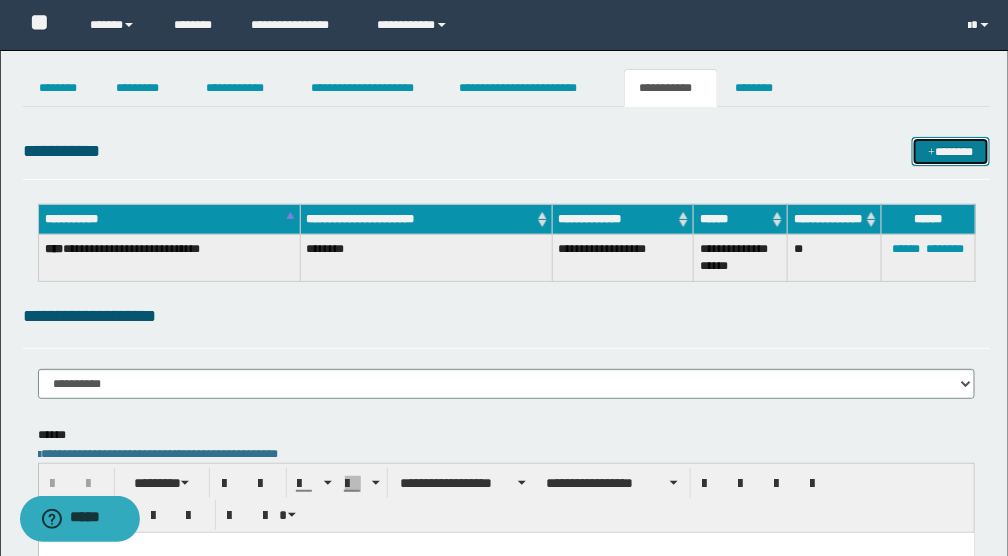 click on "*******" at bounding box center (951, 151) 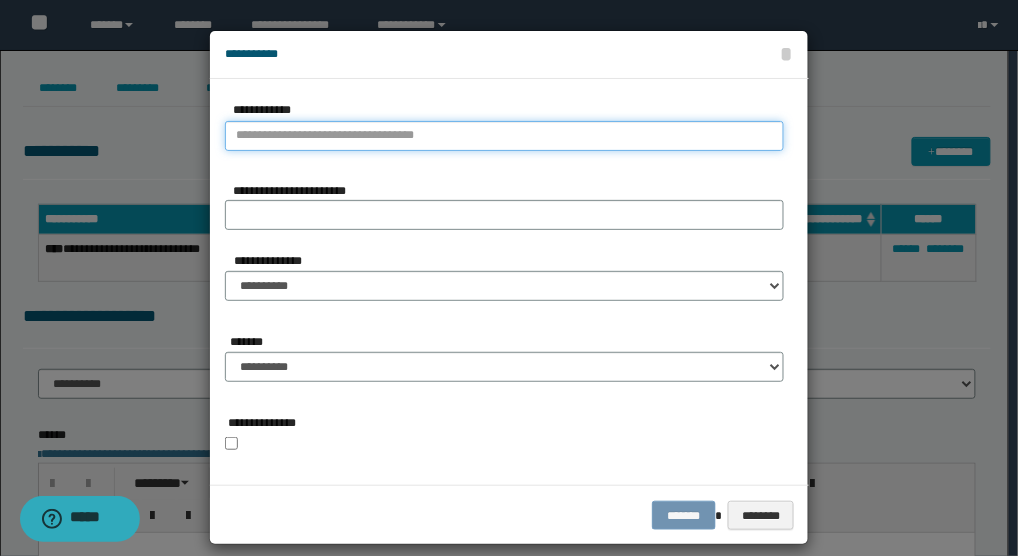 click on "**********" at bounding box center (504, 136) 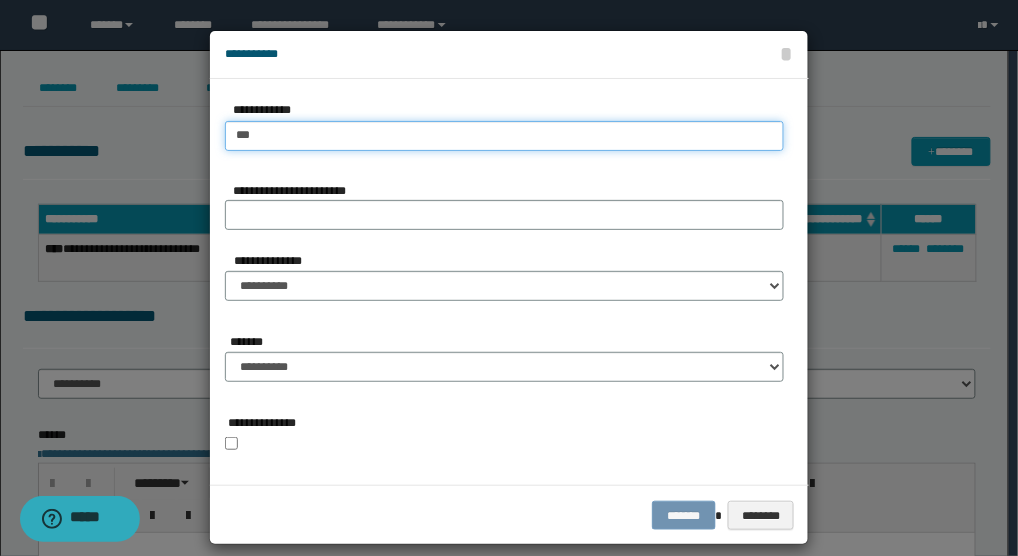 type on "****" 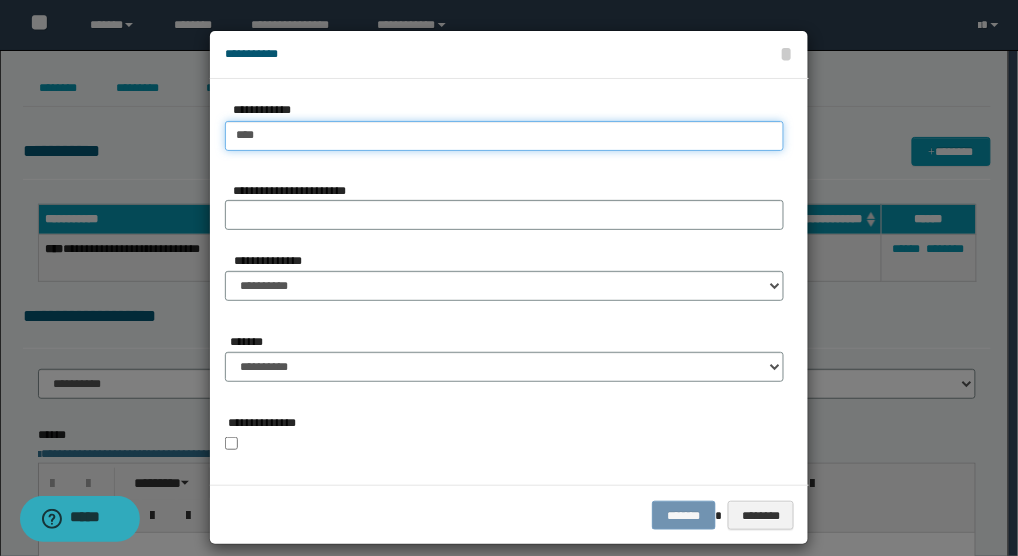 type on "****" 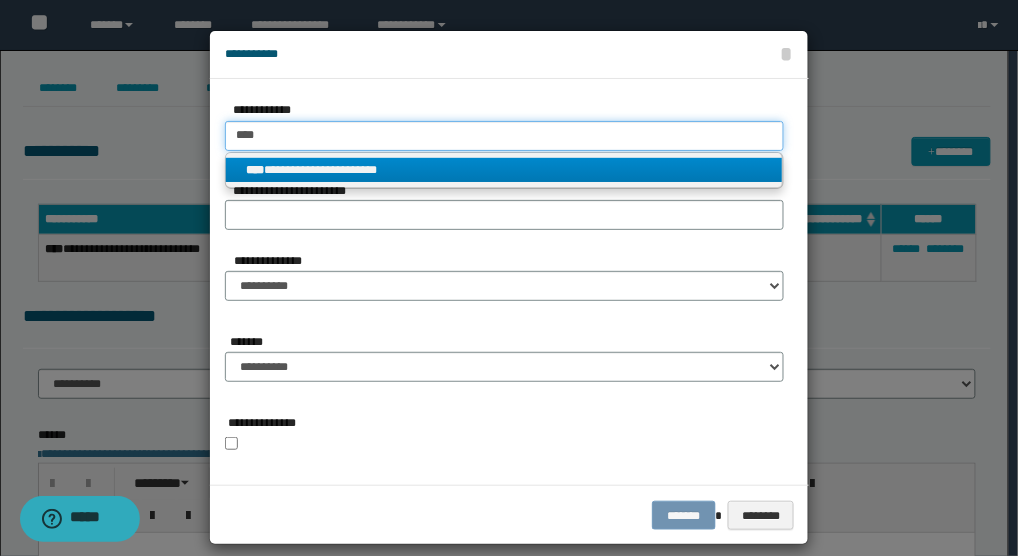 type on "****" 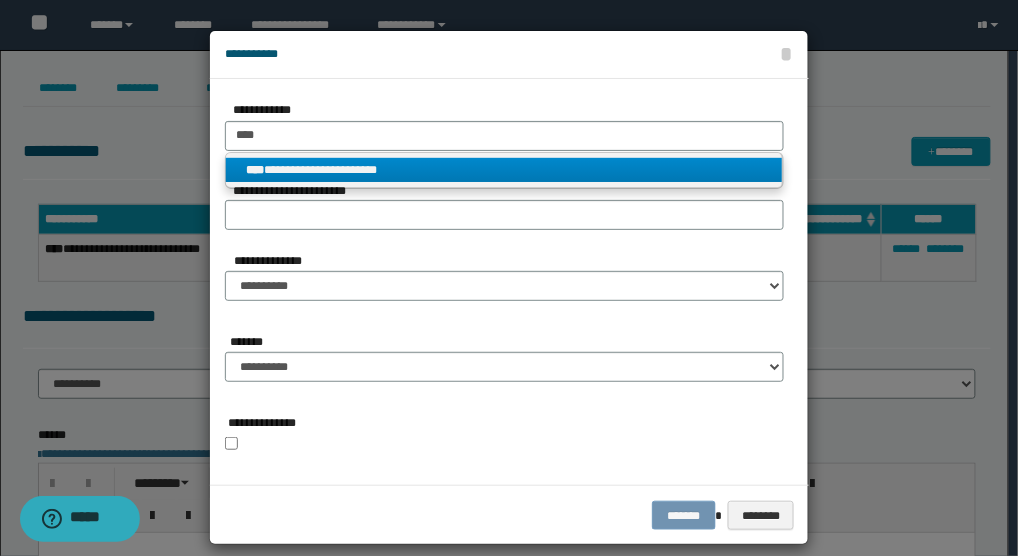 click on "**********" at bounding box center (504, 170) 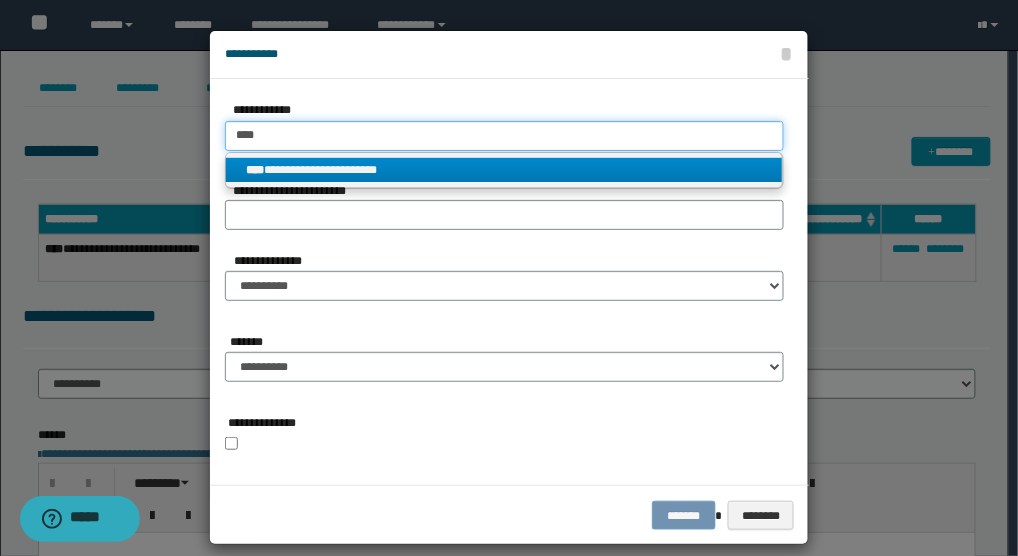 type 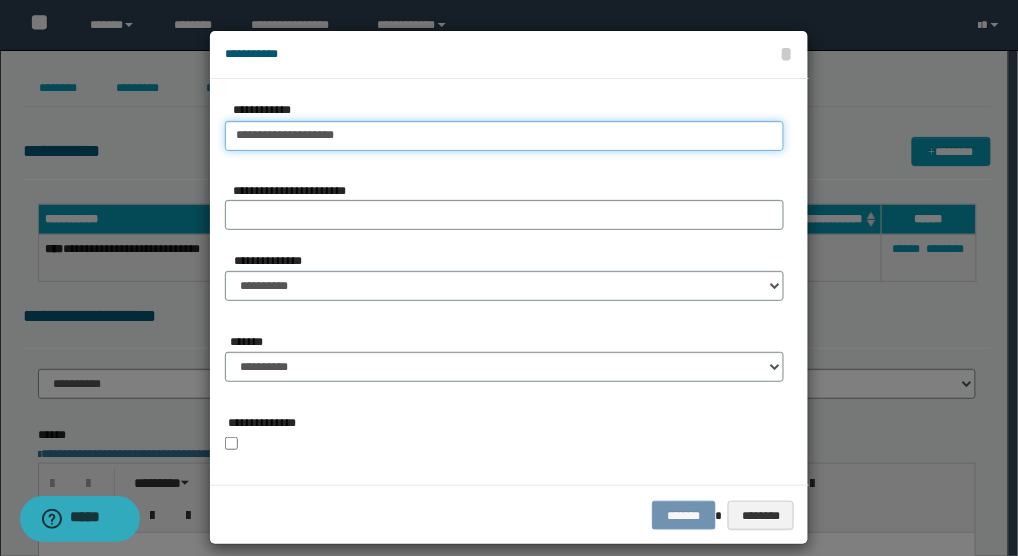 drag, startPoint x: 351, startPoint y: 141, endPoint x: 186, endPoint y: 153, distance: 165.43579 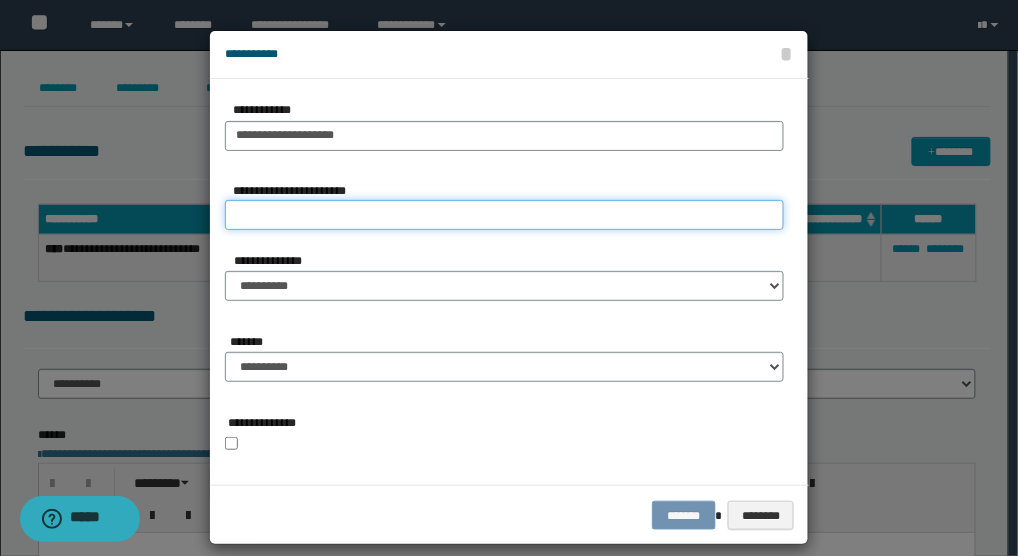 click on "**********" at bounding box center (504, 215) 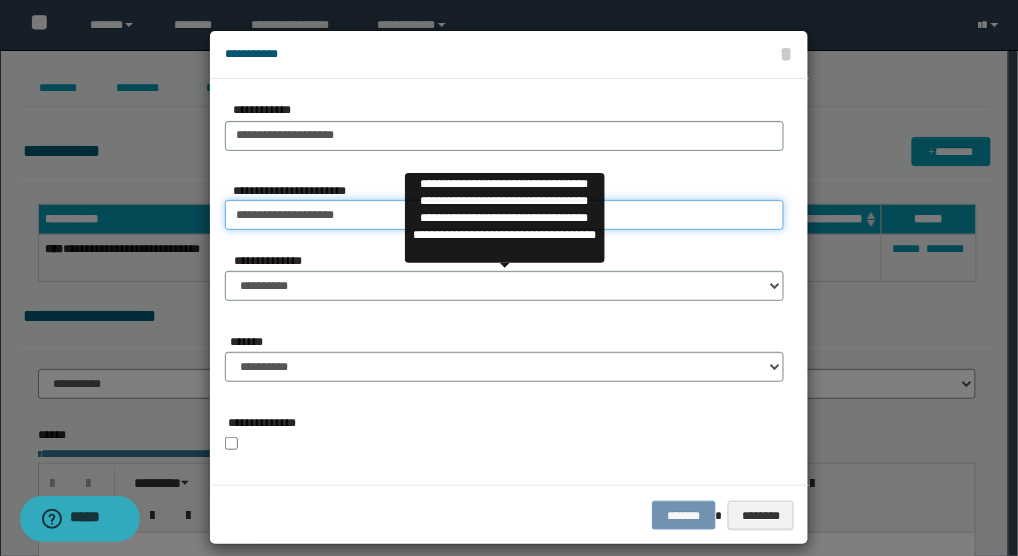 type on "**********" 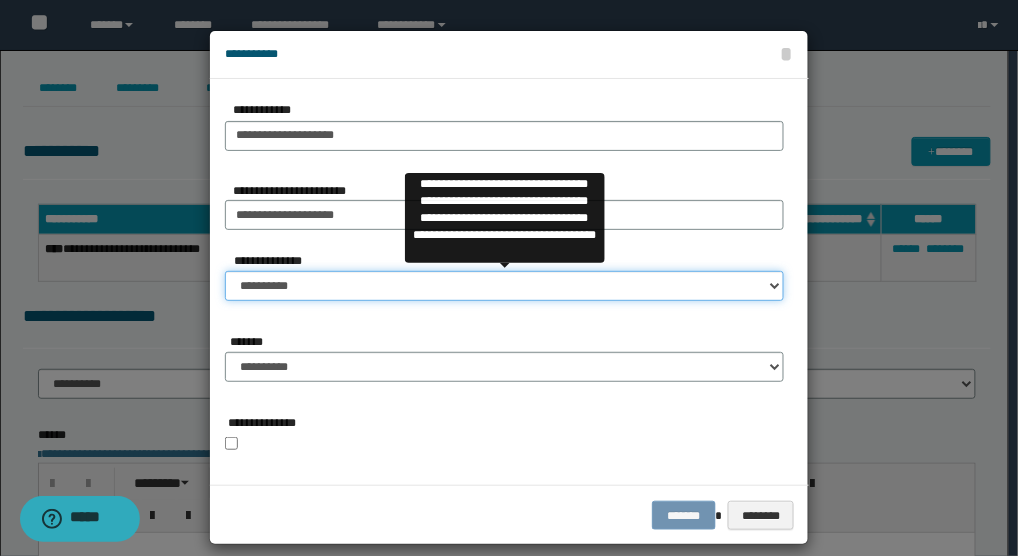 click on "**********" at bounding box center (504, 286) 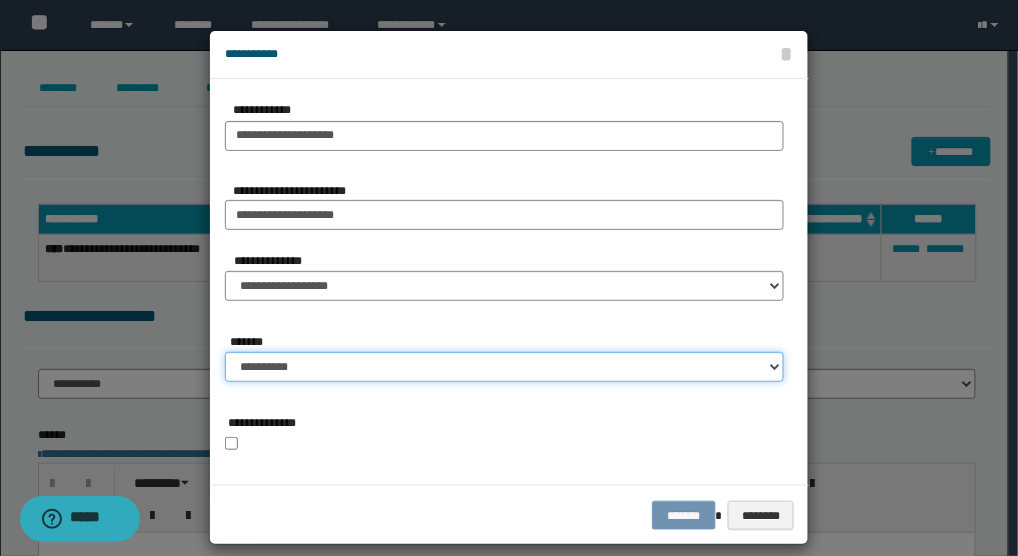 click on "**********" at bounding box center (504, 367) 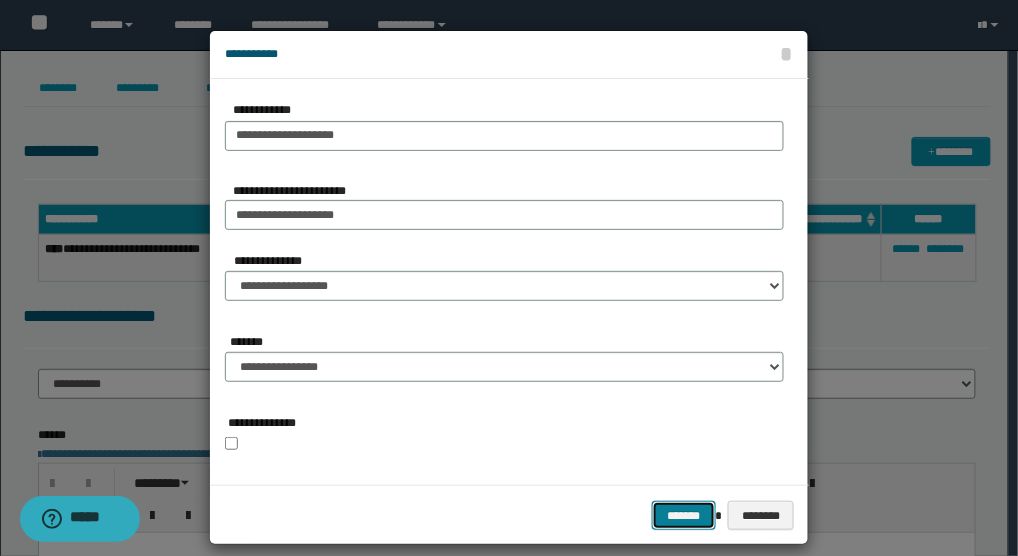 click on "*******" at bounding box center [684, 515] 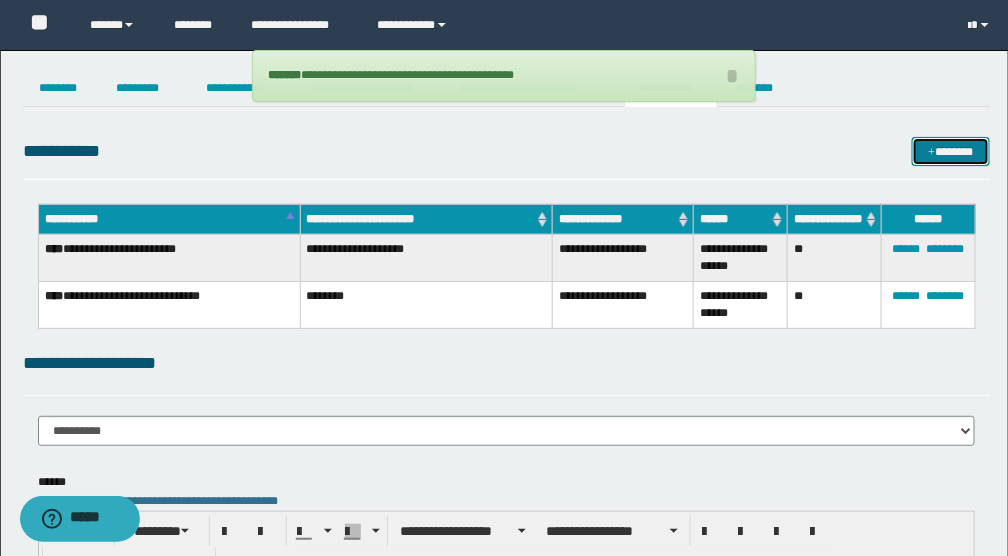 scroll, scrollTop: 66, scrollLeft: 0, axis: vertical 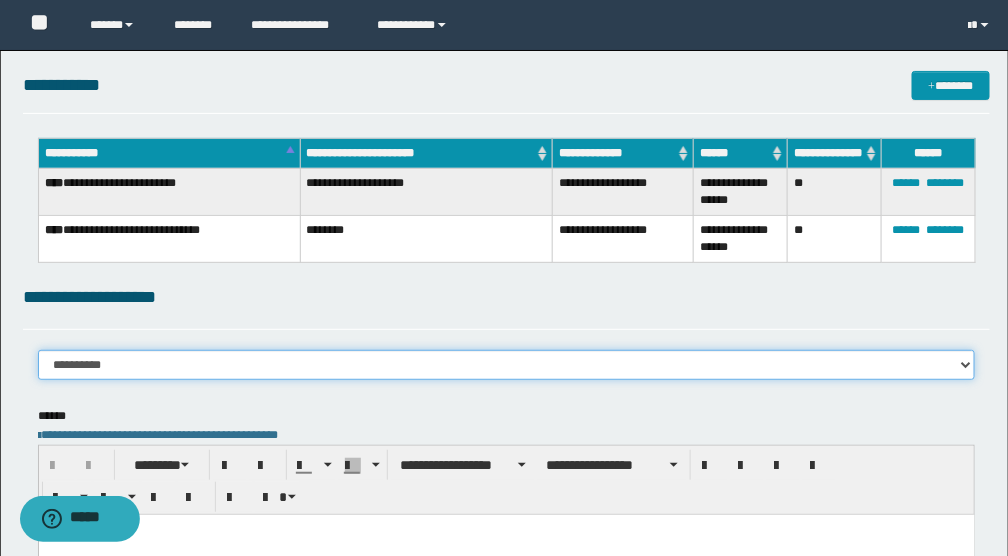 click on "**********" at bounding box center [507, 365] 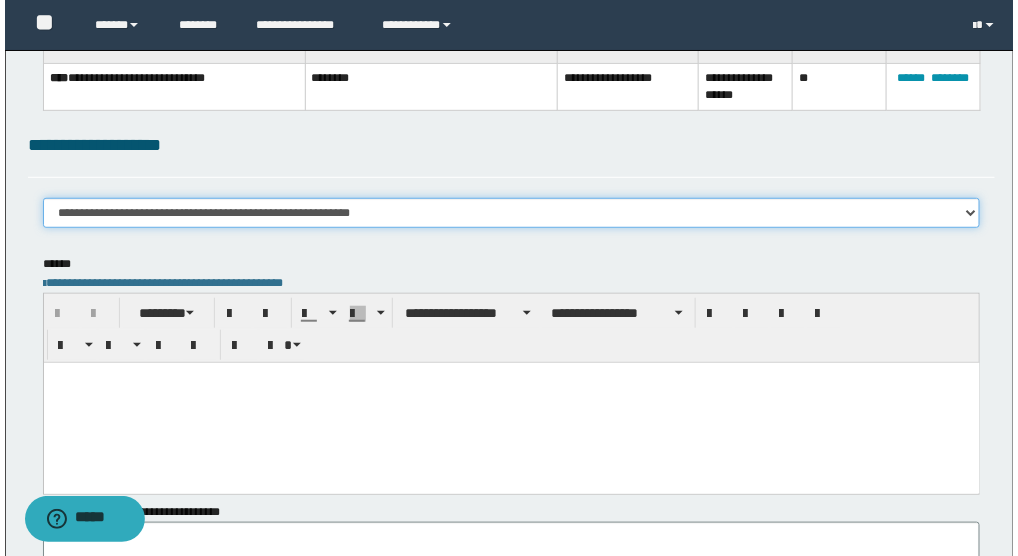 scroll, scrollTop: 0, scrollLeft: 0, axis: both 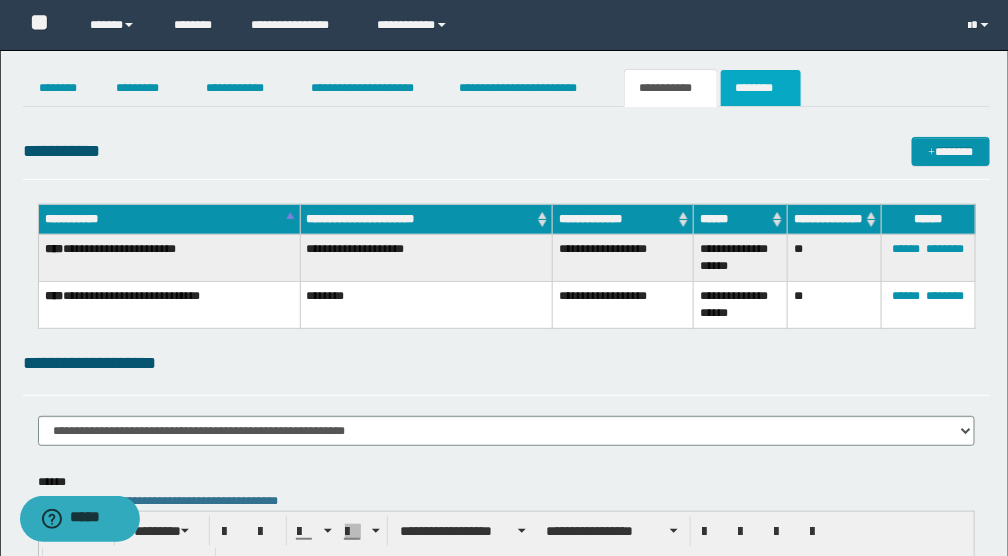 click on "********" at bounding box center (761, 88) 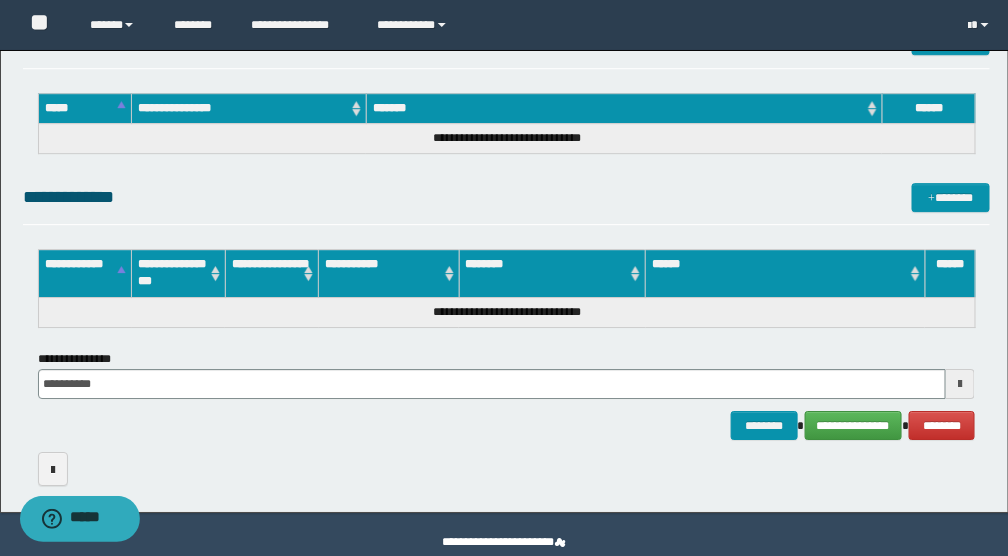 scroll, scrollTop: 1467, scrollLeft: 0, axis: vertical 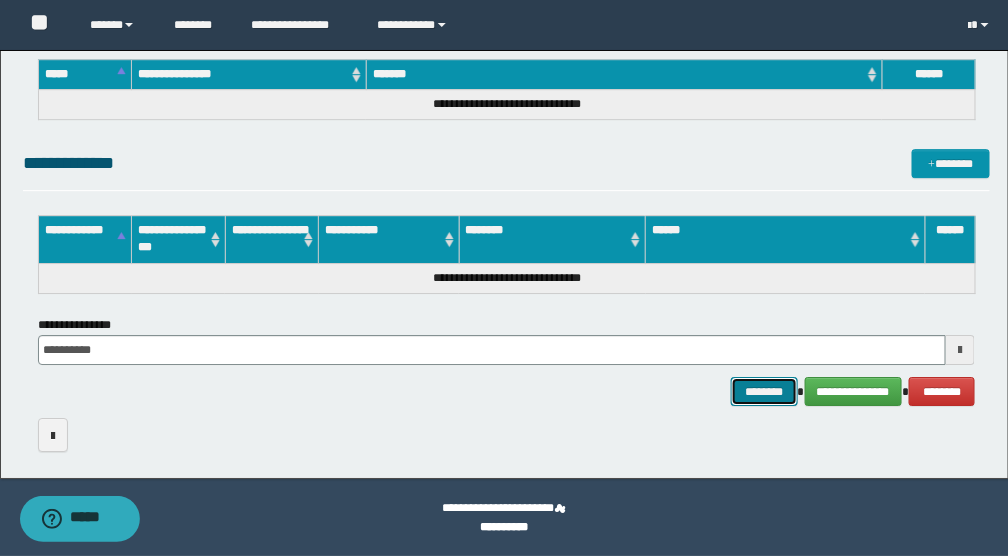 click on "********" at bounding box center (764, 391) 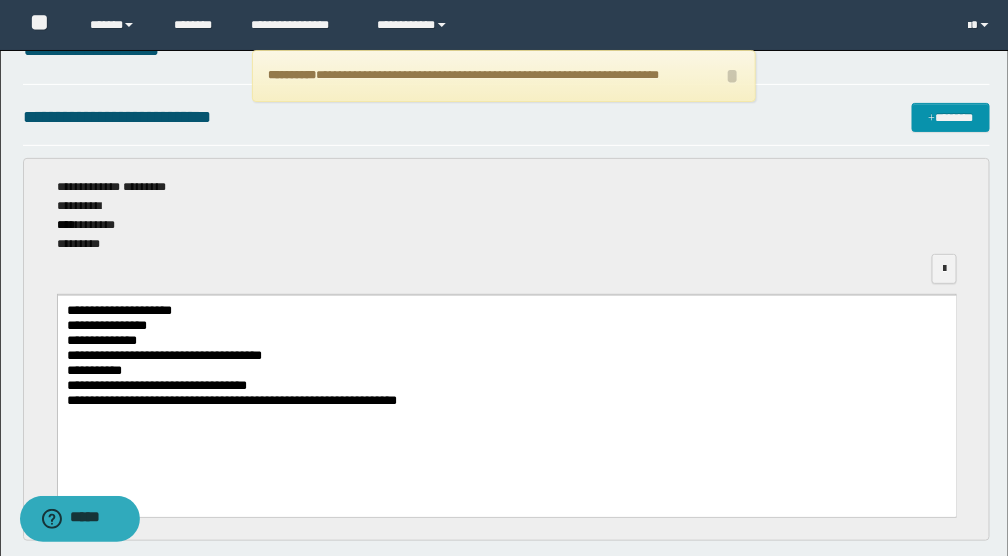 scroll, scrollTop: 0, scrollLeft: 0, axis: both 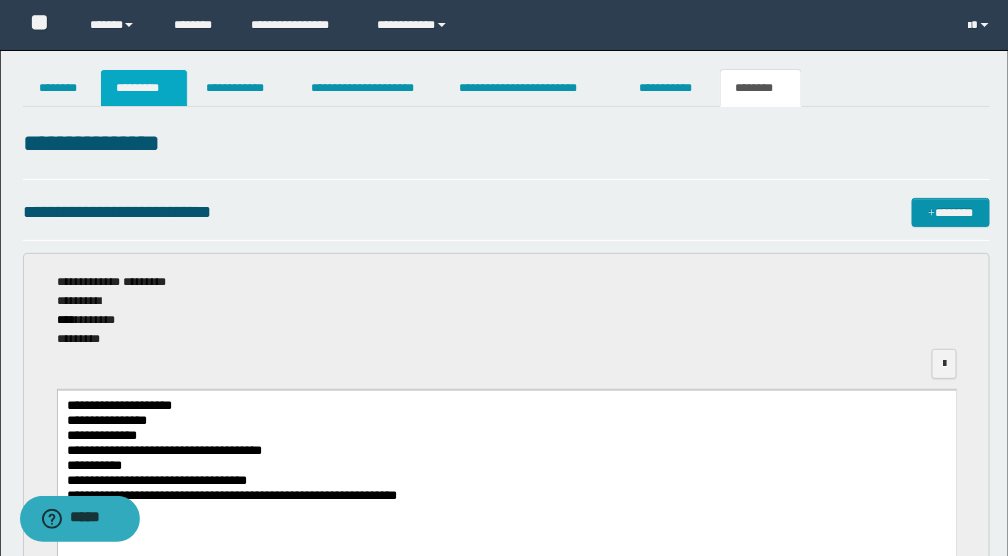click on "*********" at bounding box center (144, 88) 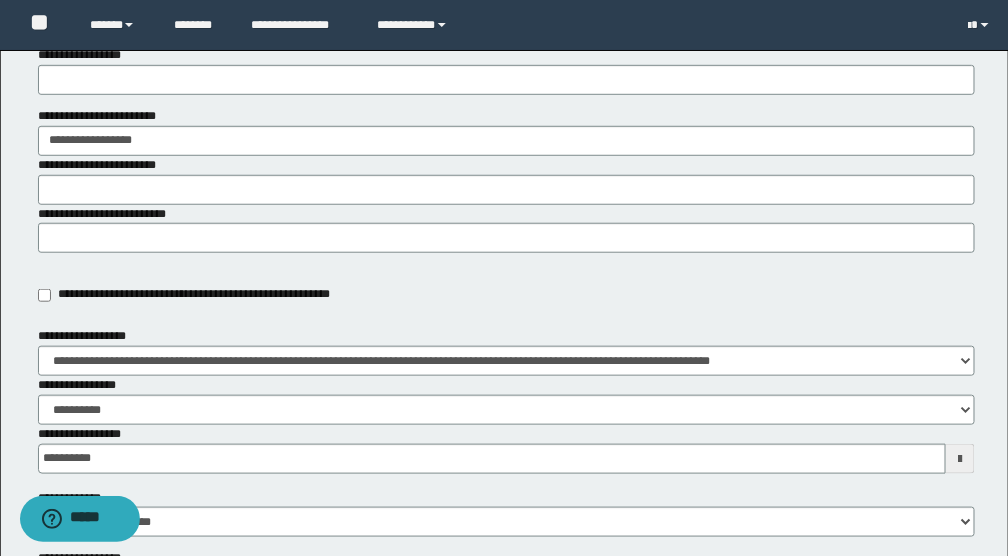 scroll, scrollTop: 333, scrollLeft: 0, axis: vertical 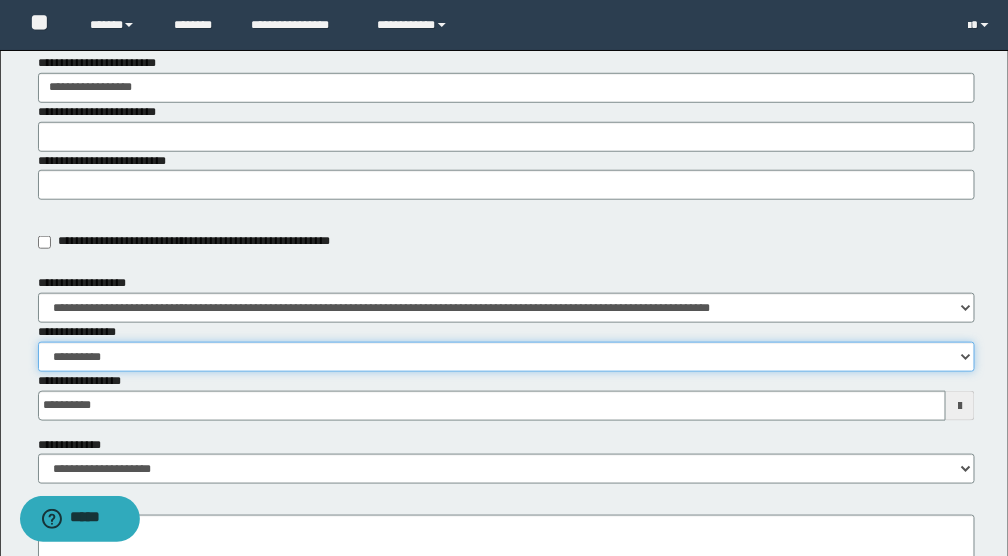 click on "**********" at bounding box center (507, 357) 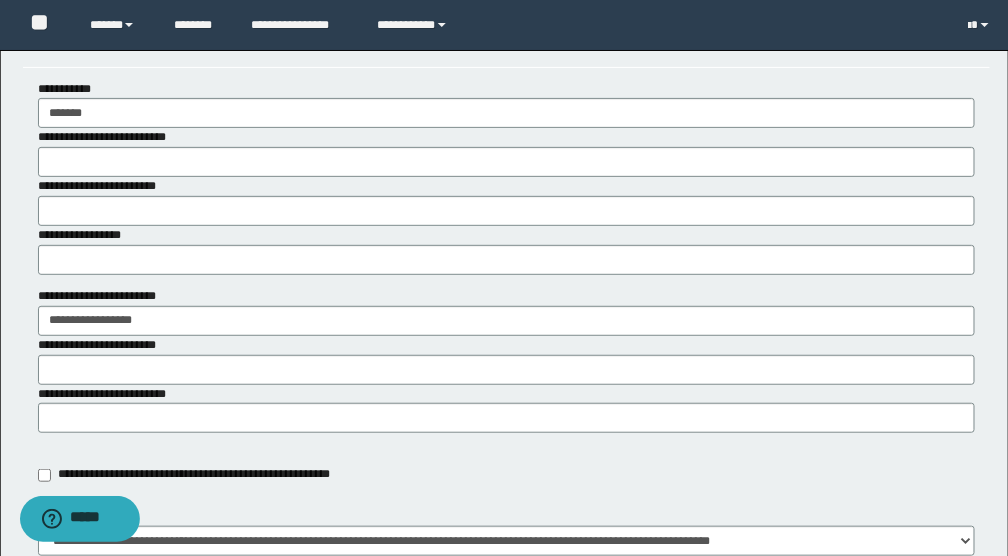 scroll, scrollTop: 0, scrollLeft: 0, axis: both 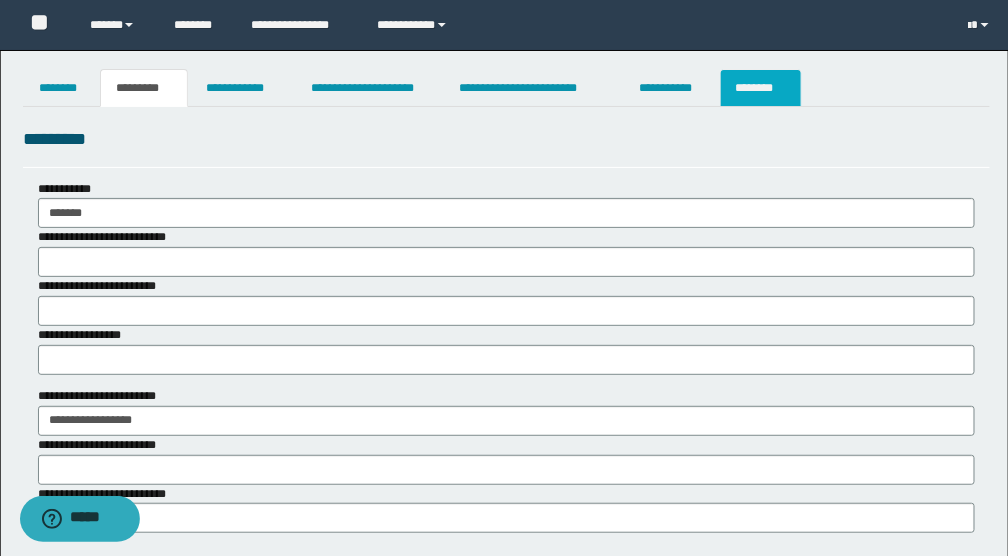 click on "********" at bounding box center [761, 88] 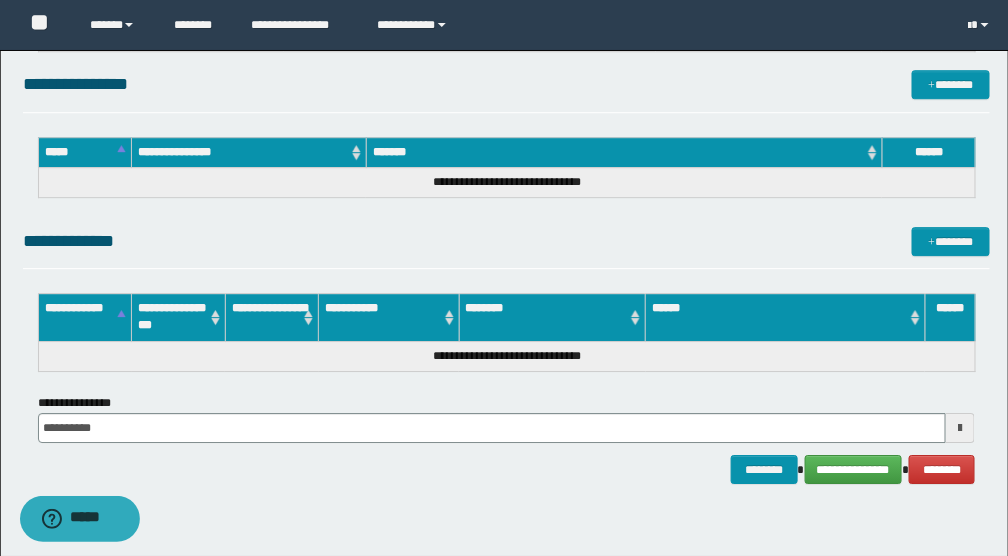 scroll, scrollTop: 1467, scrollLeft: 0, axis: vertical 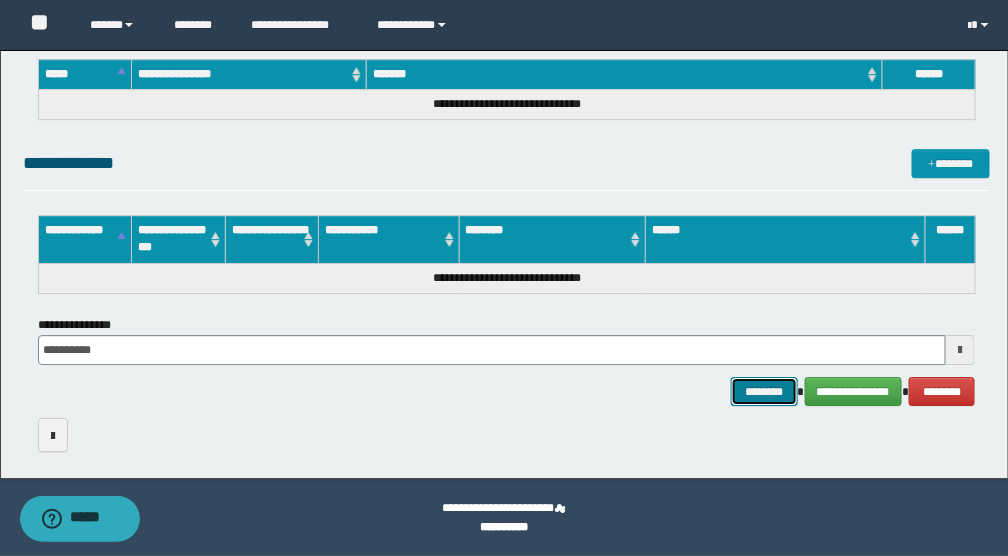 click on "********" at bounding box center (764, 391) 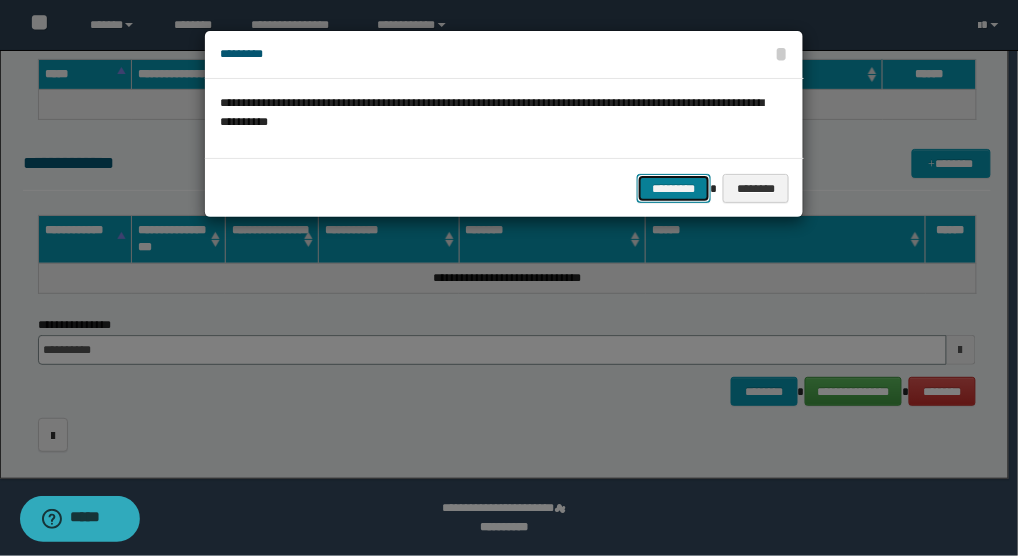 click on "*********" at bounding box center (674, 188) 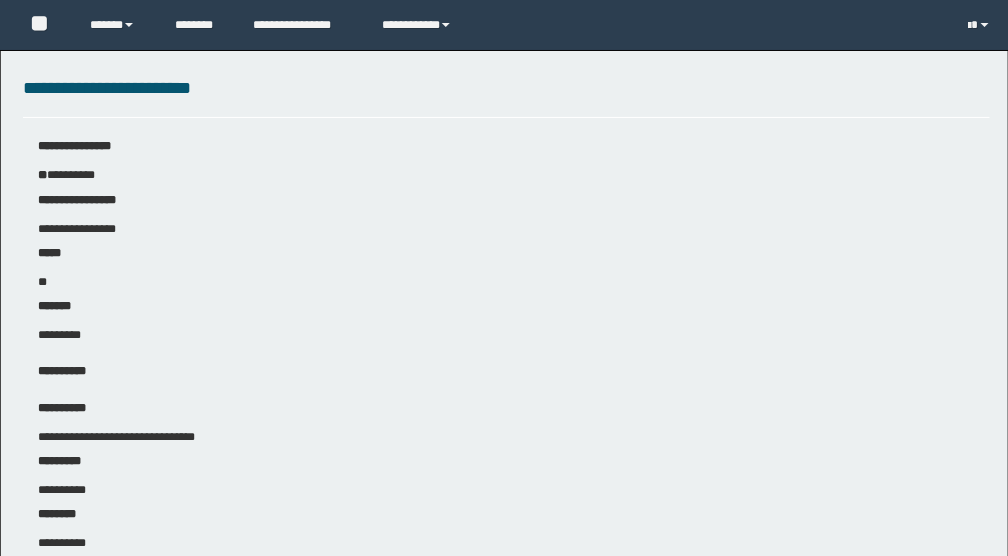 scroll, scrollTop: 0, scrollLeft: 0, axis: both 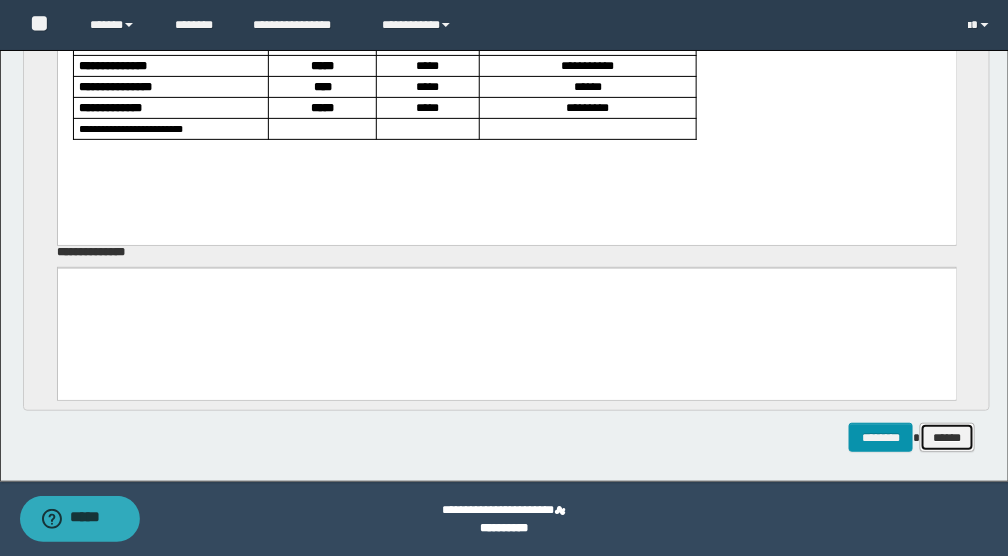 click on "******" at bounding box center (947, 437) 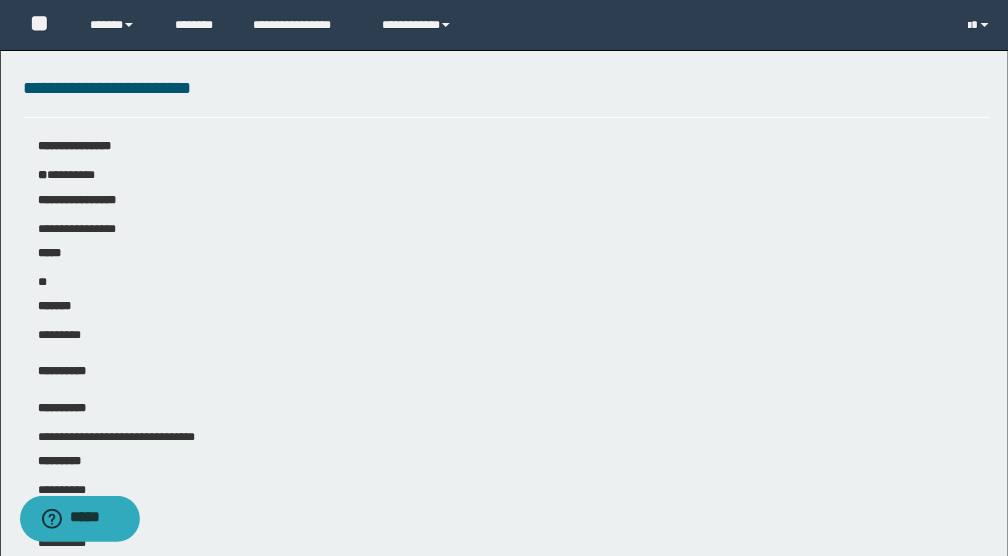 scroll, scrollTop: 0, scrollLeft: 0, axis: both 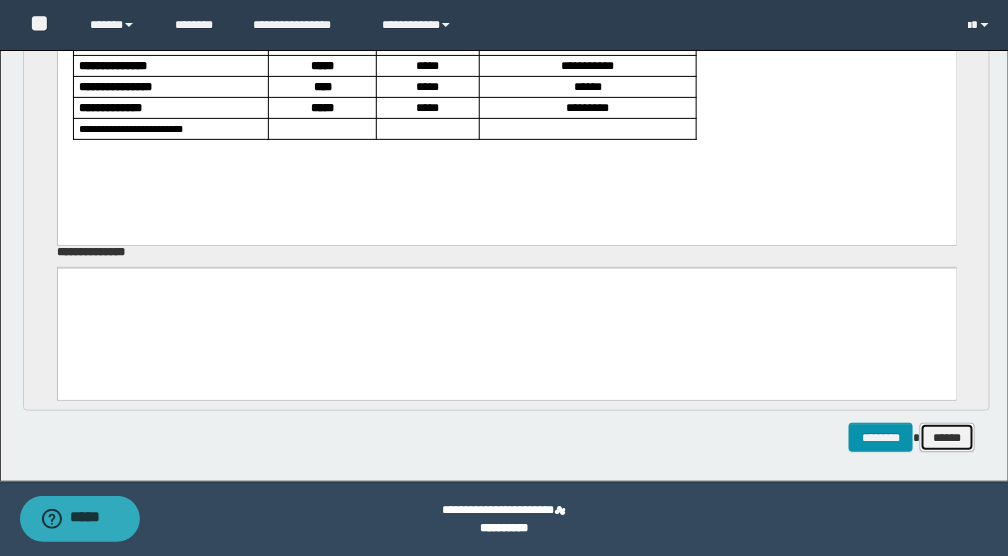 click on "******" at bounding box center [947, 437] 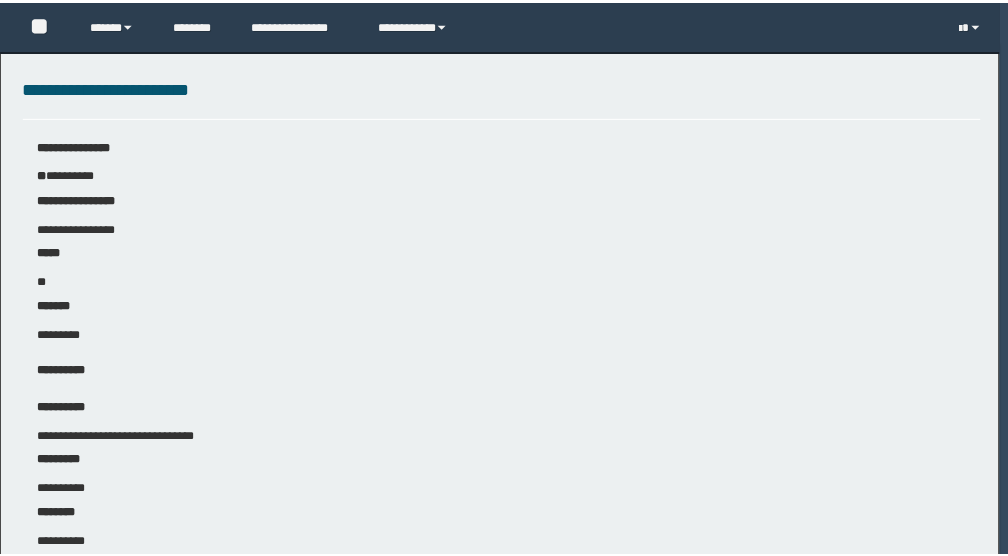 scroll, scrollTop: 0, scrollLeft: 0, axis: both 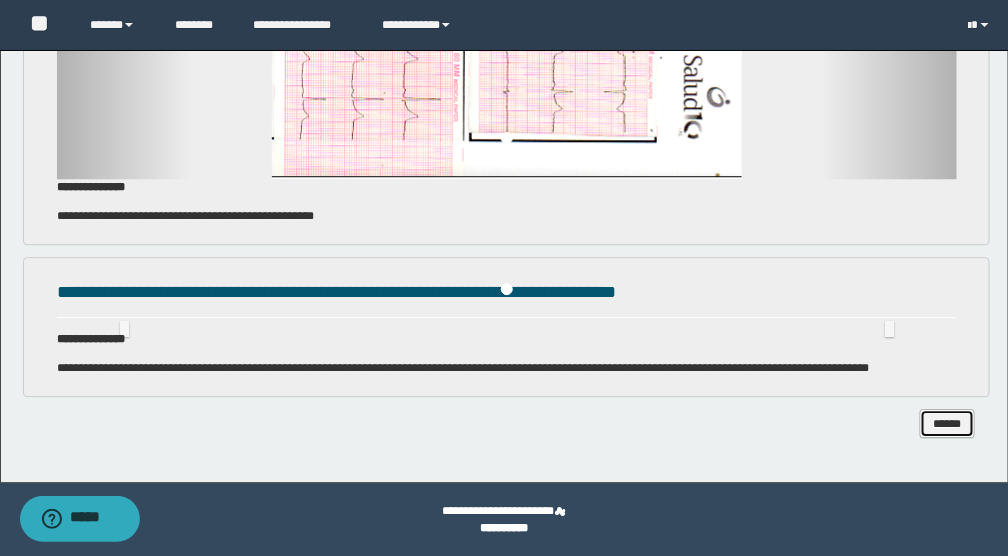 click on "******" at bounding box center (947, 423) 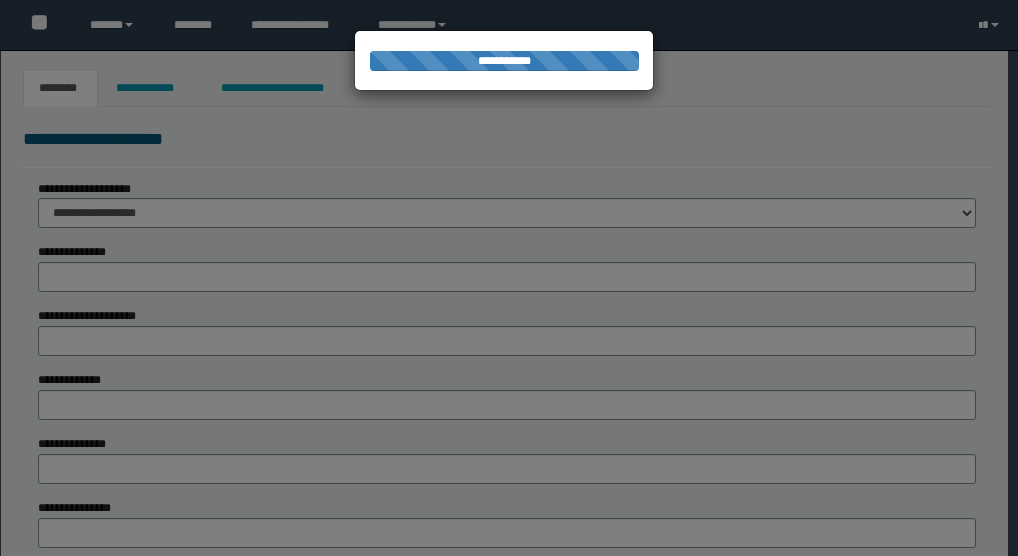 scroll, scrollTop: 0, scrollLeft: 0, axis: both 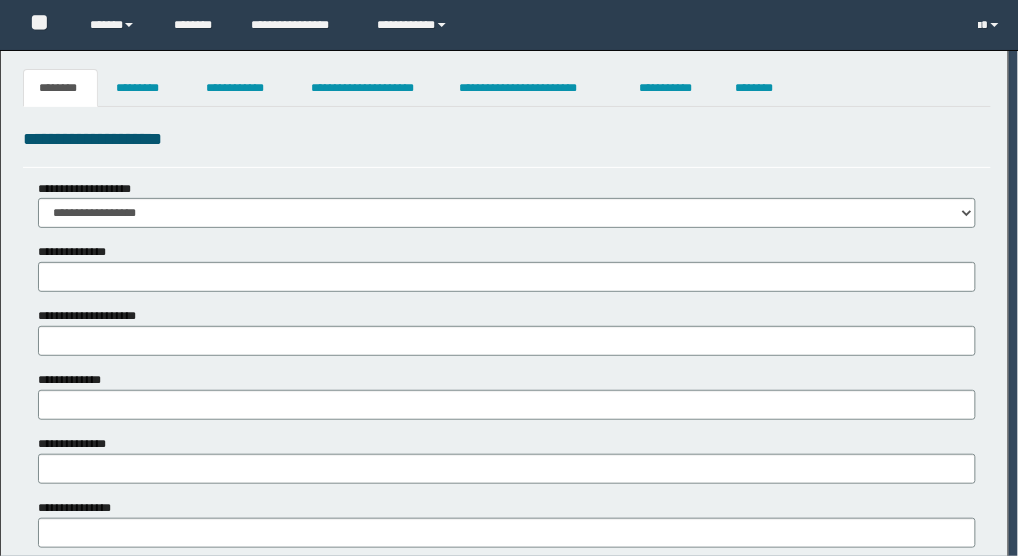 type on "**********" 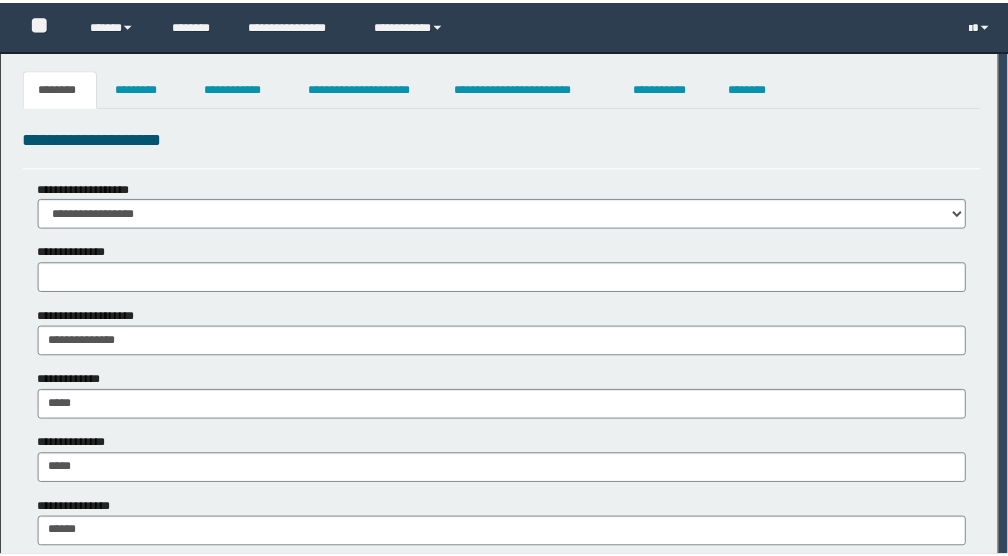 scroll, scrollTop: 0, scrollLeft: 0, axis: both 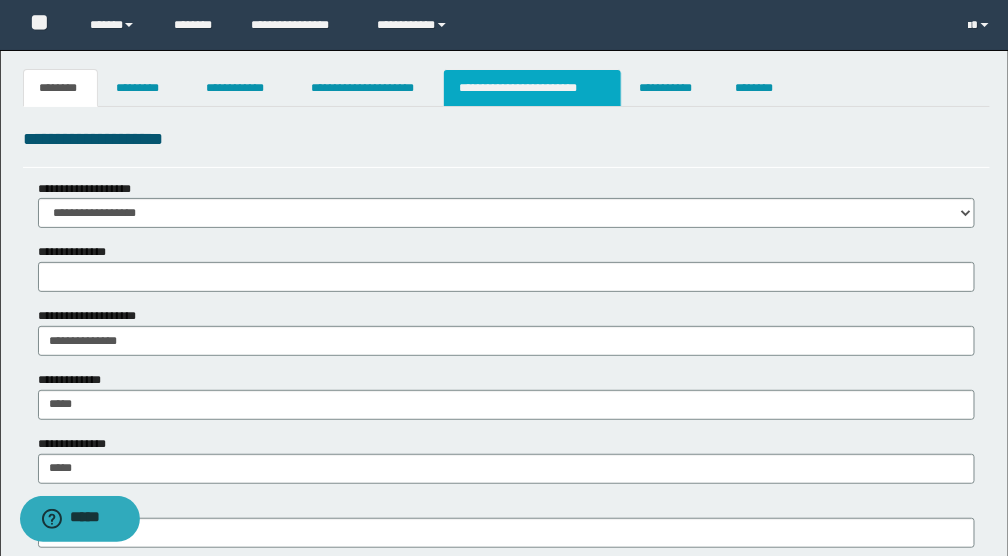 click on "**********" at bounding box center (532, 88) 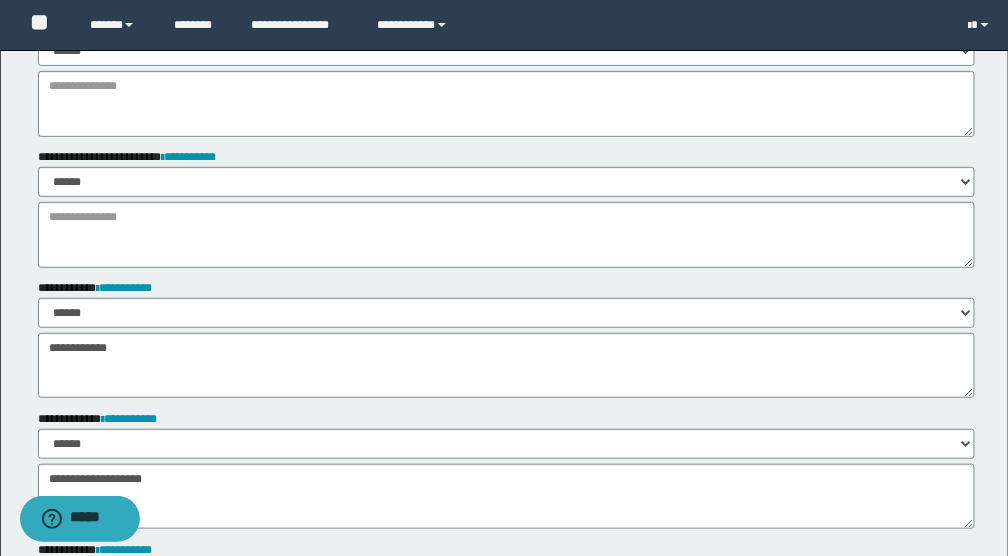 scroll, scrollTop: 66, scrollLeft: 0, axis: vertical 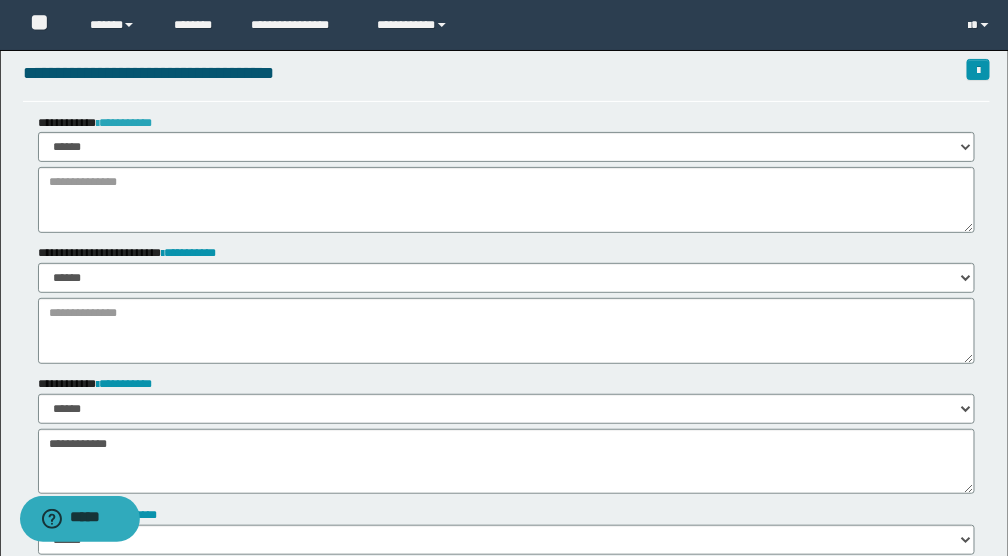 click on "**********" at bounding box center (124, 123) 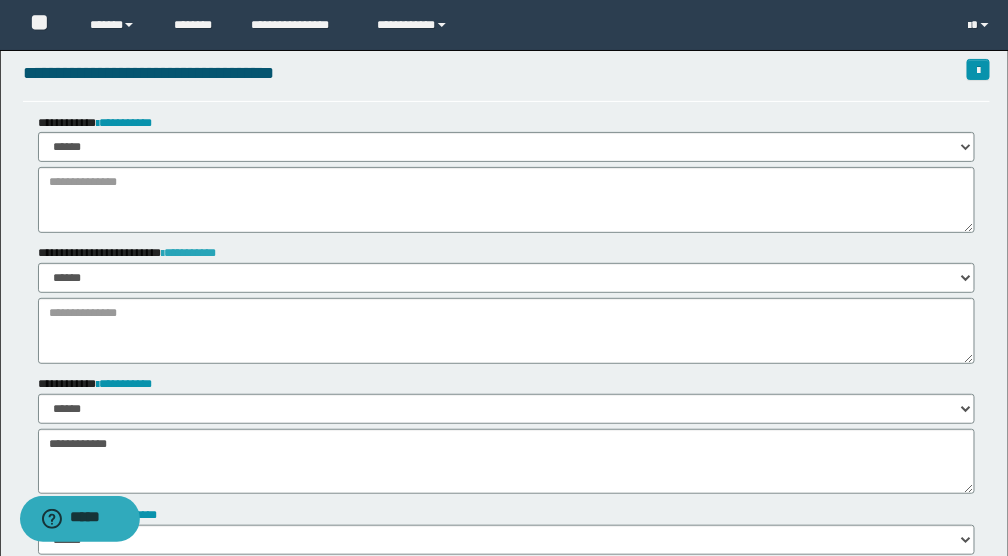 click on "**********" at bounding box center [189, 253] 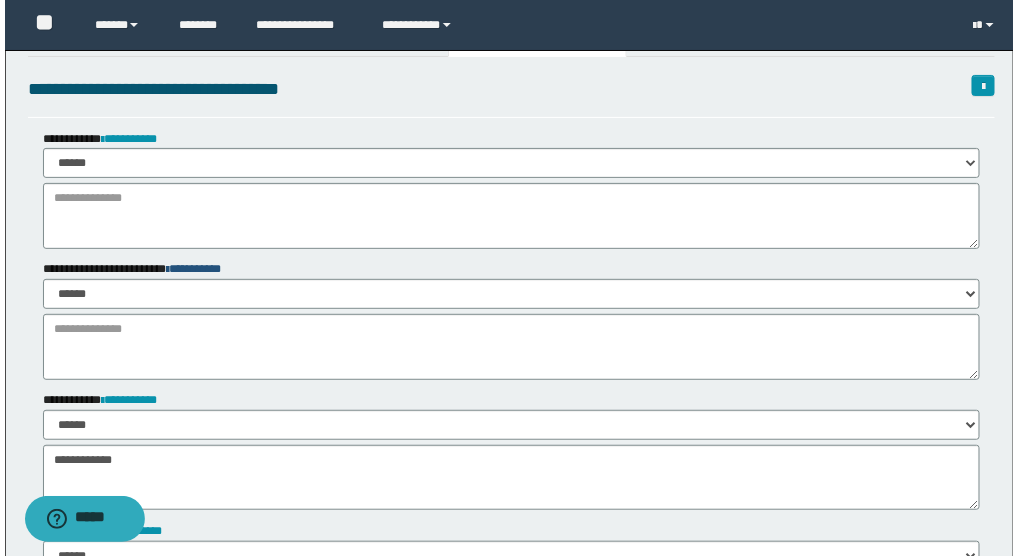 scroll, scrollTop: 0, scrollLeft: 0, axis: both 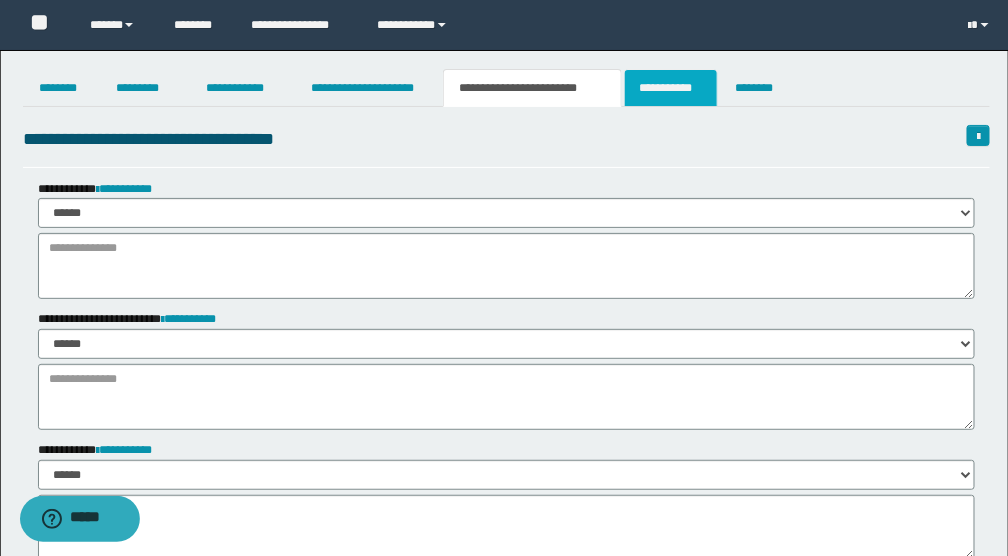 click on "**********" at bounding box center [671, 88] 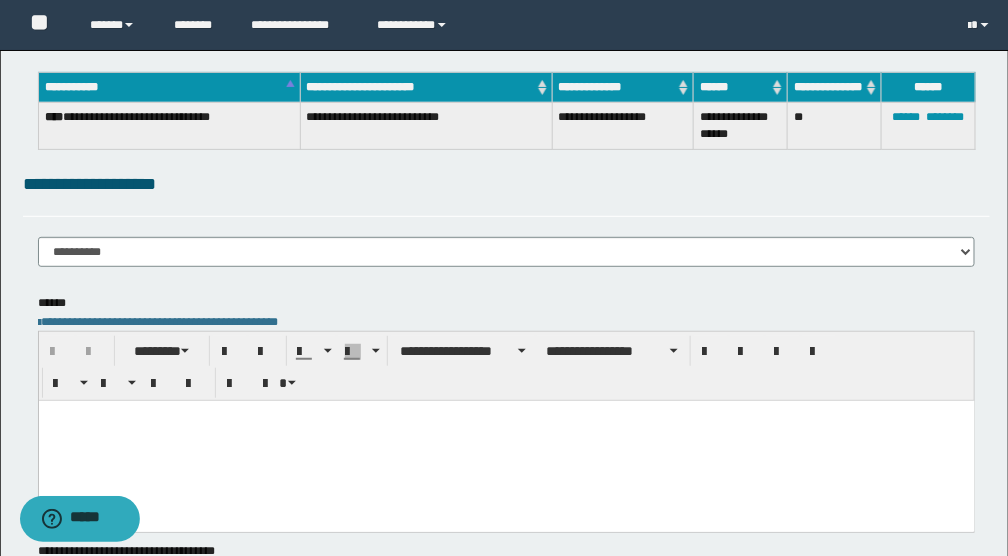 scroll, scrollTop: 133, scrollLeft: 0, axis: vertical 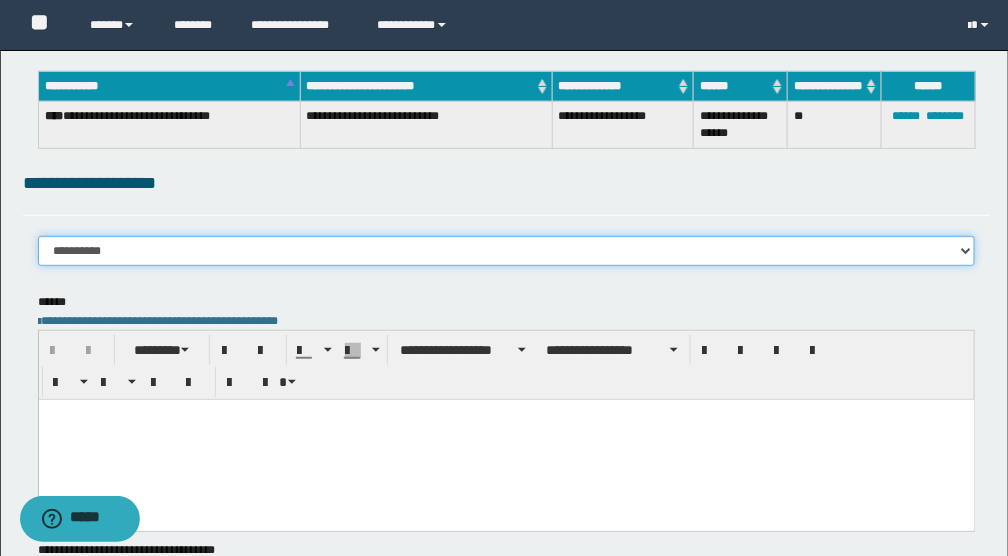 click on "**********" at bounding box center (507, 251) 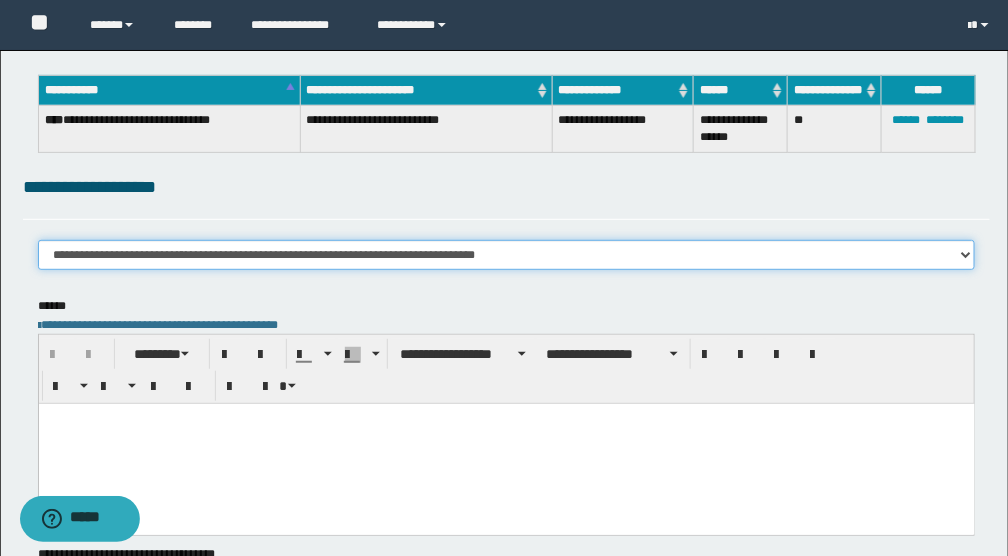 scroll, scrollTop: 0, scrollLeft: 0, axis: both 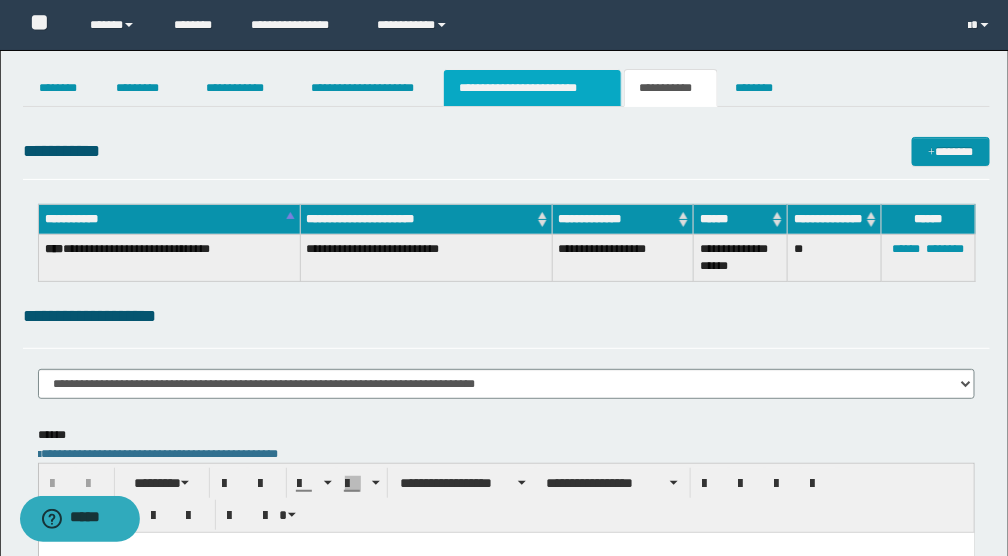 click on "**********" at bounding box center [532, 88] 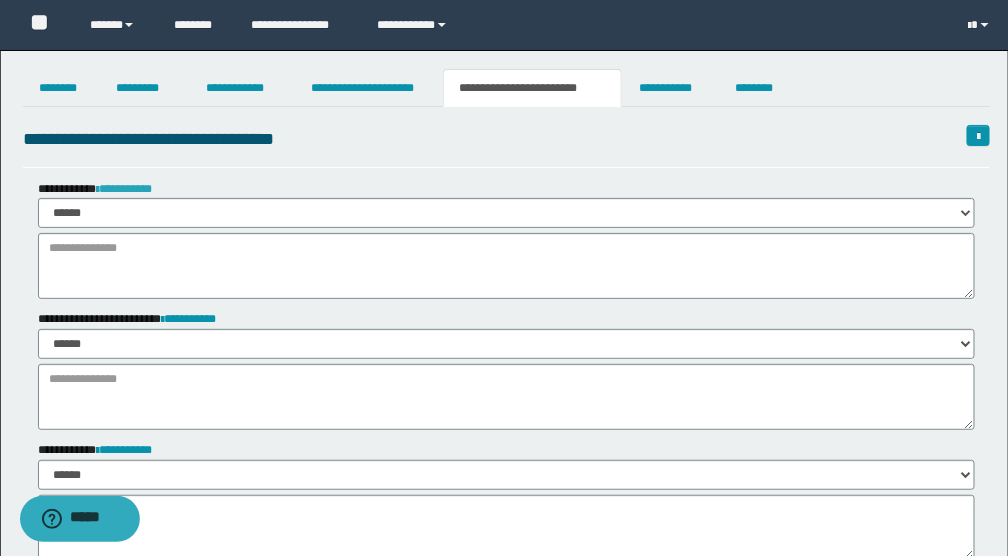 click on "**********" at bounding box center [124, 189] 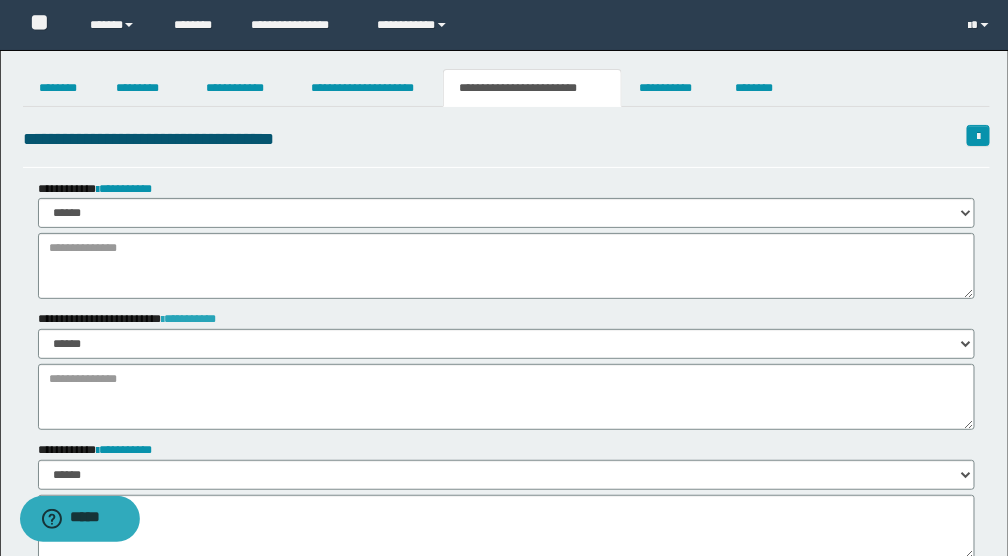 click on "**********" at bounding box center [189, 319] 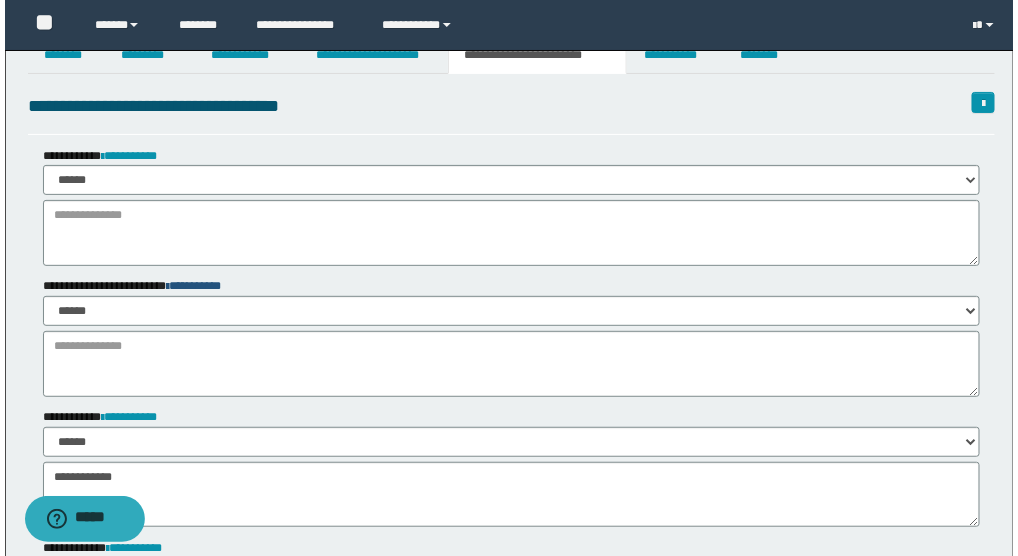 scroll, scrollTop: 0, scrollLeft: 0, axis: both 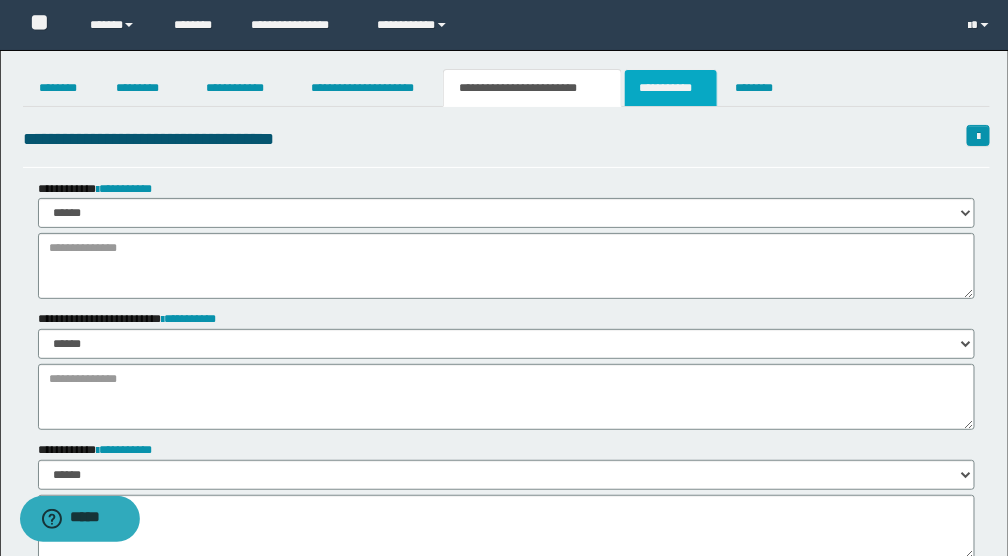 click on "**********" at bounding box center (671, 88) 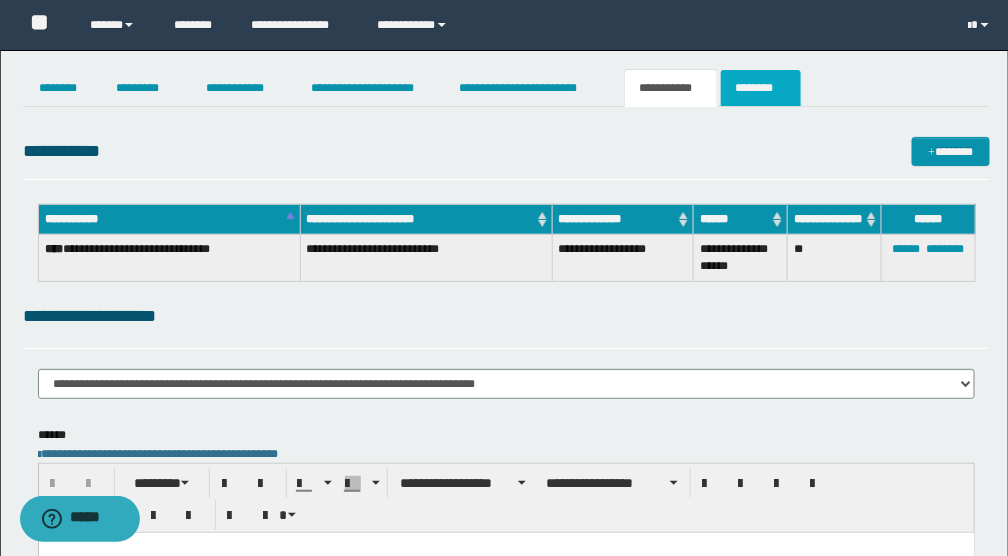 click on "********" at bounding box center (761, 88) 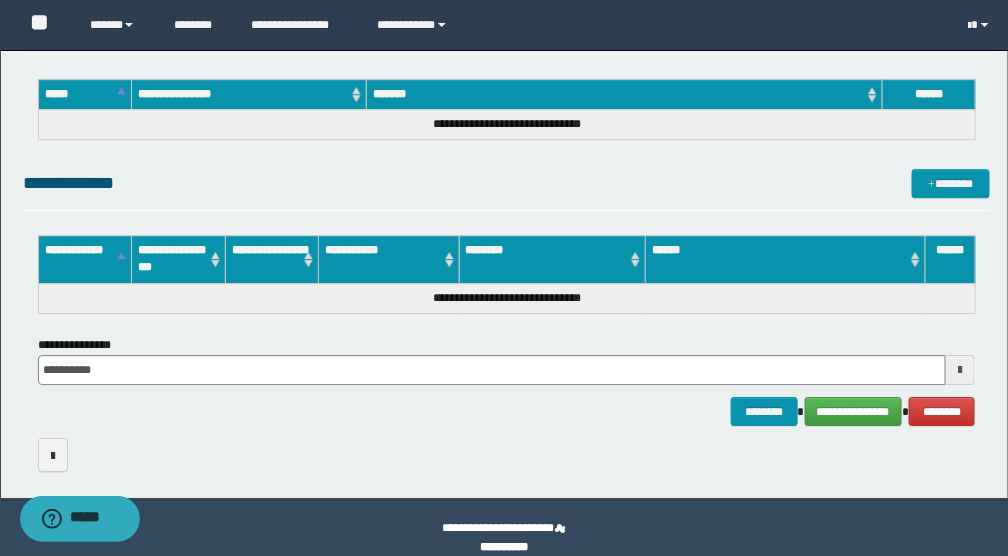 scroll, scrollTop: 1459, scrollLeft: 0, axis: vertical 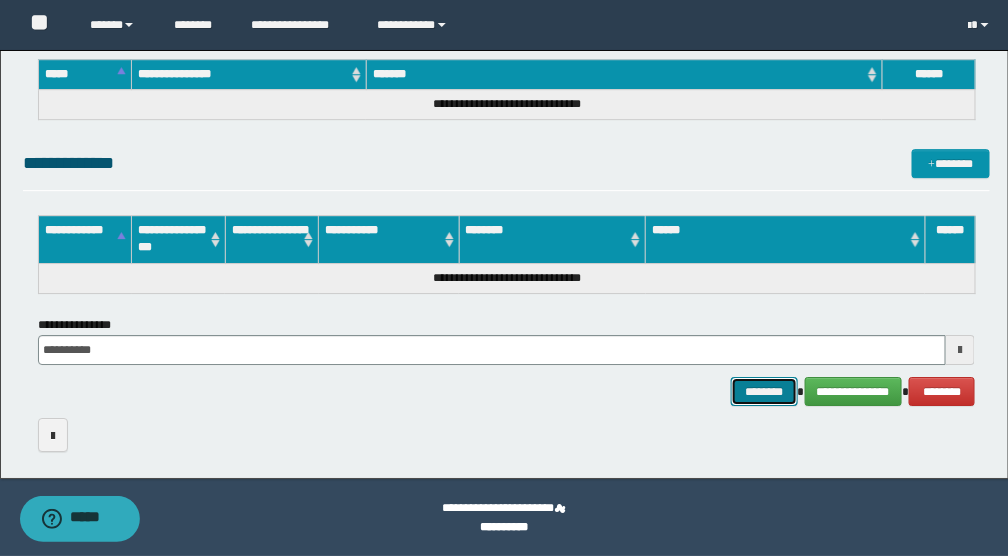 click on "********" at bounding box center (764, 391) 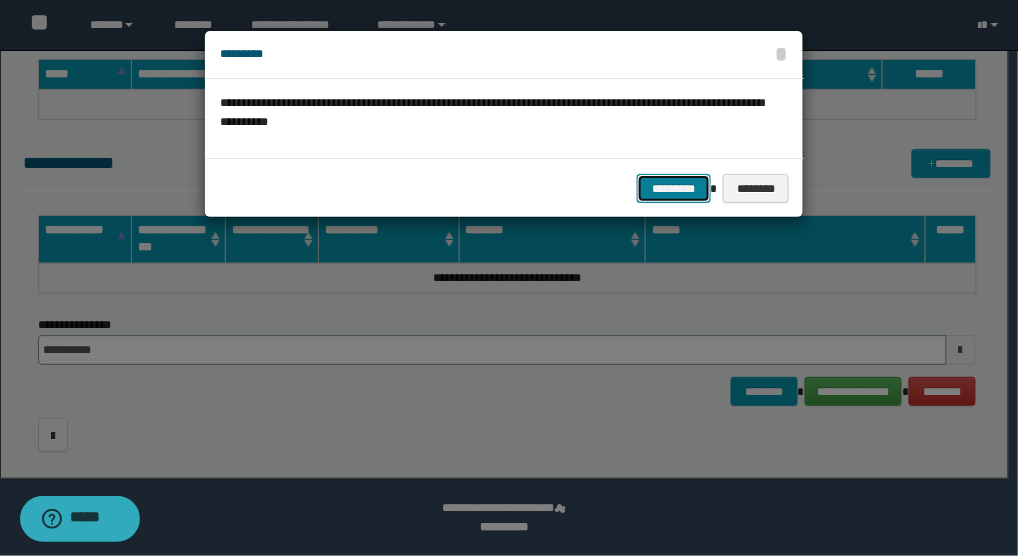 click on "*********" at bounding box center (674, 188) 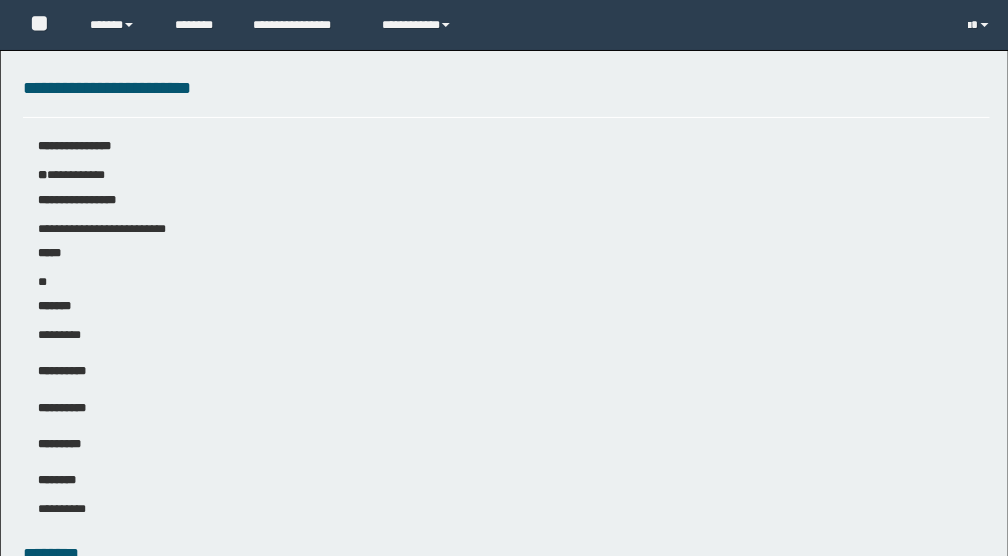 scroll, scrollTop: 0, scrollLeft: 0, axis: both 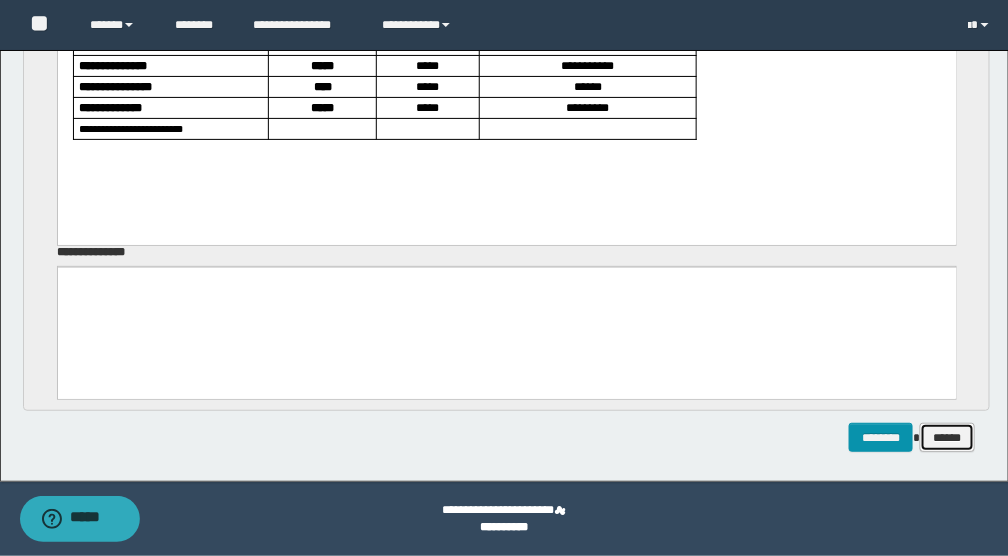 click on "******" at bounding box center [947, 437] 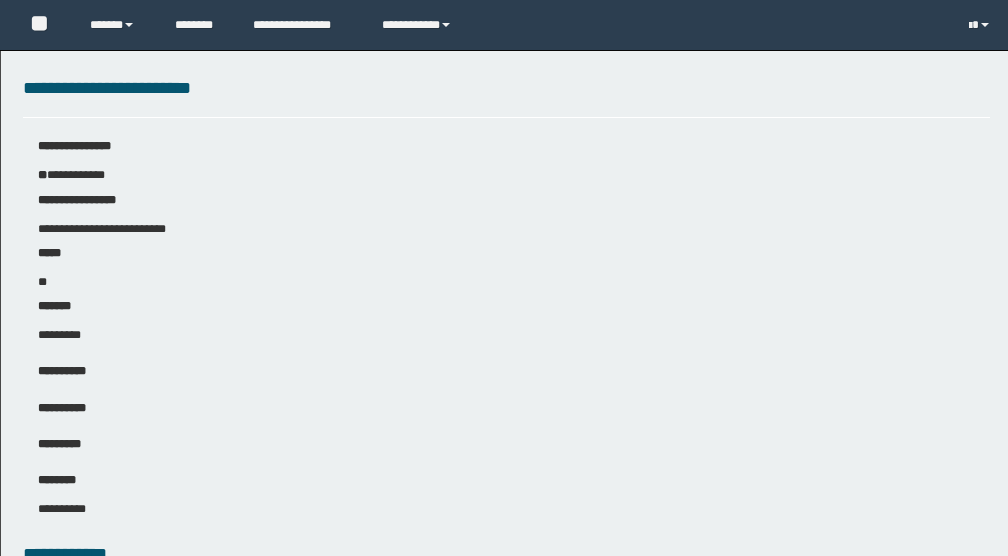 scroll, scrollTop: 0, scrollLeft: 0, axis: both 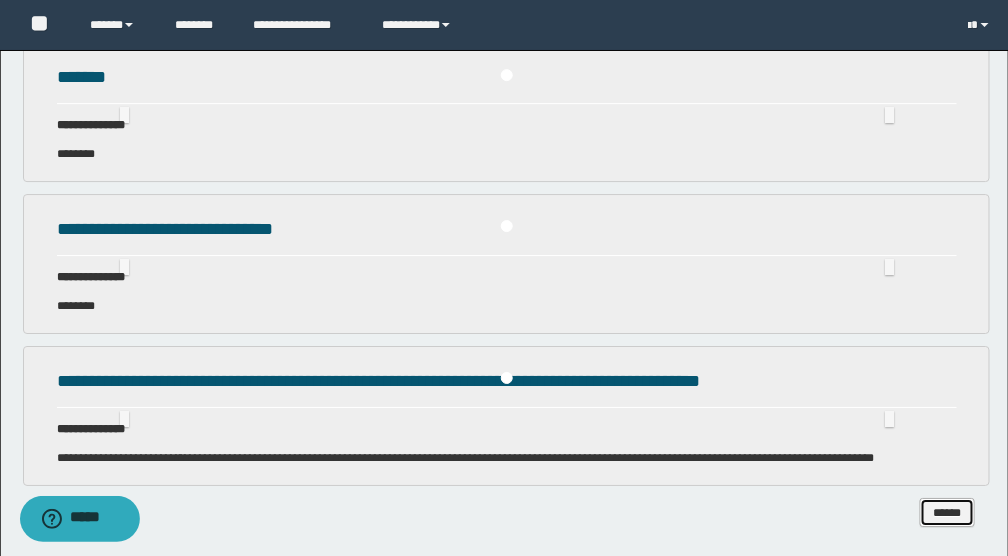 click on "******" at bounding box center [947, 512] 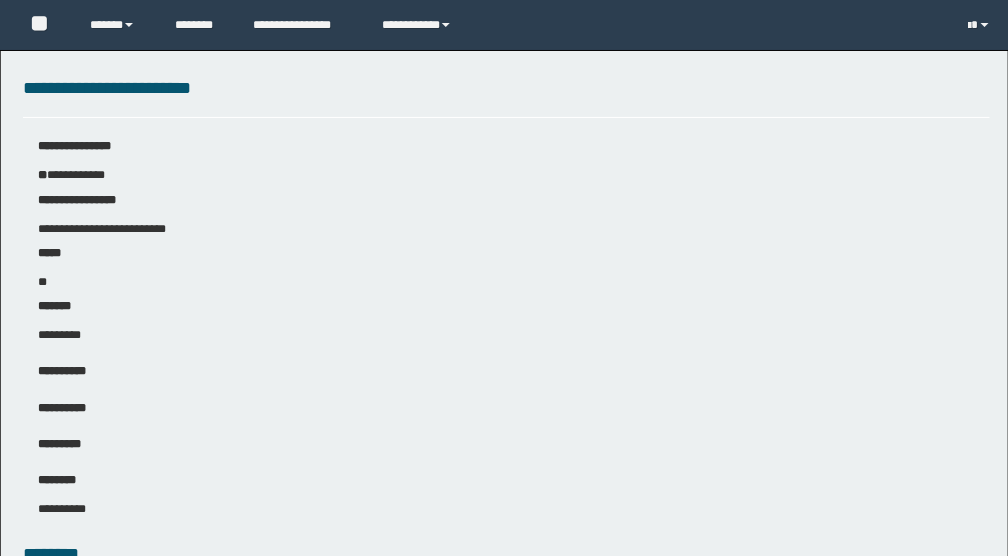 scroll, scrollTop: 0, scrollLeft: 0, axis: both 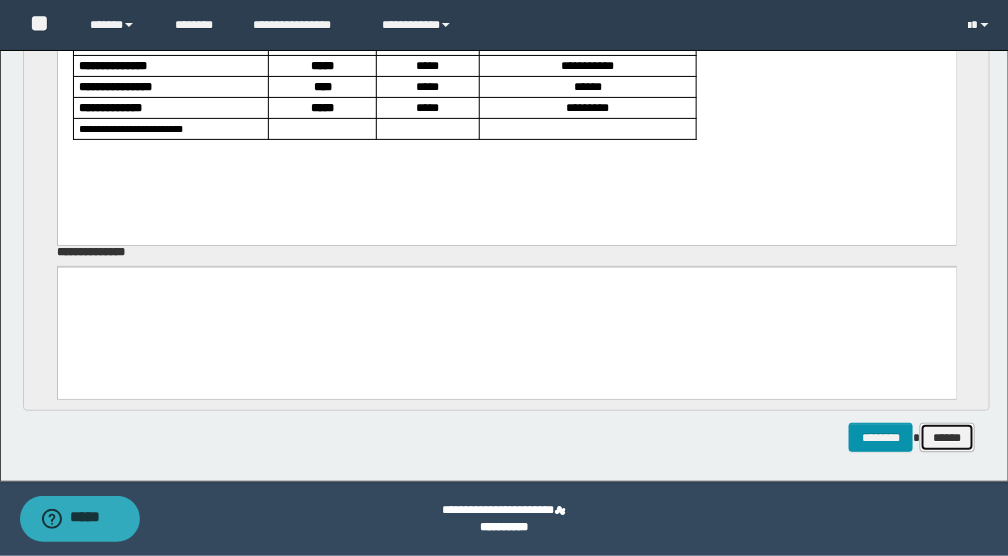 click on "******" at bounding box center (947, 437) 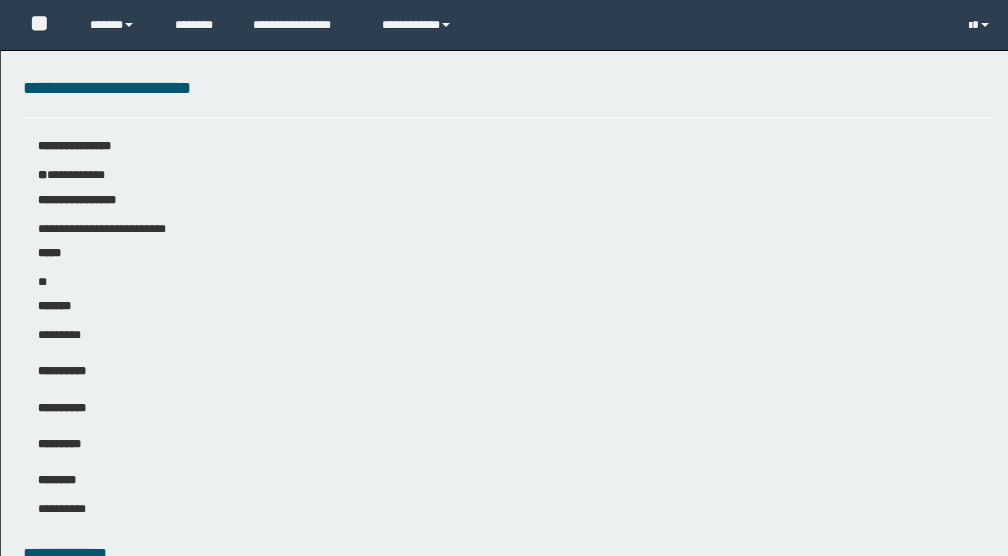 scroll, scrollTop: 0, scrollLeft: 0, axis: both 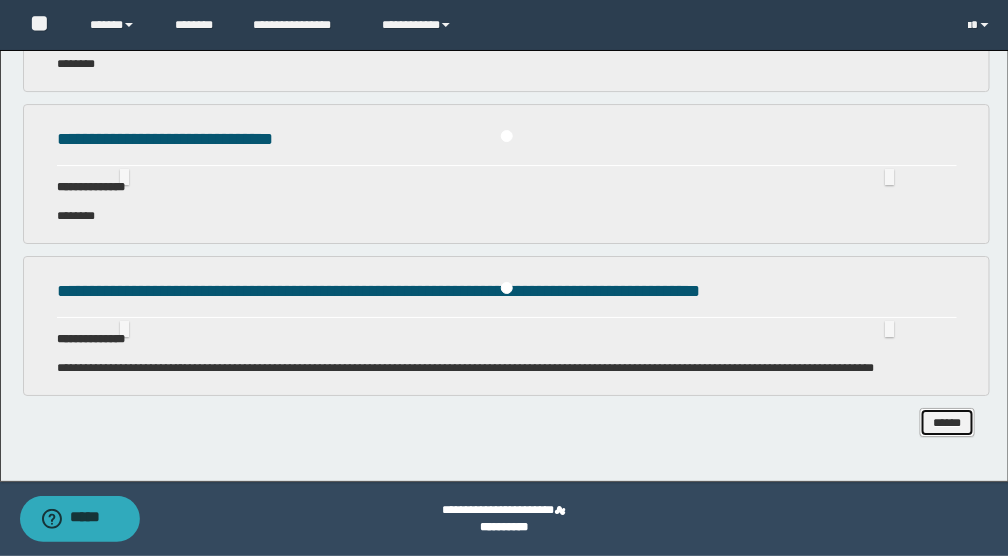 click on "******" at bounding box center [947, 422] 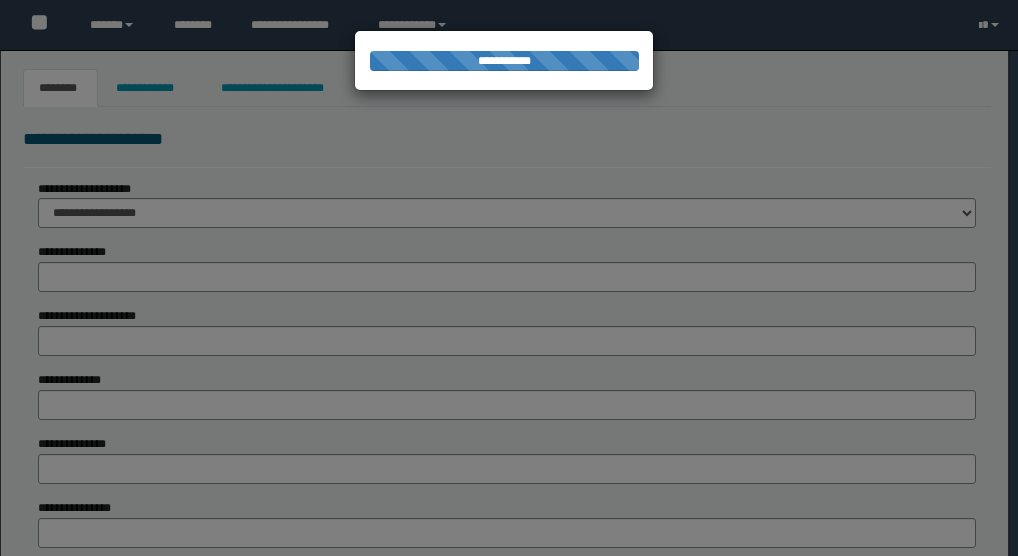 scroll, scrollTop: 0, scrollLeft: 0, axis: both 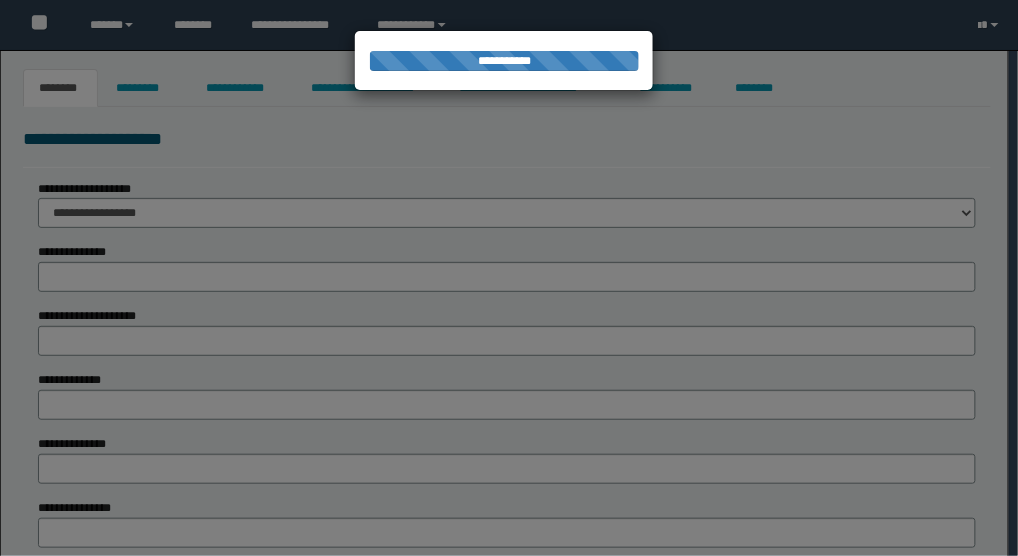 type on "**********" 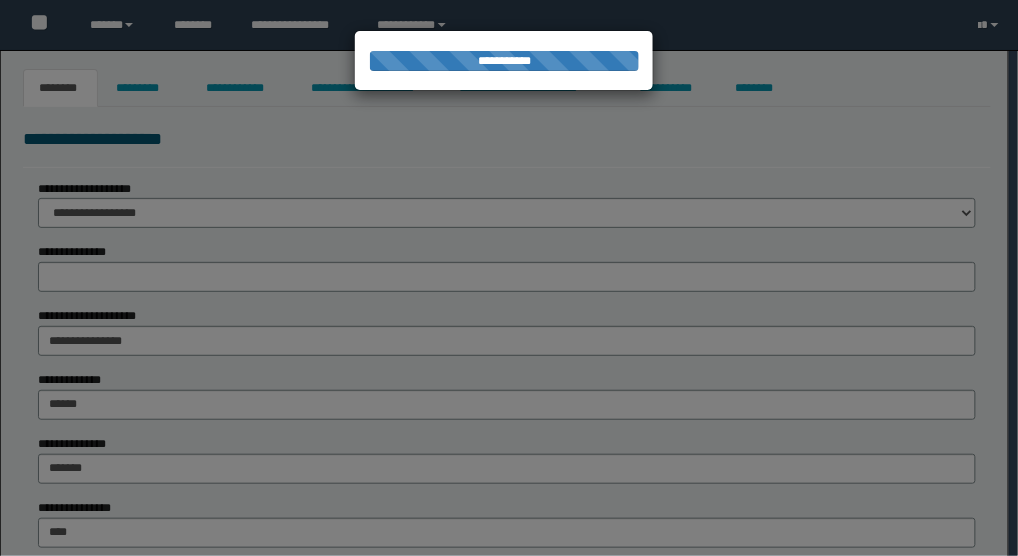 type on "**********" 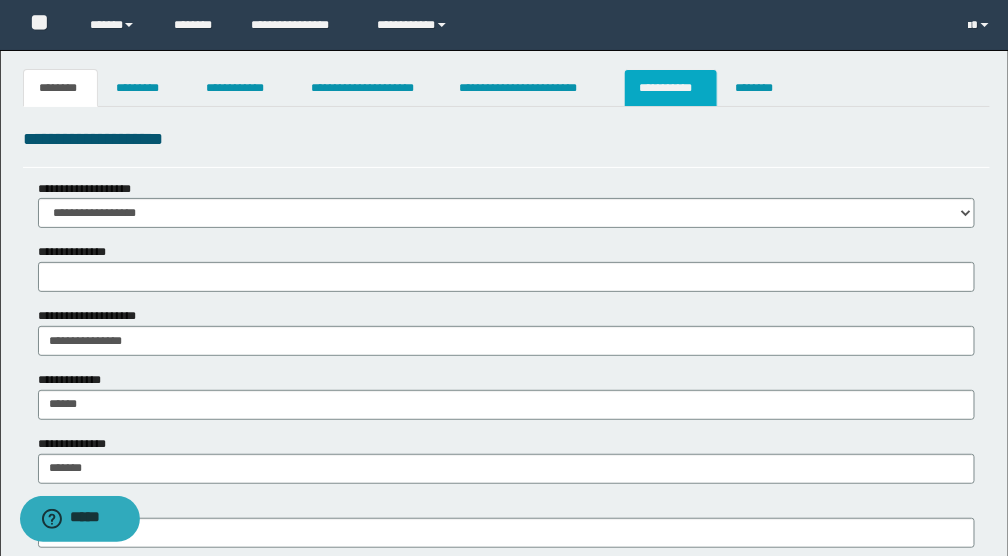 click on "**********" at bounding box center [671, 88] 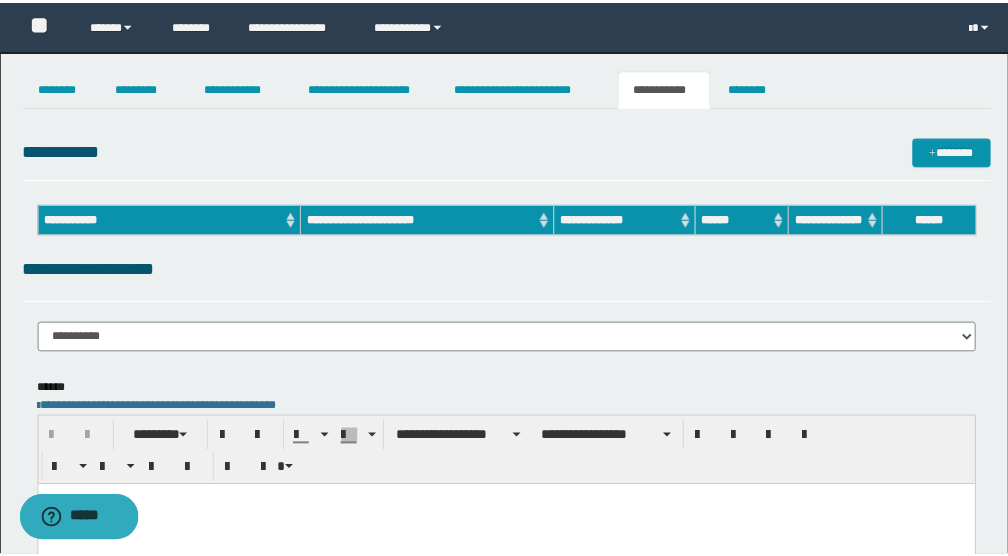 scroll, scrollTop: 0, scrollLeft: 0, axis: both 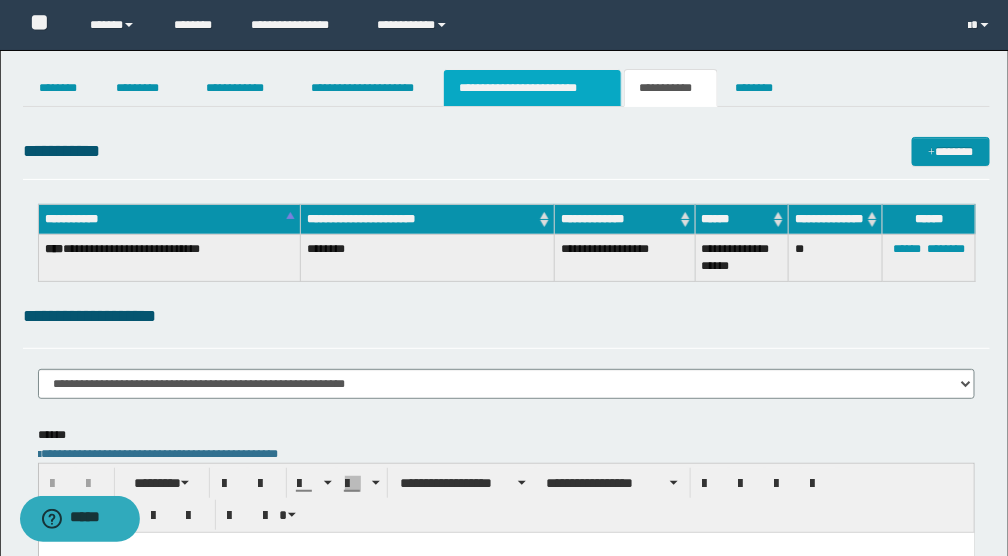 click on "**********" at bounding box center (532, 88) 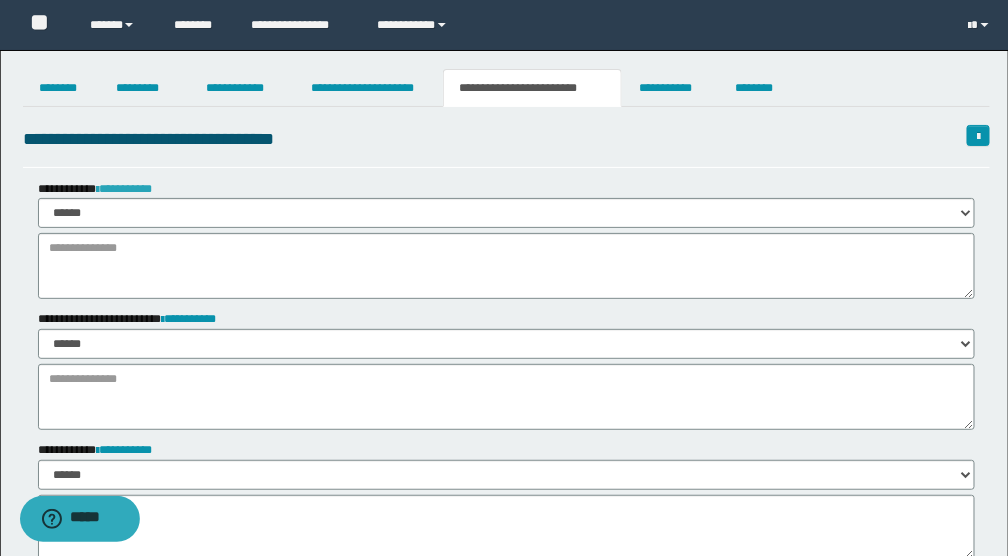 click on "**********" at bounding box center (124, 189) 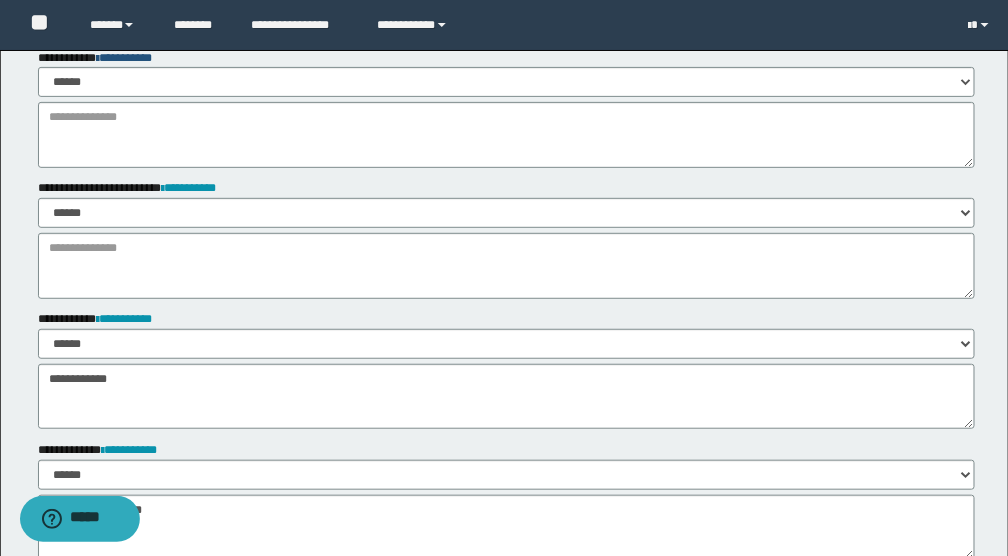 scroll, scrollTop: 133, scrollLeft: 0, axis: vertical 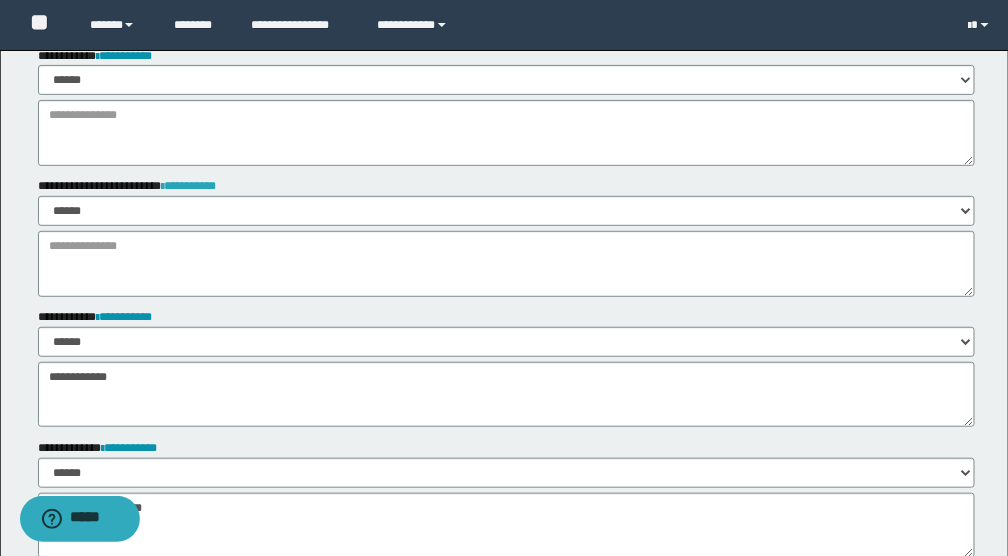 click on "**********" at bounding box center (189, 186) 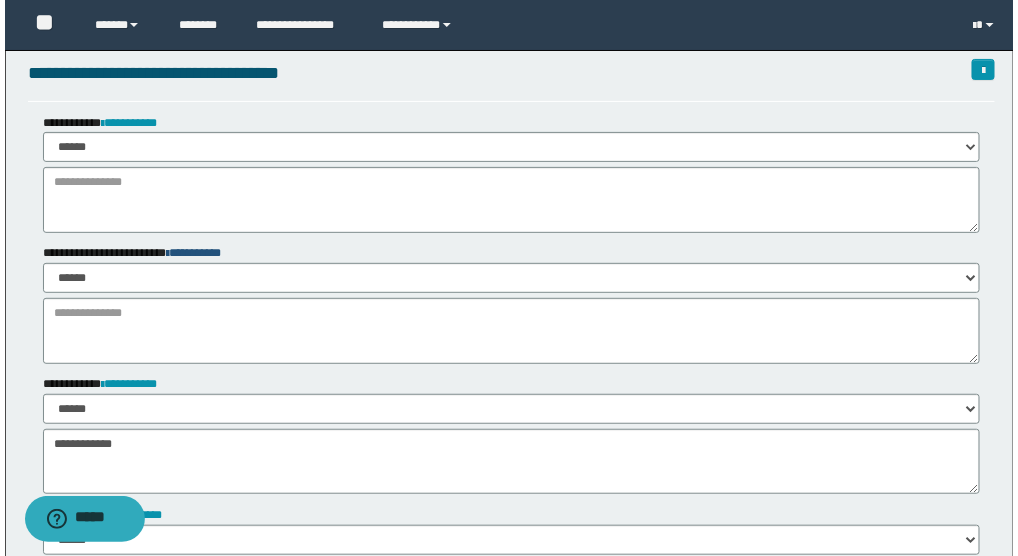 scroll, scrollTop: 0, scrollLeft: 0, axis: both 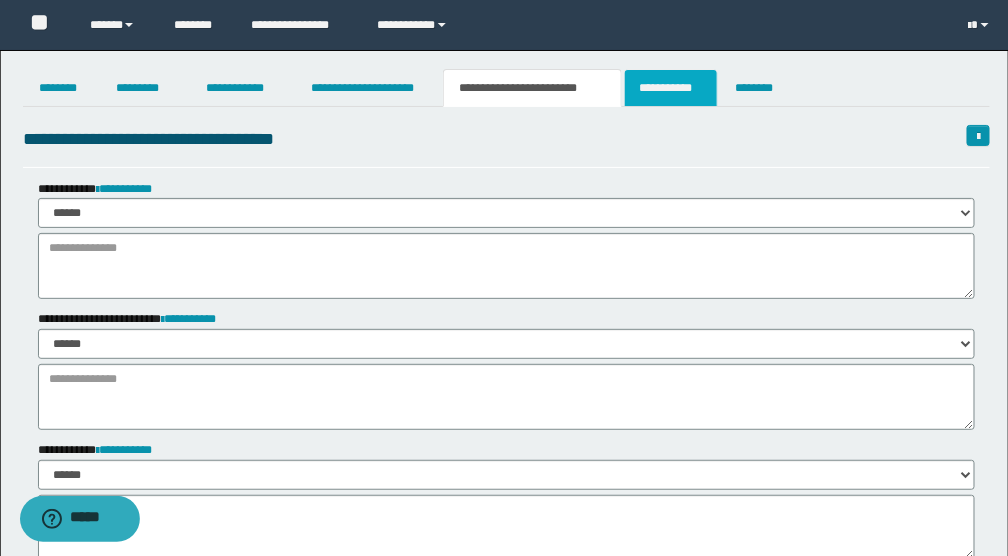 click on "**********" at bounding box center (671, 88) 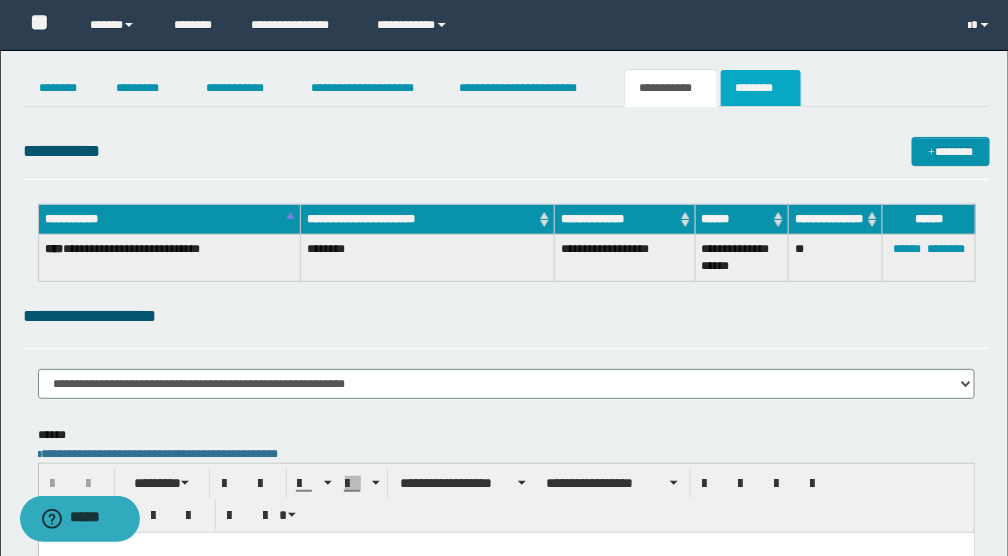 click on "********" at bounding box center (761, 88) 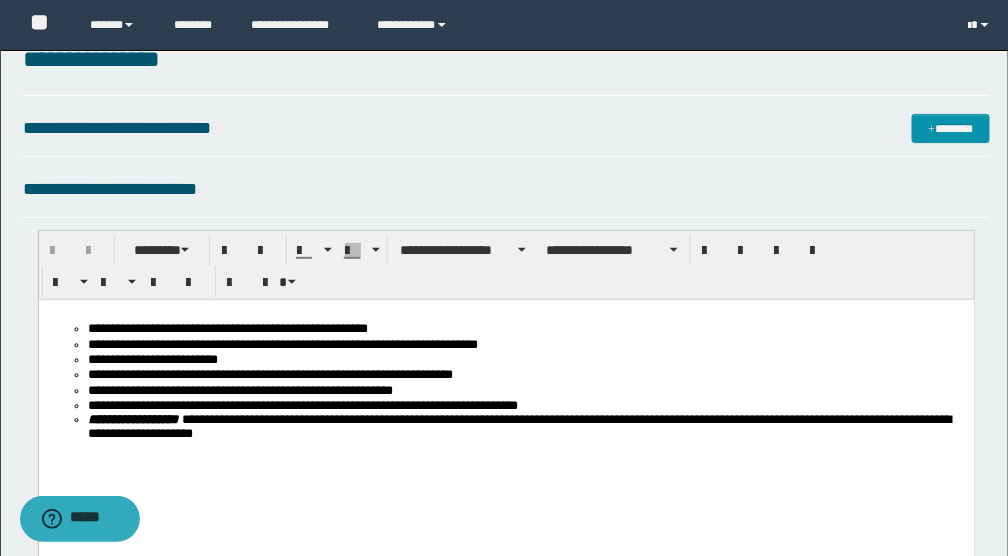 scroll, scrollTop: 0, scrollLeft: 0, axis: both 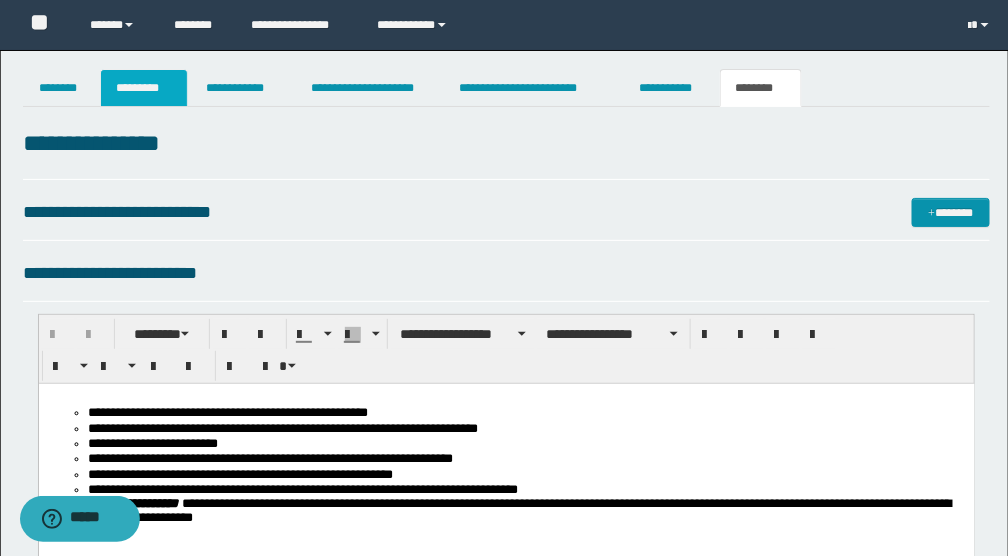 click on "*********" at bounding box center [144, 88] 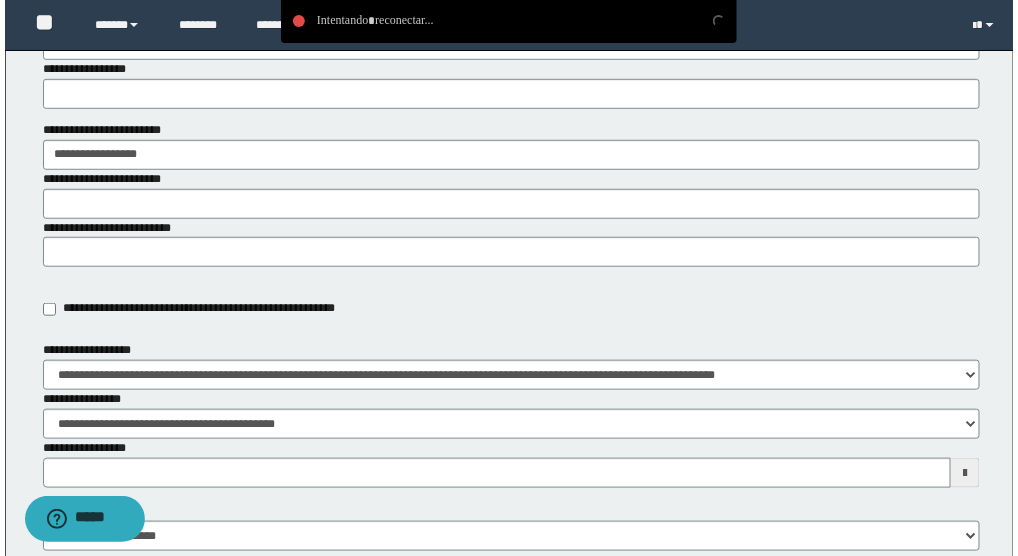 scroll, scrollTop: 0, scrollLeft: 0, axis: both 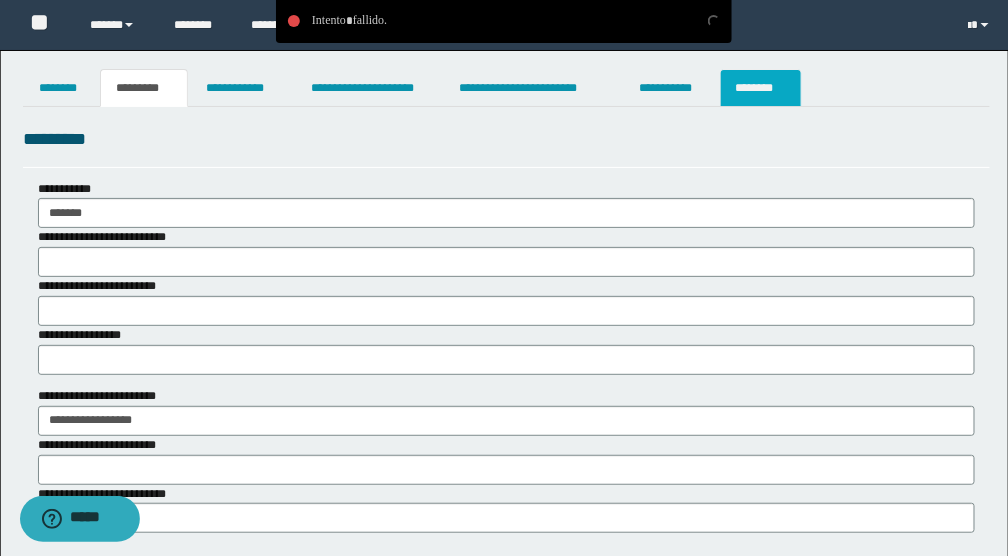 click on "********" at bounding box center (761, 88) 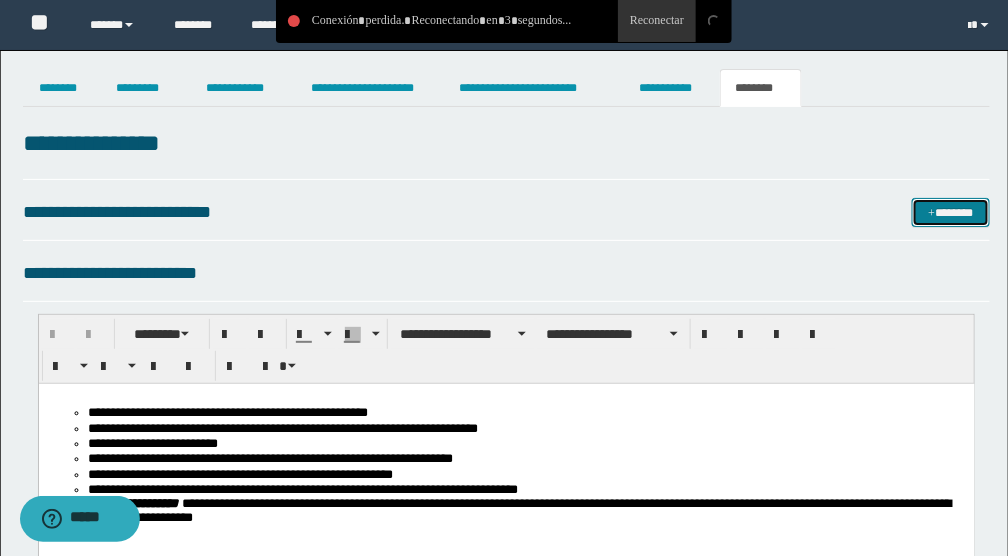 click on "*******" at bounding box center (951, 212) 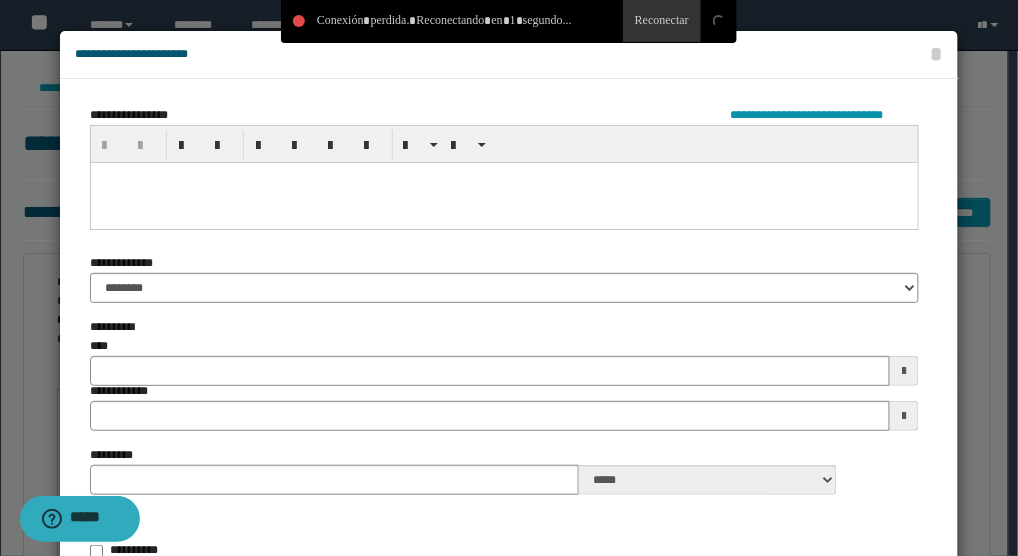 scroll, scrollTop: 0, scrollLeft: 0, axis: both 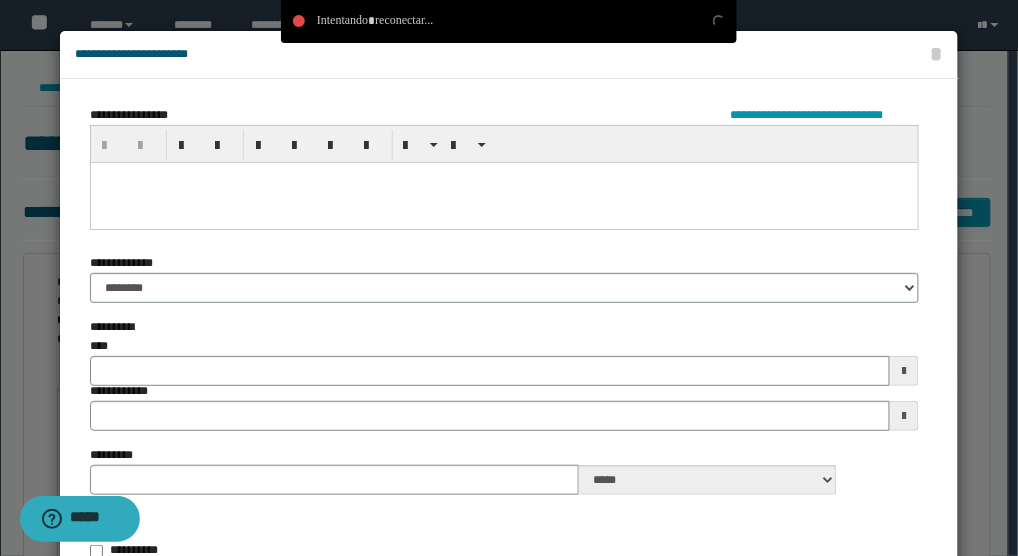 click at bounding box center [504, 202] 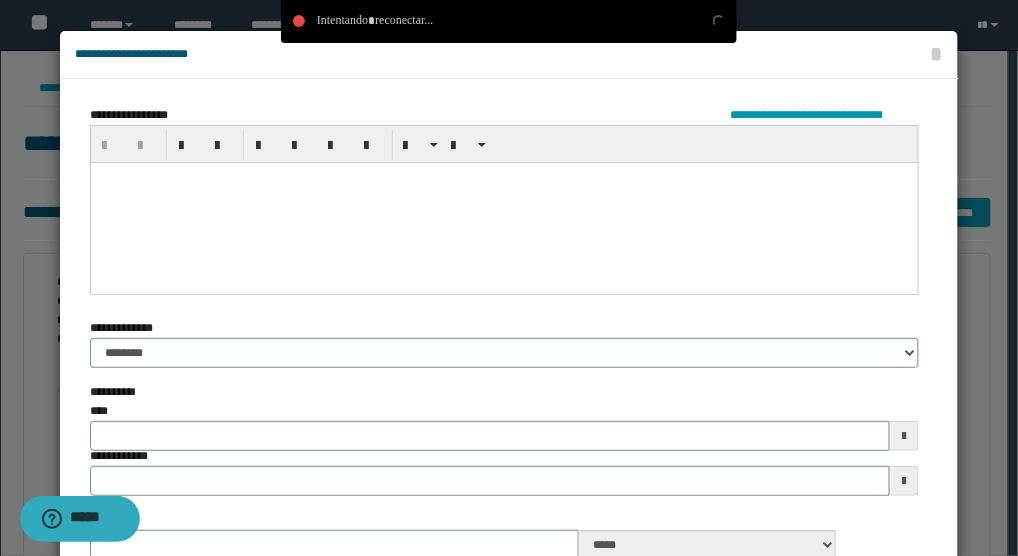 type 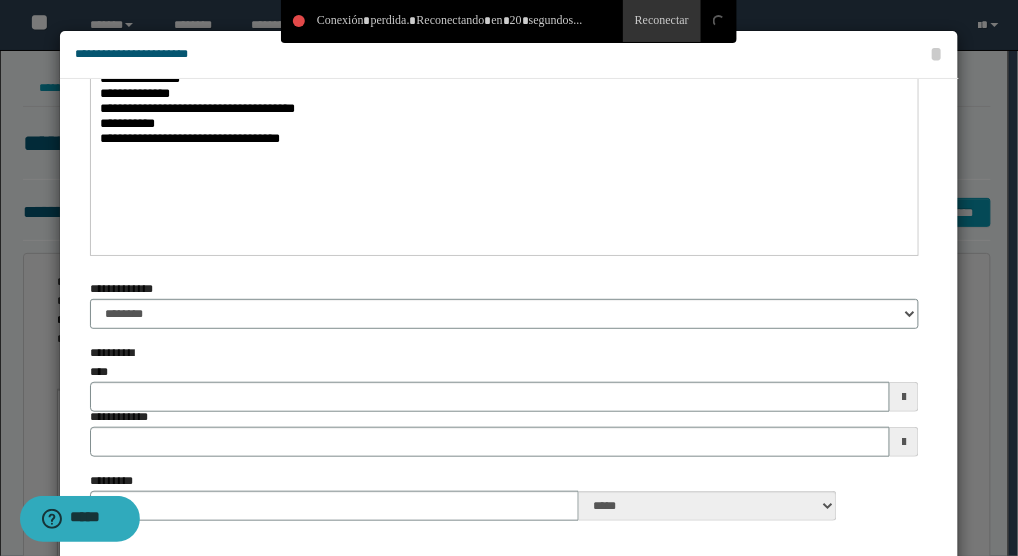scroll, scrollTop: 184, scrollLeft: 0, axis: vertical 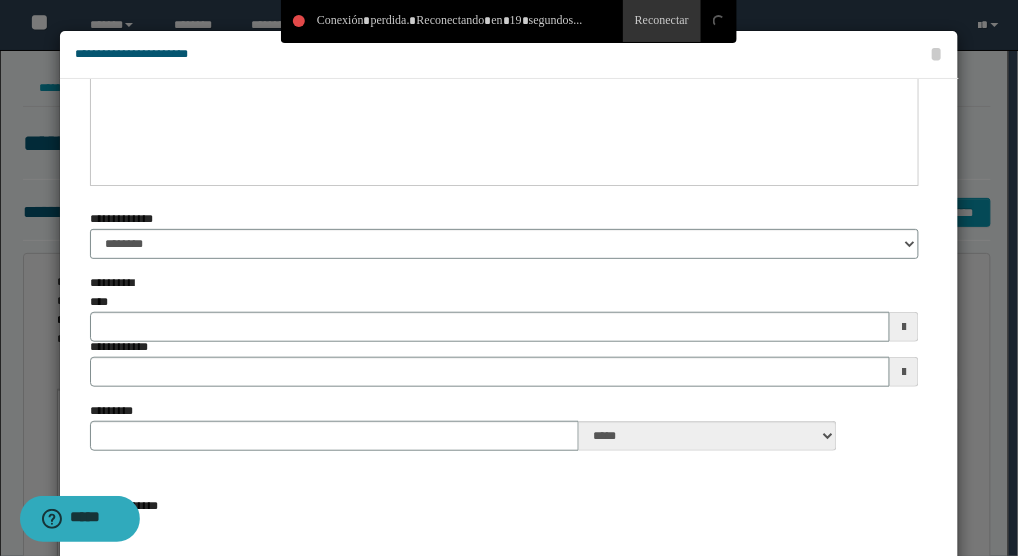 type 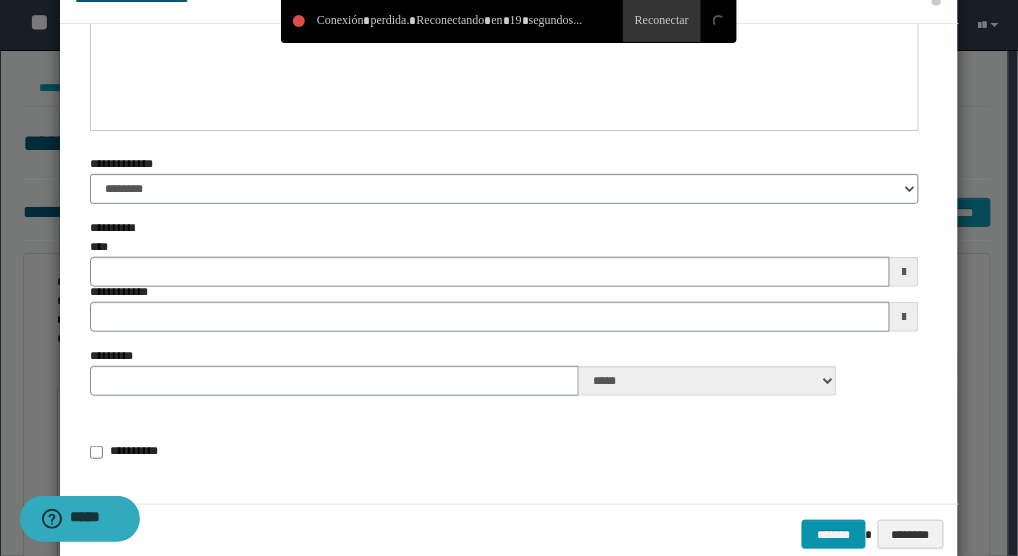 scroll, scrollTop: 92, scrollLeft: 0, axis: vertical 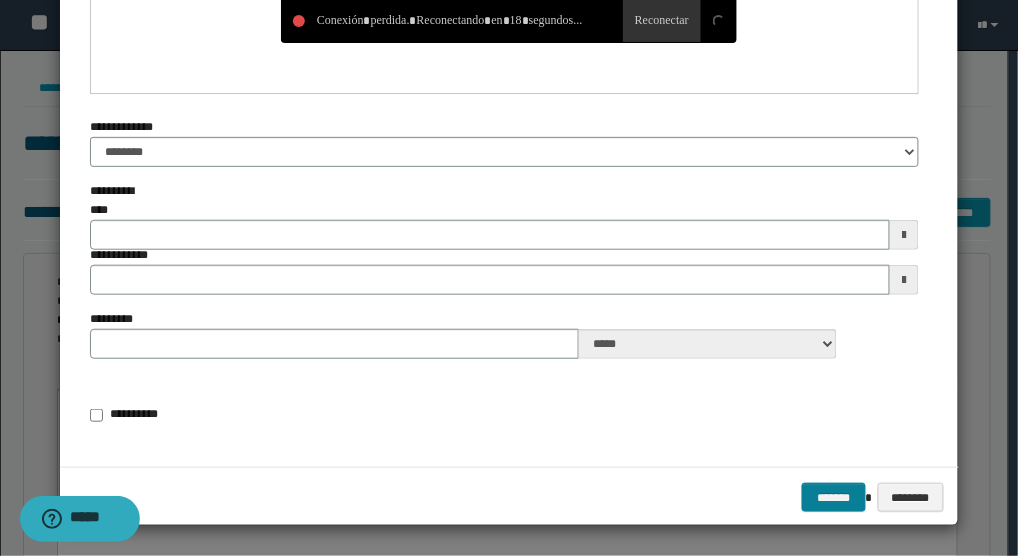 click on "*******" at bounding box center (834, 497) 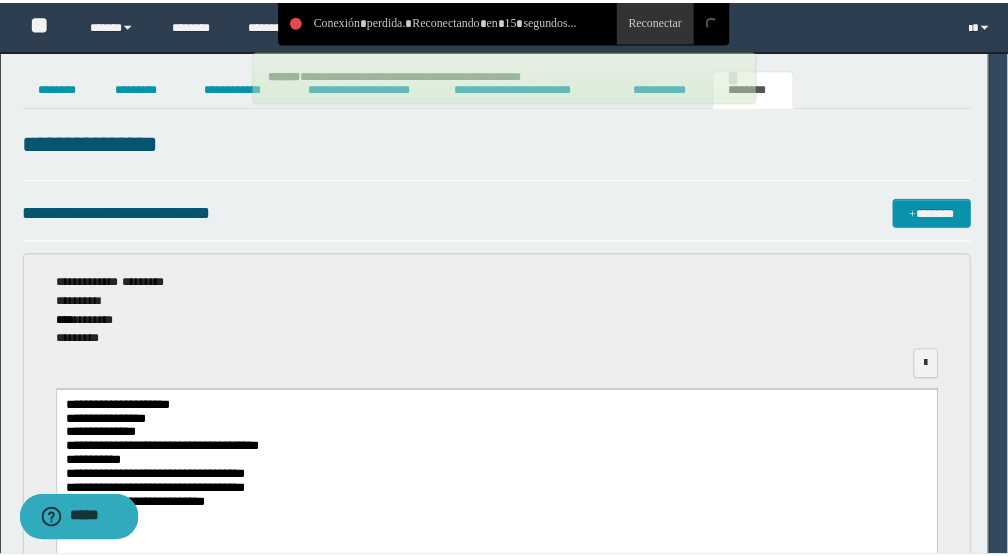 scroll, scrollTop: 0, scrollLeft: 0, axis: both 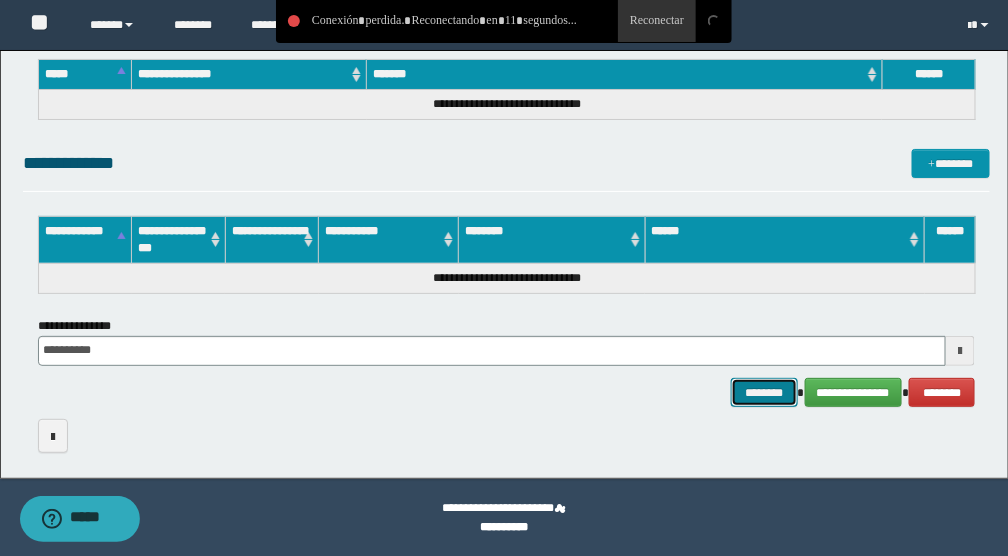 click on "********" at bounding box center [764, 392] 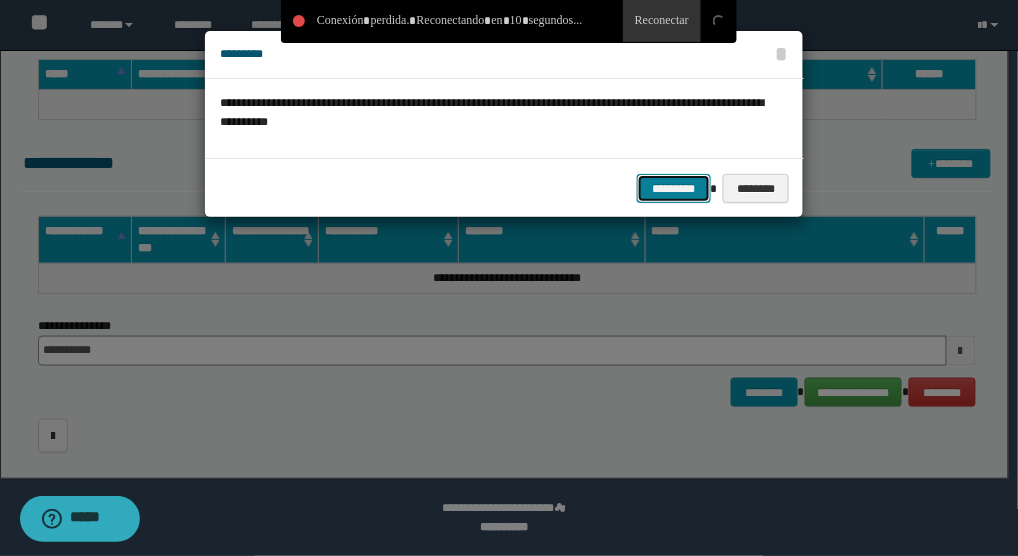 click on "*********" at bounding box center (674, 188) 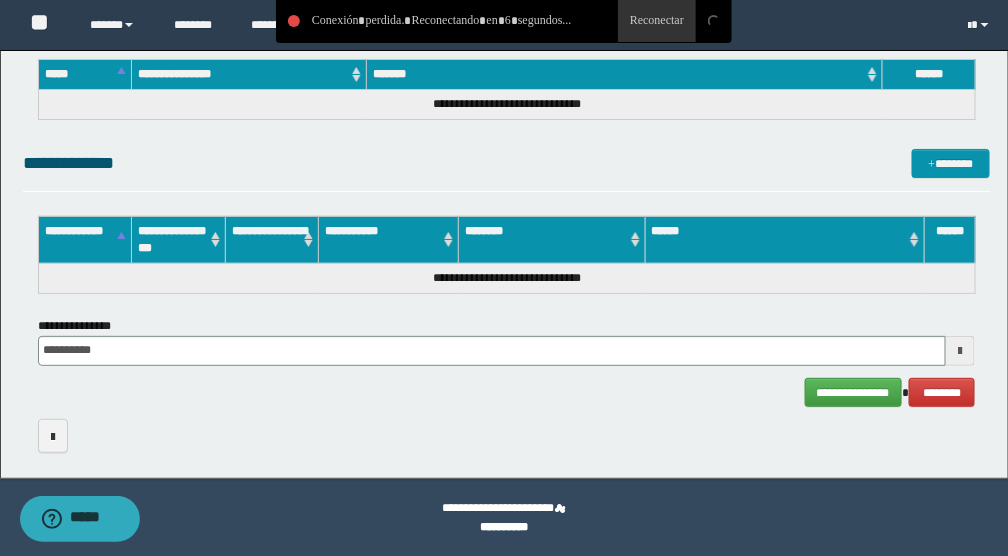 click on "**********" at bounding box center (507, 341) 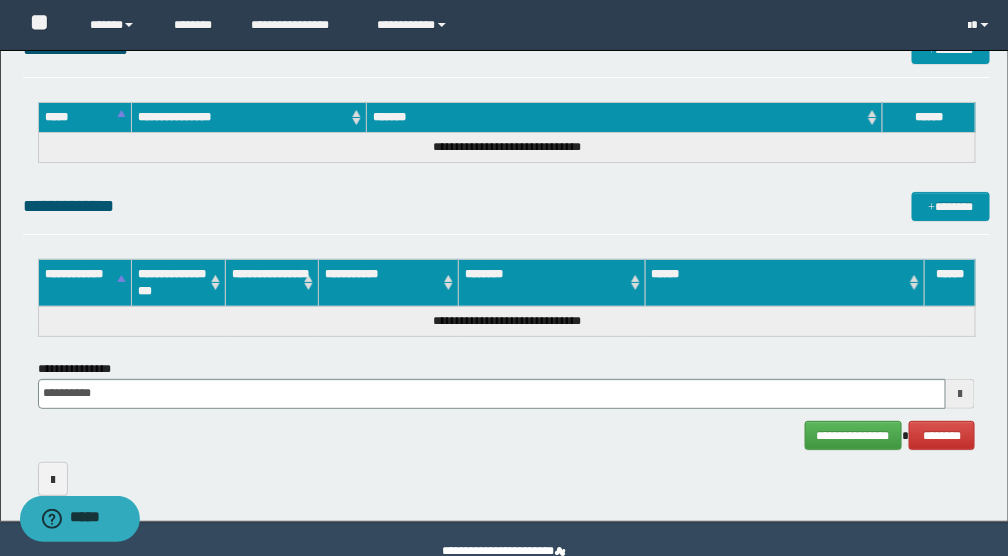 scroll, scrollTop: 1794, scrollLeft: 0, axis: vertical 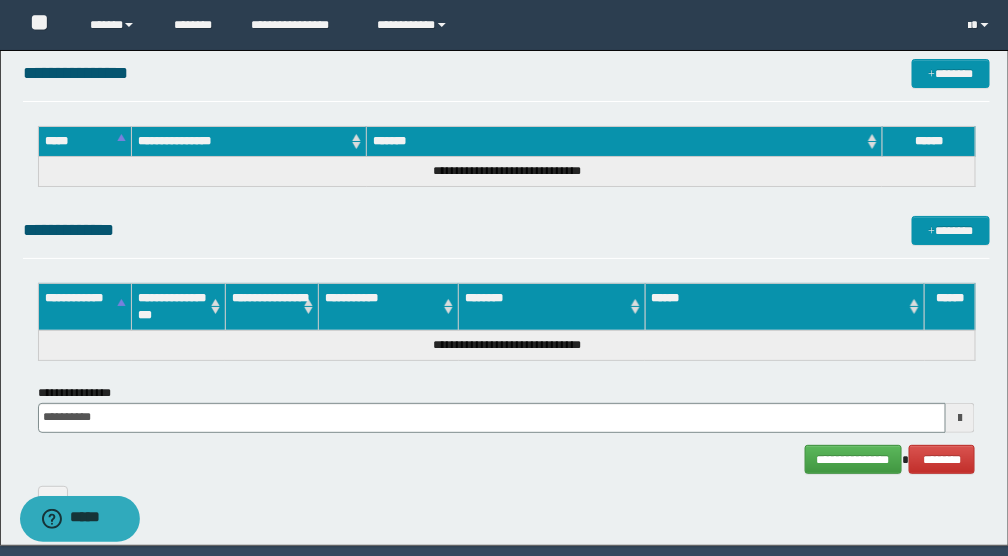 click on "**********" at bounding box center [507, 237] 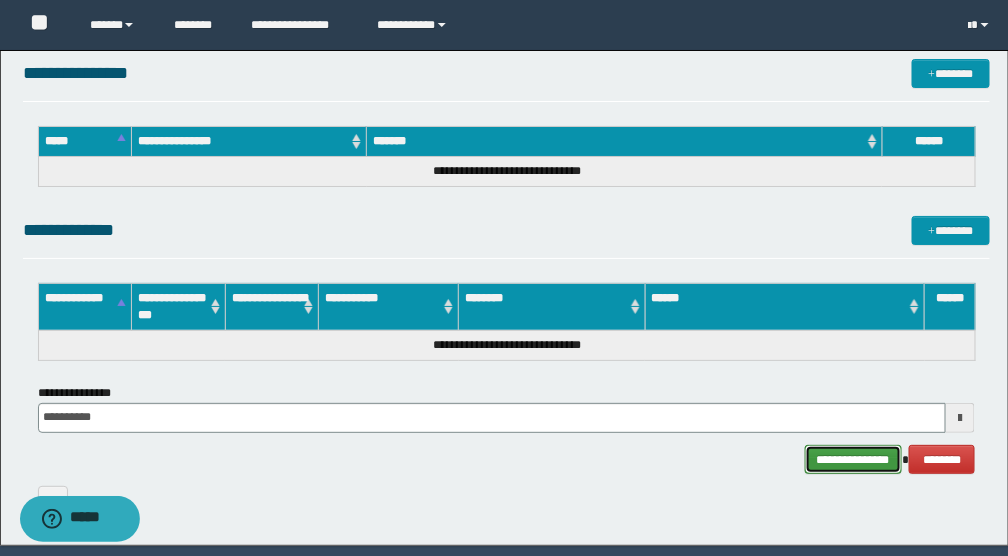 click on "**********" at bounding box center [853, 459] 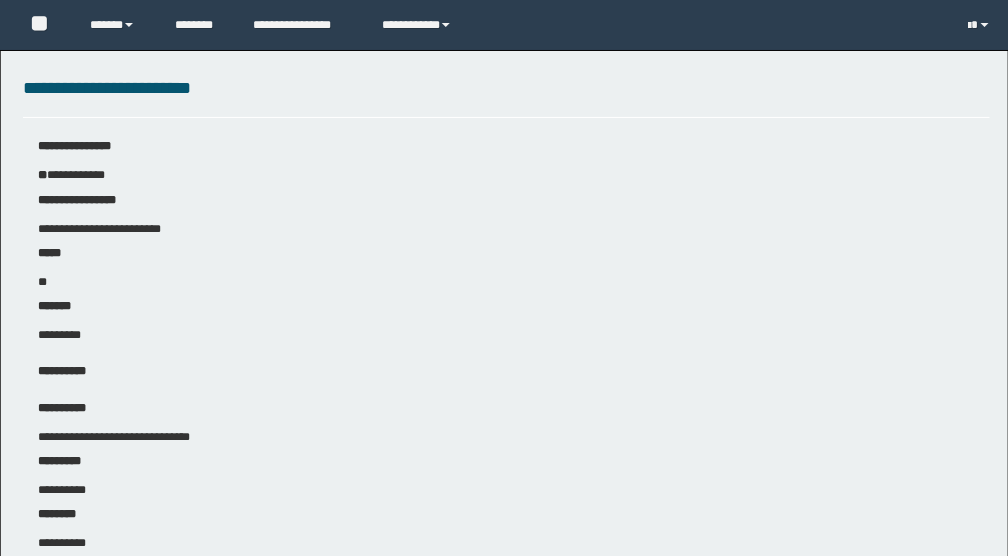 scroll, scrollTop: 0, scrollLeft: 0, axis: both 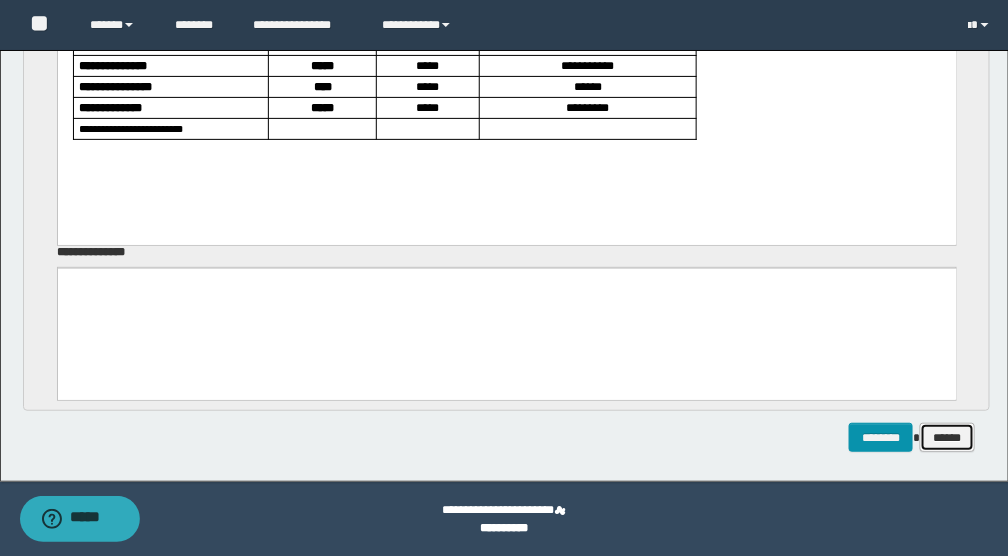 click on "******" at bounding box center [947, 437] 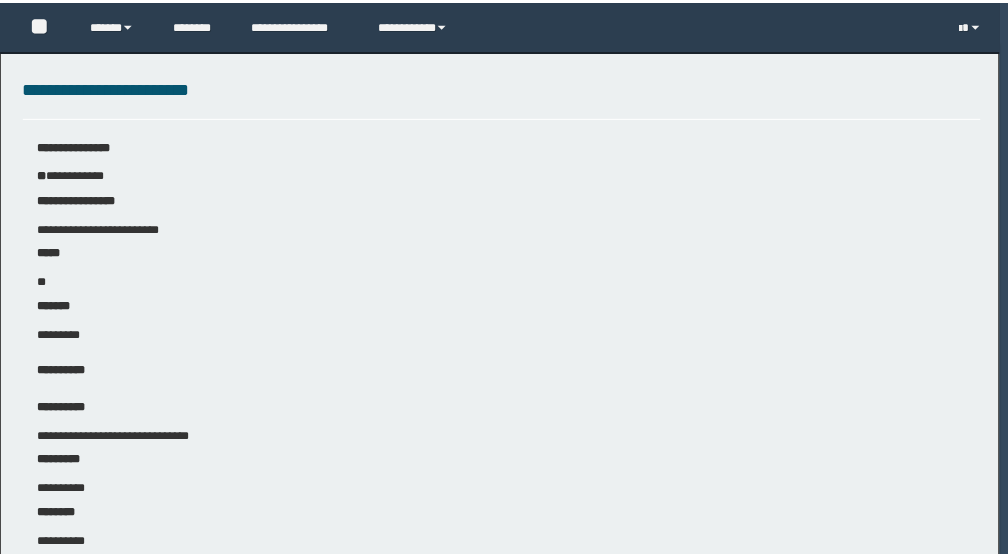 scroll, scrollTop: 0, scrollLeft: 0, axis: both 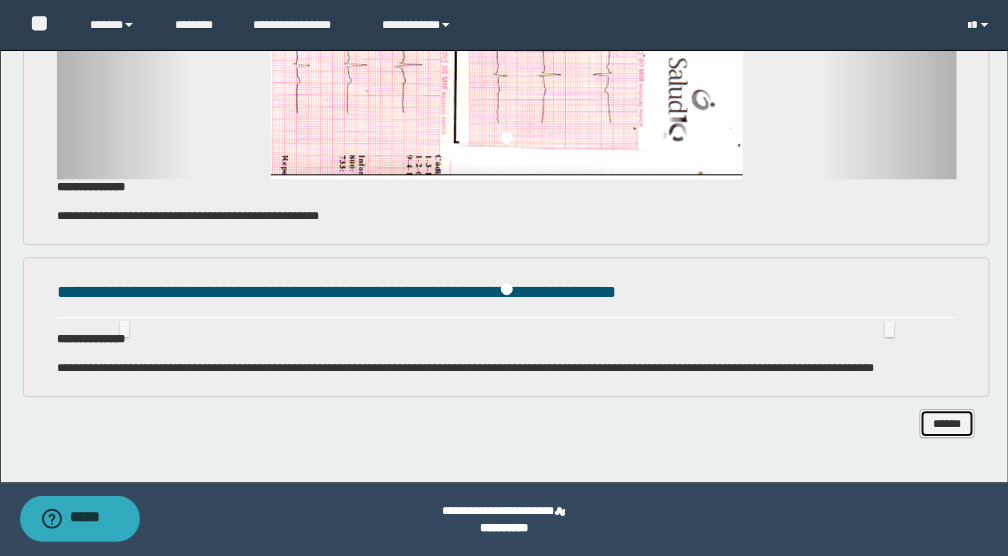 click on "******" at bounding box center (947, 423) 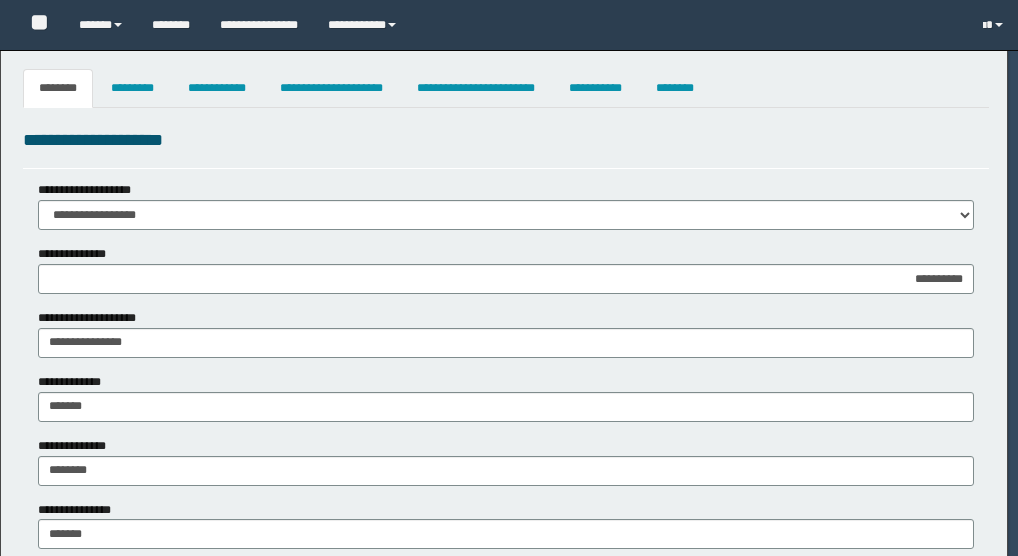 select on "*" 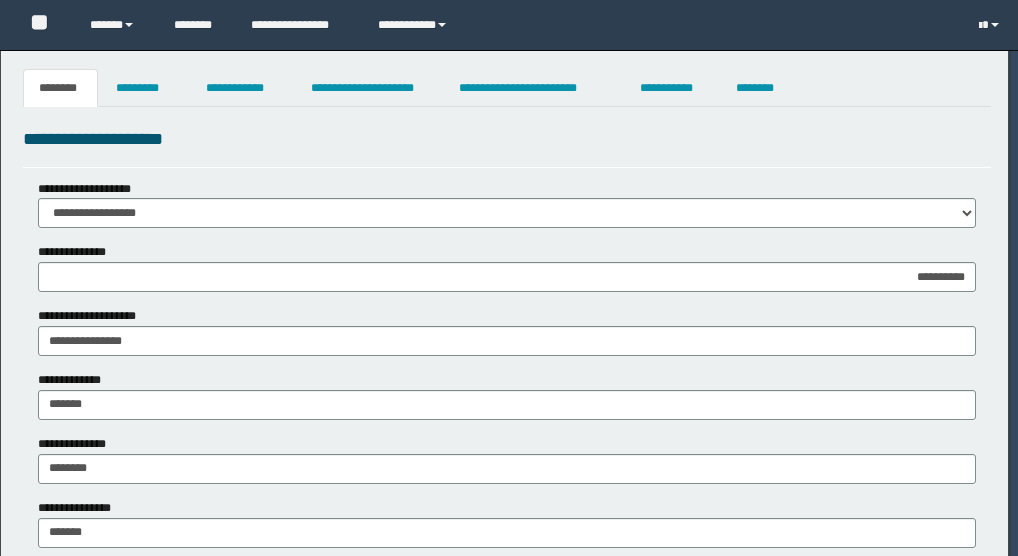 scroll, scrollTop: 0, scrollLeft: 0, axis: both 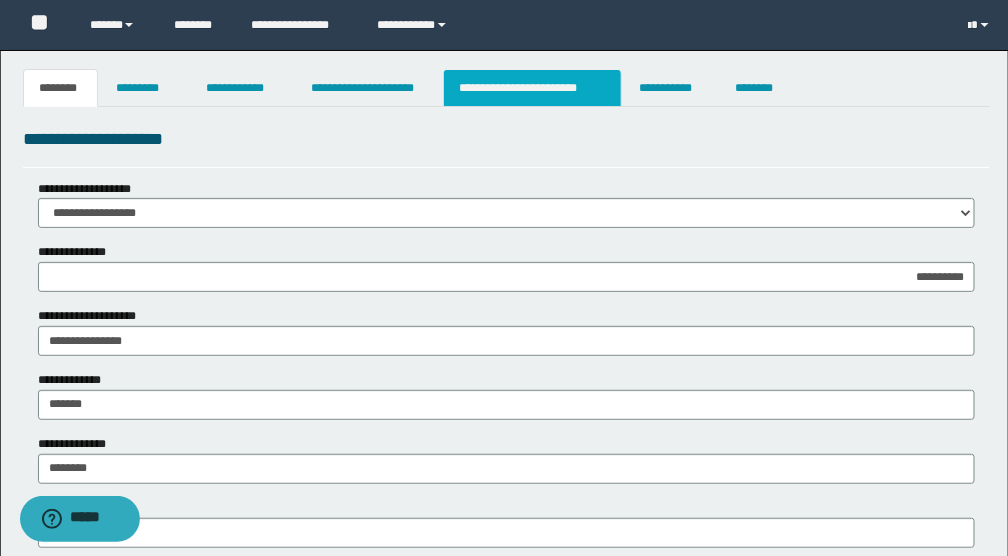 click on "**********" at bounding box center (532, 88) 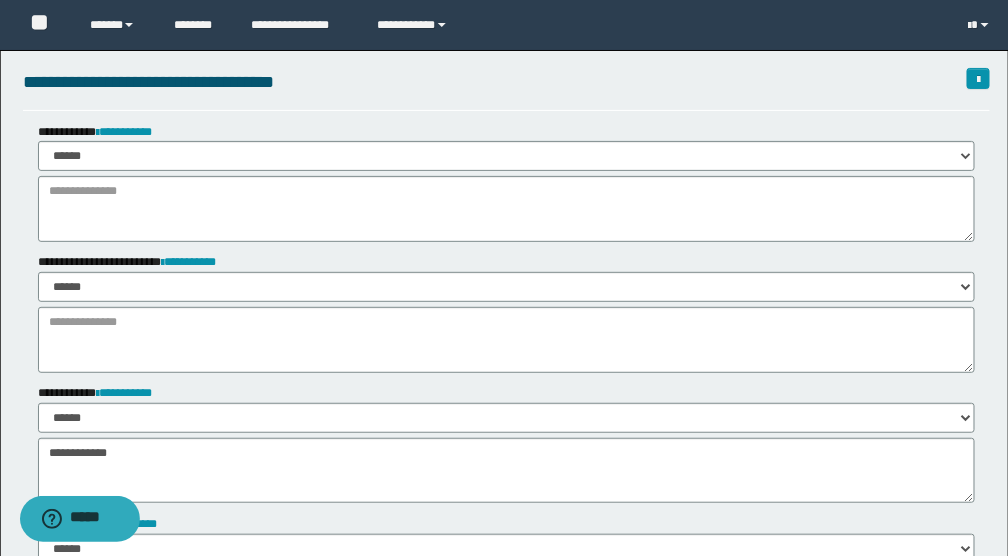 scroll, scrollTop: 0, scrollLeft: 0, axis: both 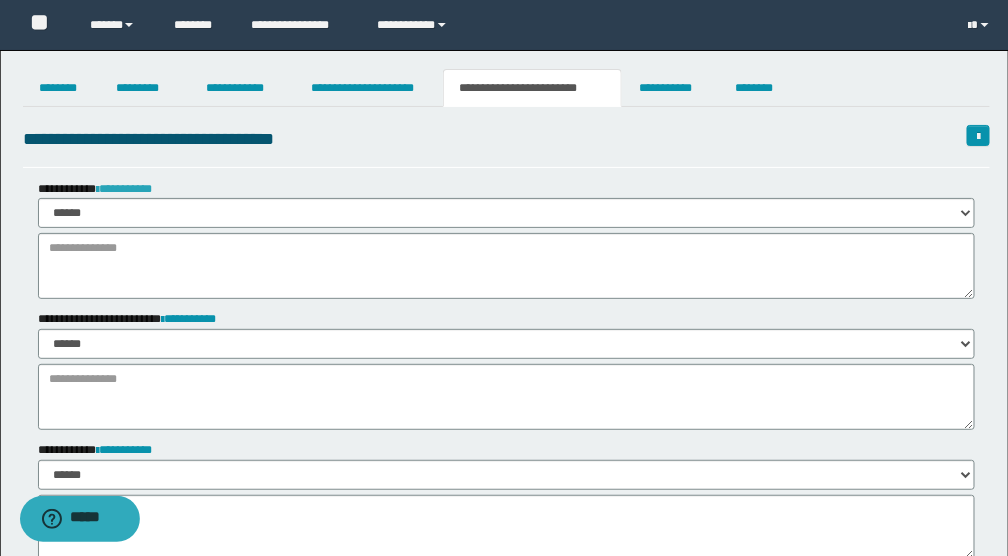 click on "**********" at bounding box center [124, 189] 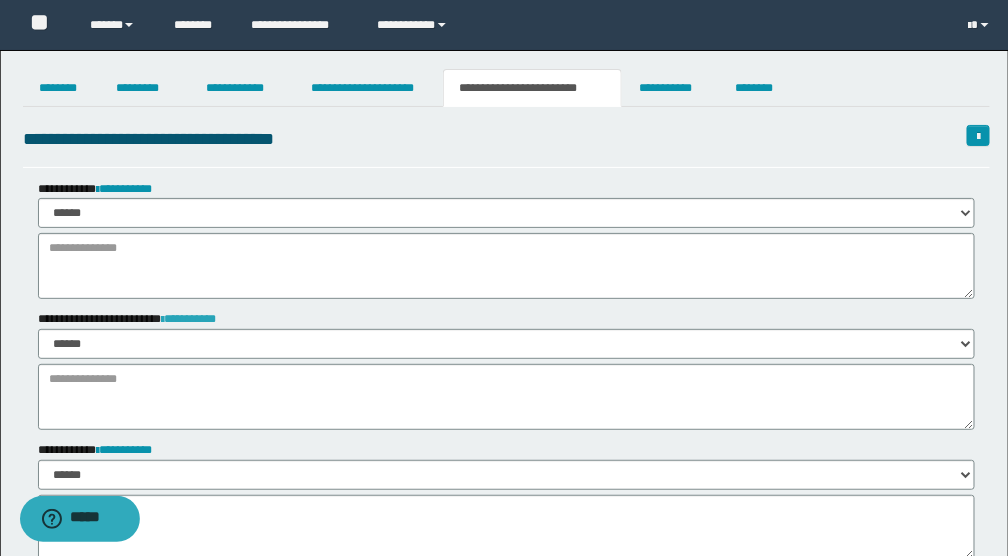 click on "**********" at bounding box center [189, 319] 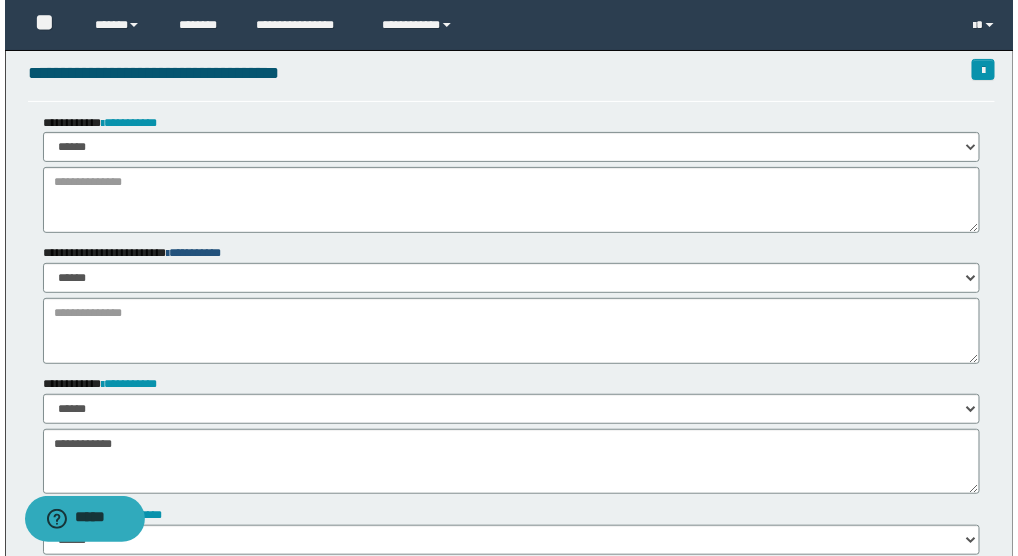 scroll, scrollTop: 0, scrollLeft: 0, axis: both 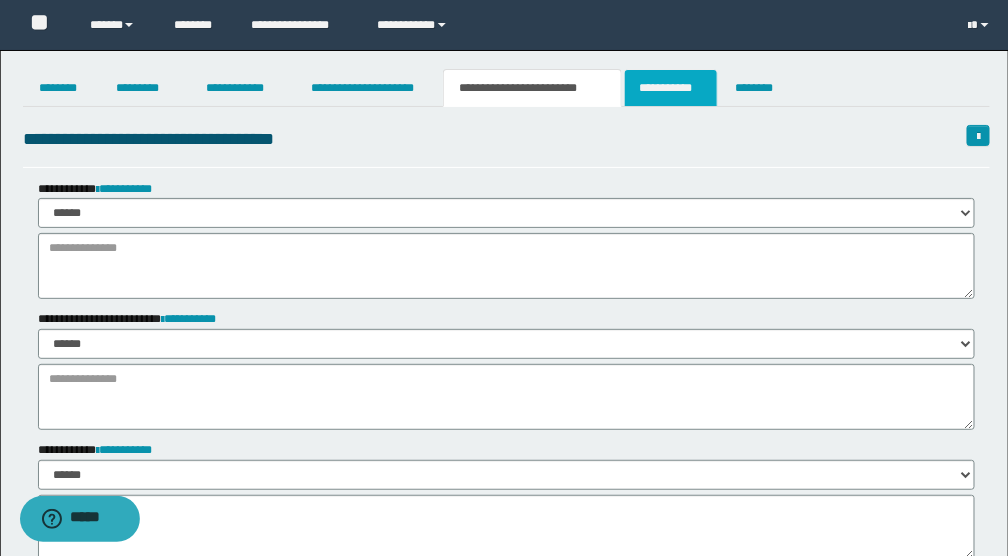 click on "**********" at bounding box center (671, 88) 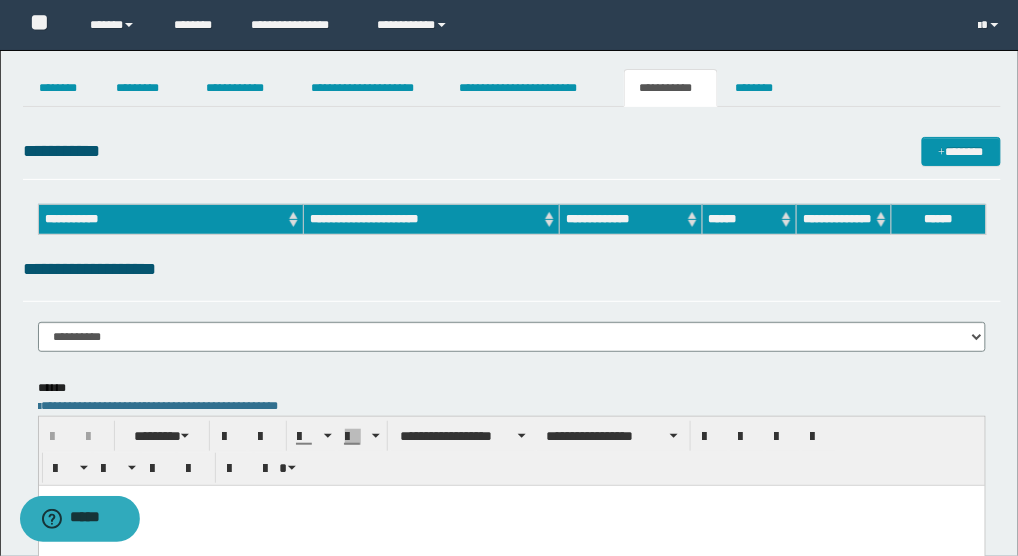 scroll, scrollTop: 0, scrollLeft: 0, axis: both 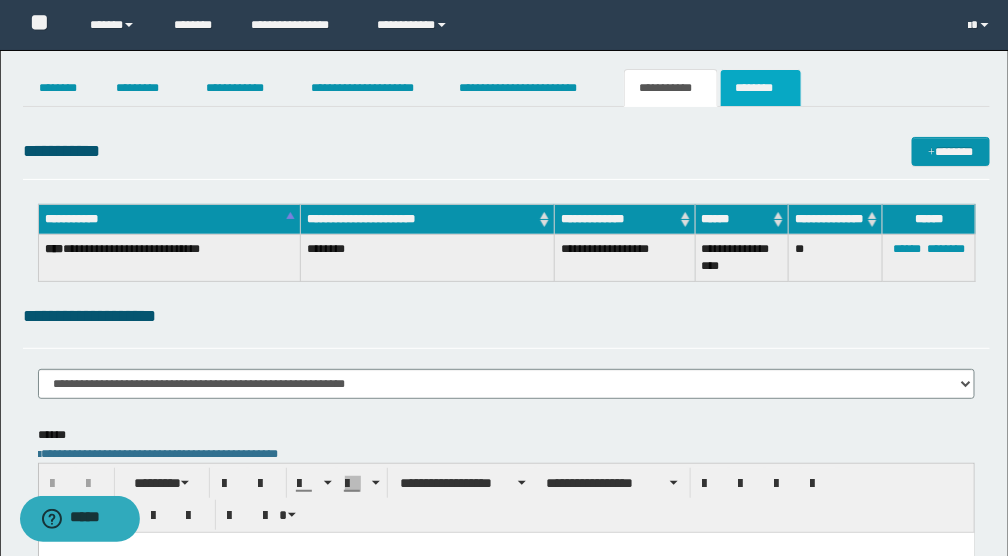 click on "********" at bounding box center (761, 88) 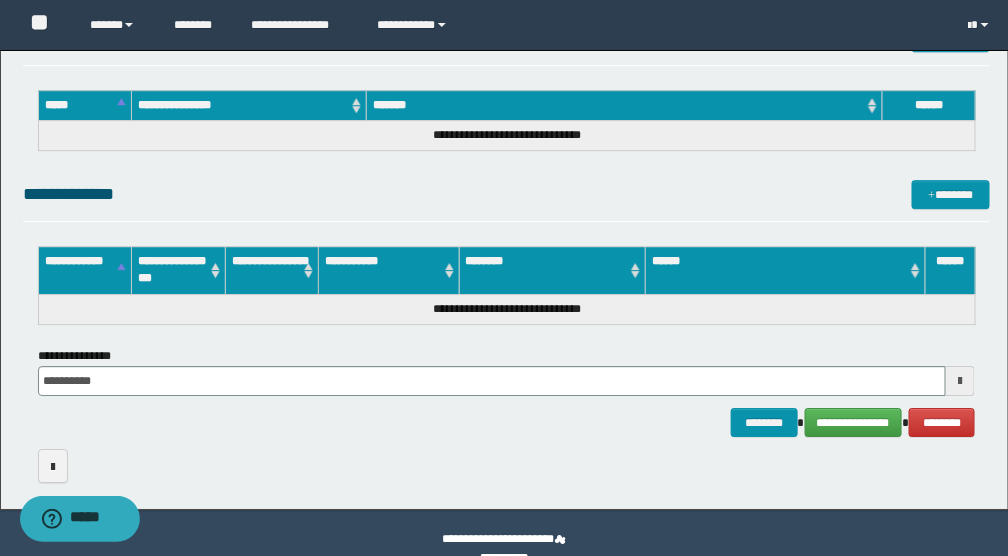 scroll, scrollTop: 1452, scrollLeft: 0, axis: vertical 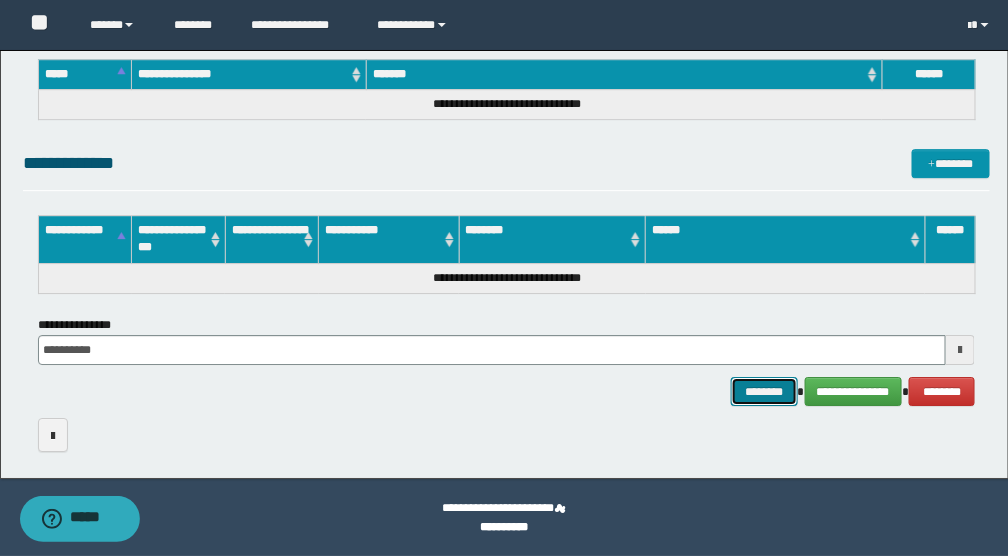 click on "********" at bounding box center [764, 391] 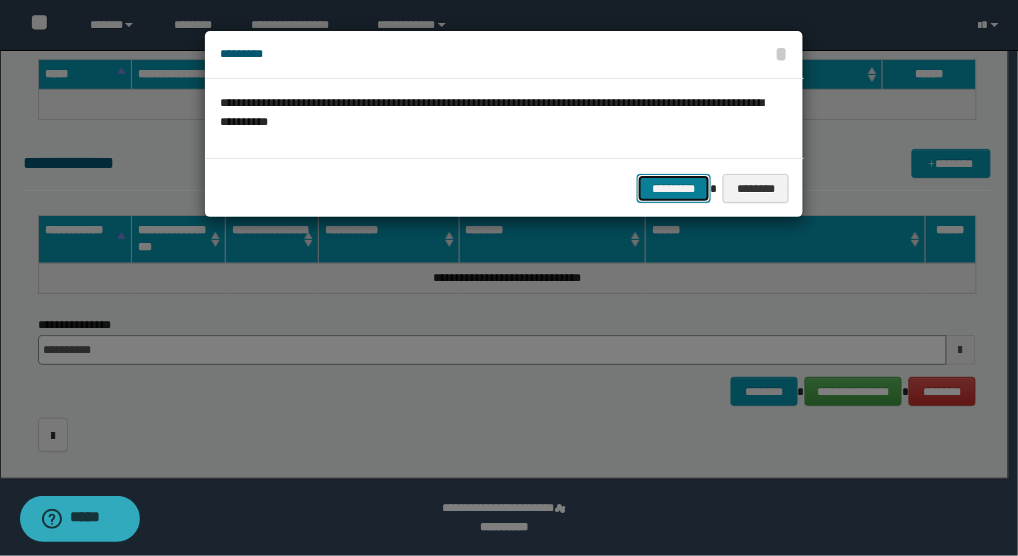 click on "*********" at bounding box center [674, 188] 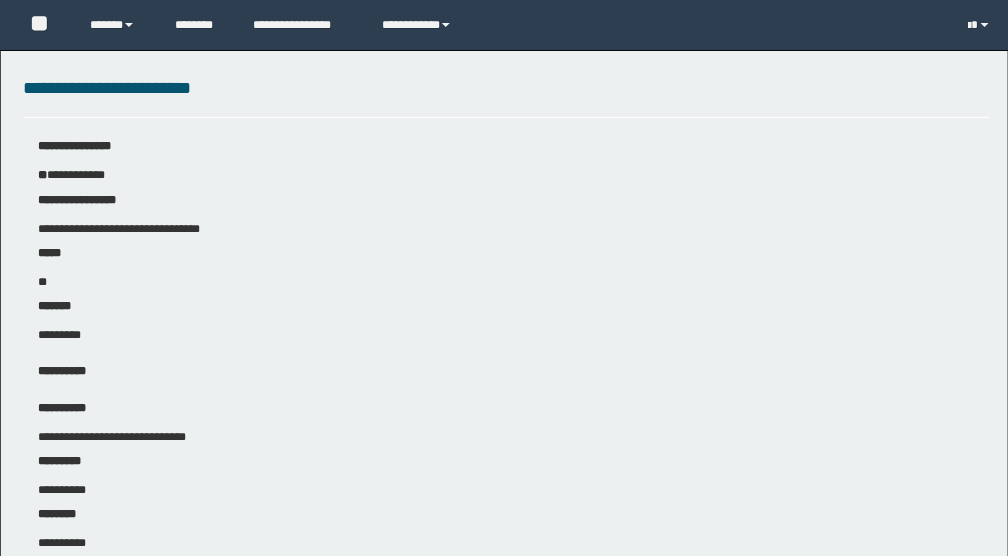 scroll, scrollTop: 0, scrollLeft: 0, axis: both 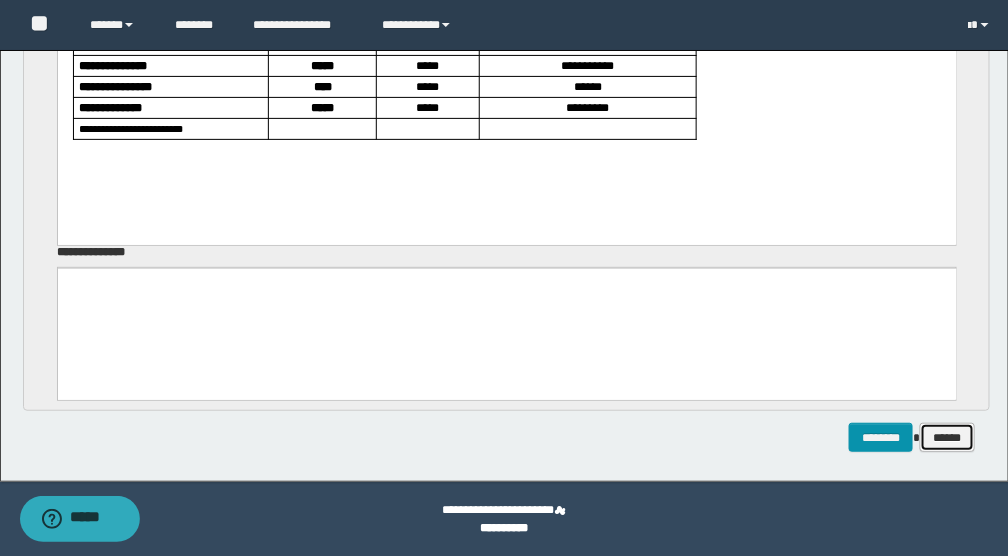 click on "******" at bounding box center (947, 437) 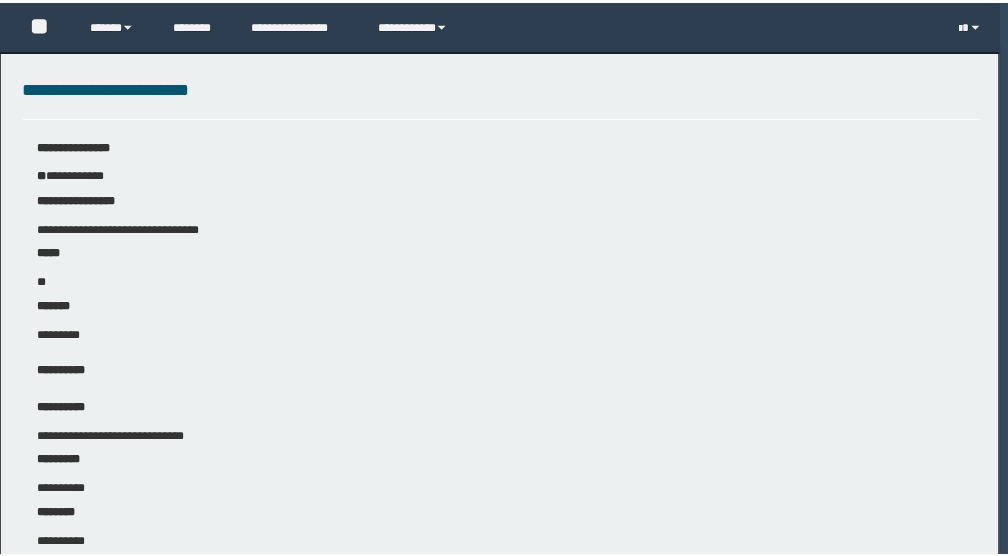 scroll, scrollTop: 0, scrollLeft: 0, axis: both 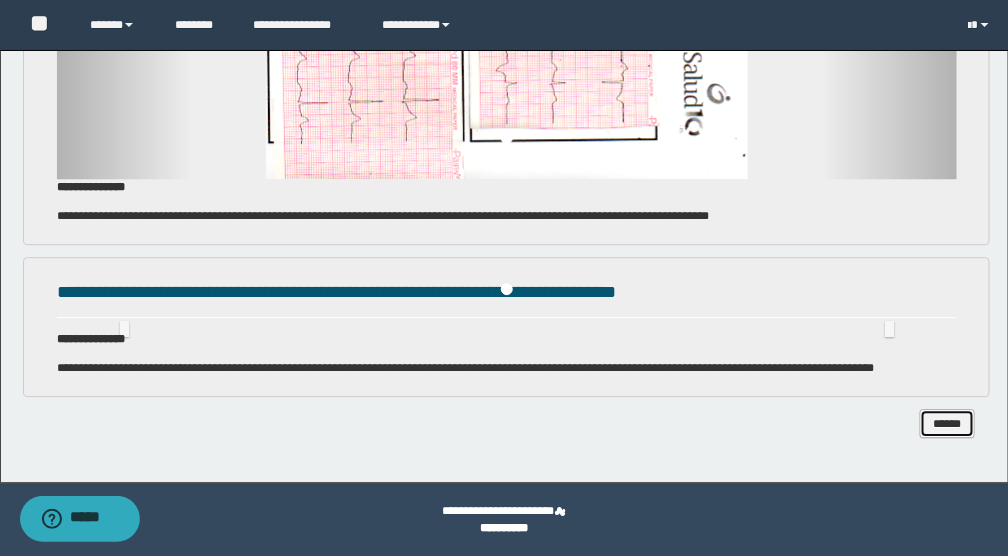 click on "******" at bounding box center (947, 423) 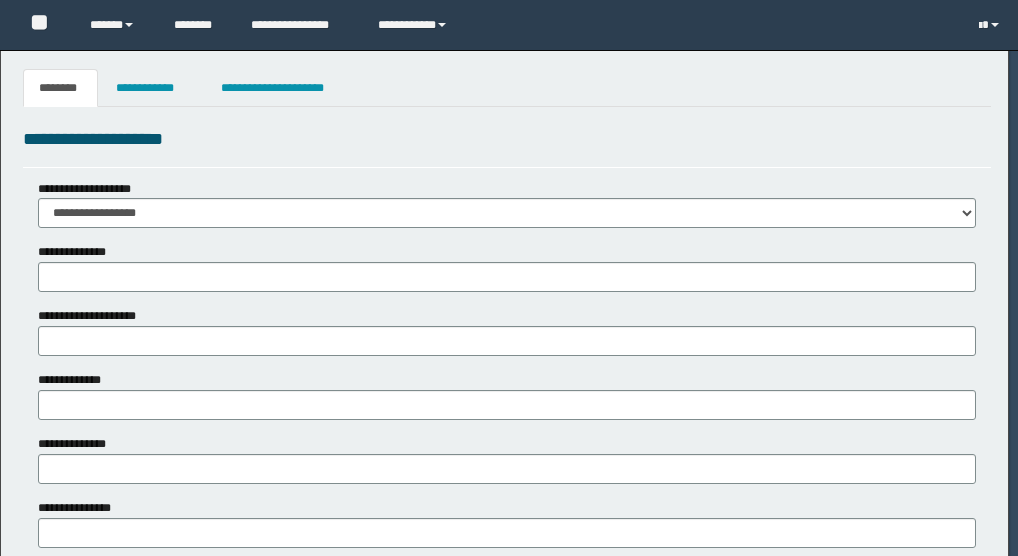 scroll, scrollTop: 0, scrollLeft: 0, axis: both 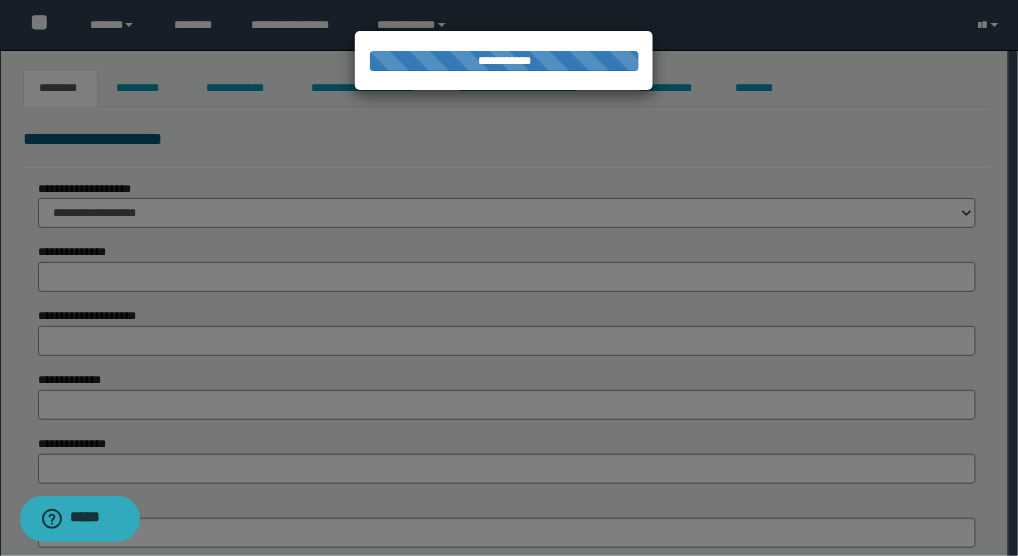 type on "**********" 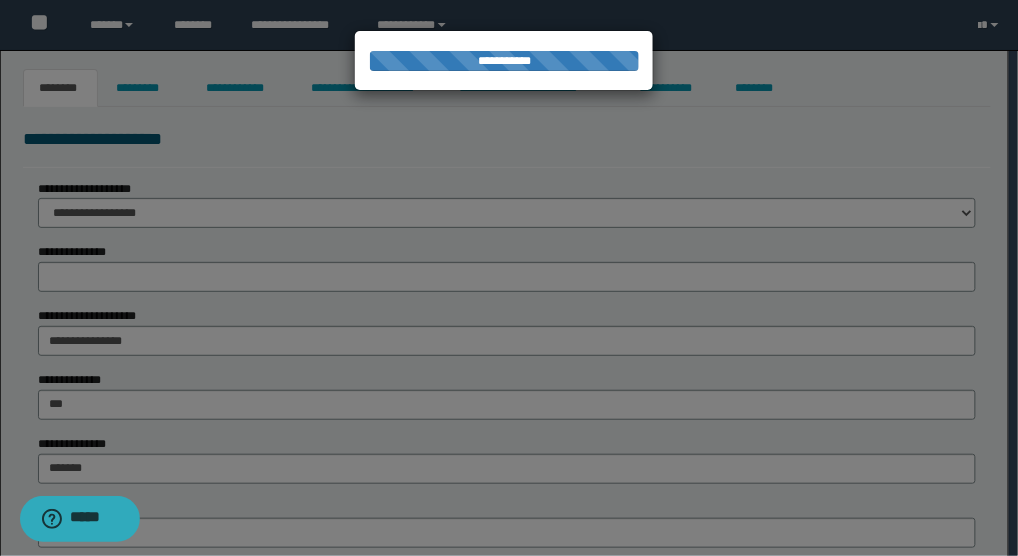 type on "*****" 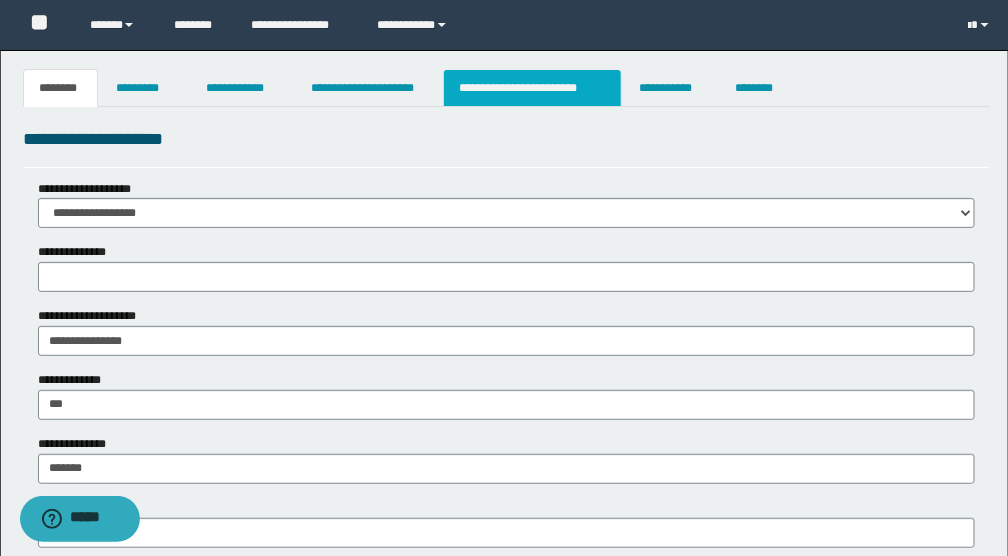 click on "**********" at bounding box center [532, 88] 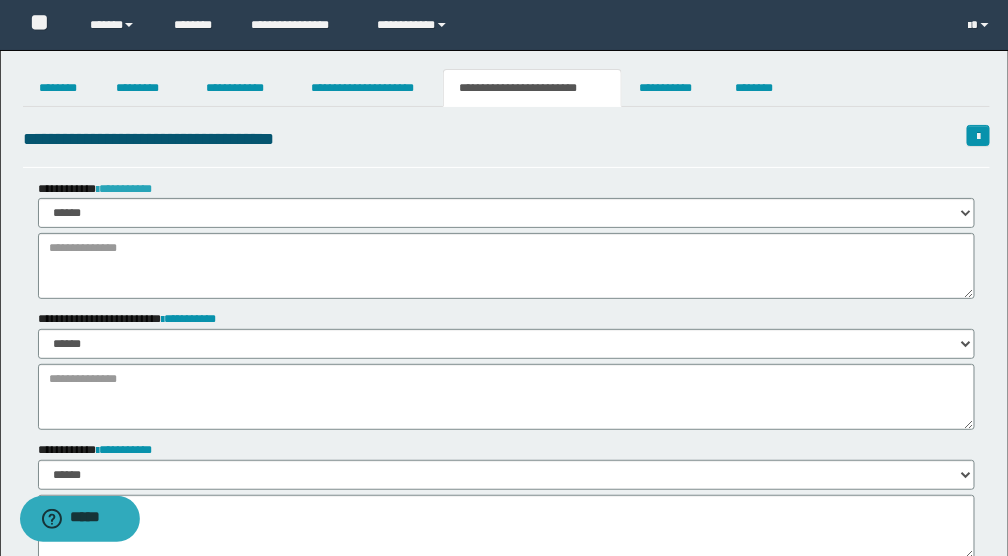 click on "**********" at bounding box center [124, 189] 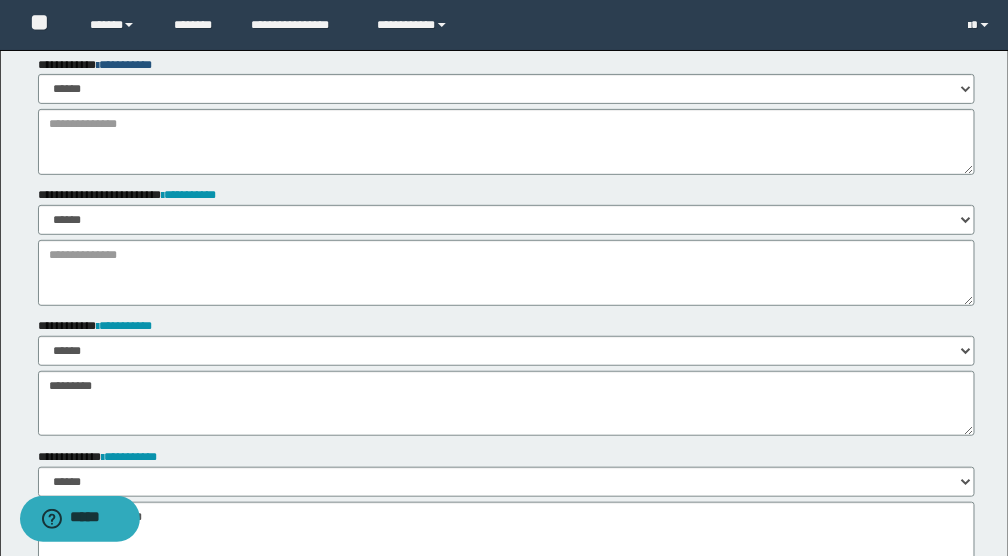scroll, scrollTop: 133, scrollLeft: 0, axis: vertical 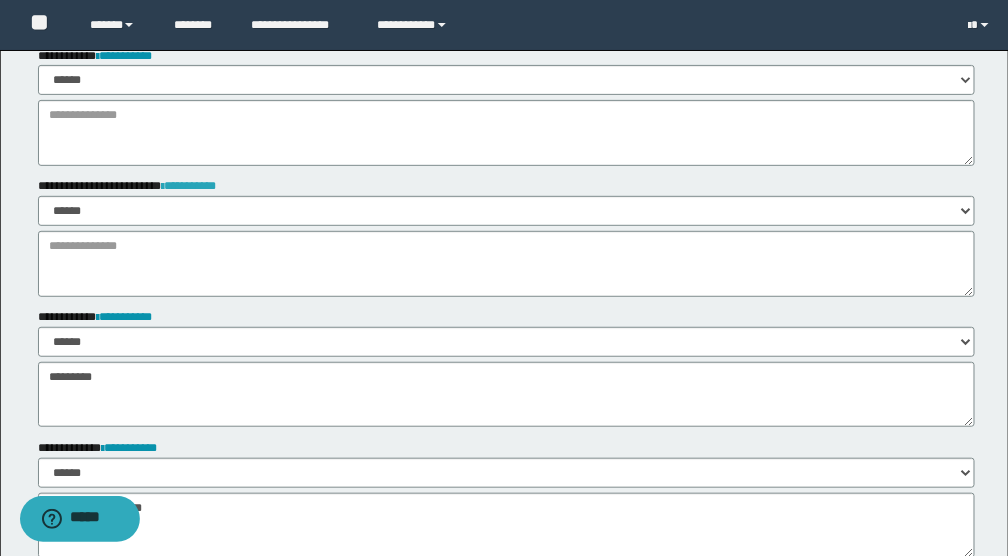 click on "**********" at bounding box center (189, 186) 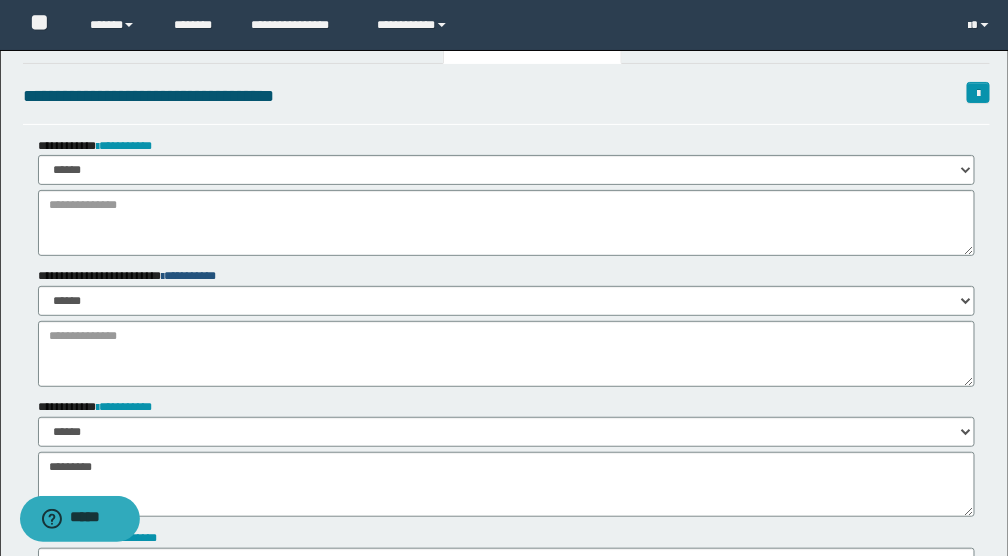 scroll, scrollTop: 66, scrollLeft: 0, axis: vertical 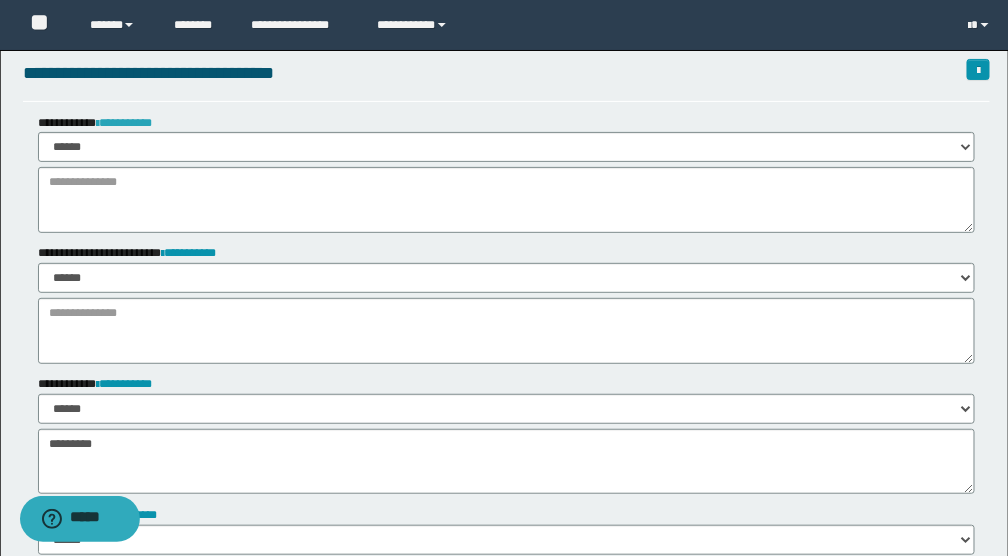 click on "**********" at bounding box center (124, 123) 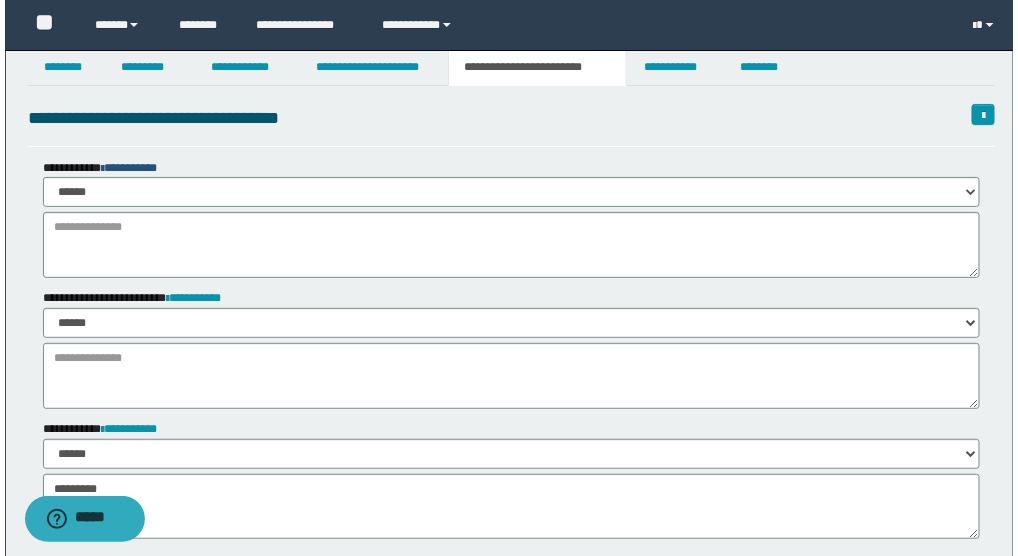 scroll, scrollTop: 0, scrollLeft: 0, axis: both 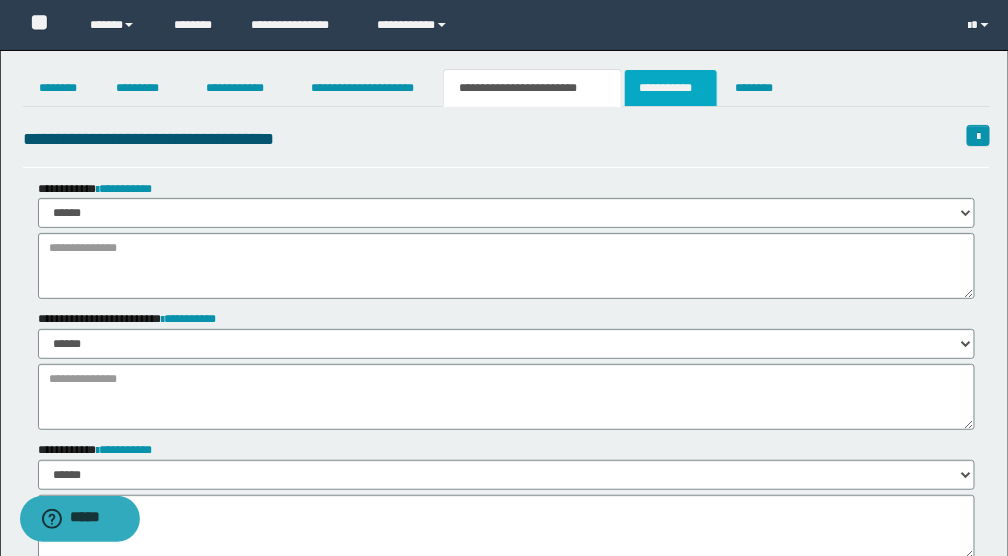 click on "**********" at bounding box center (671, 88) 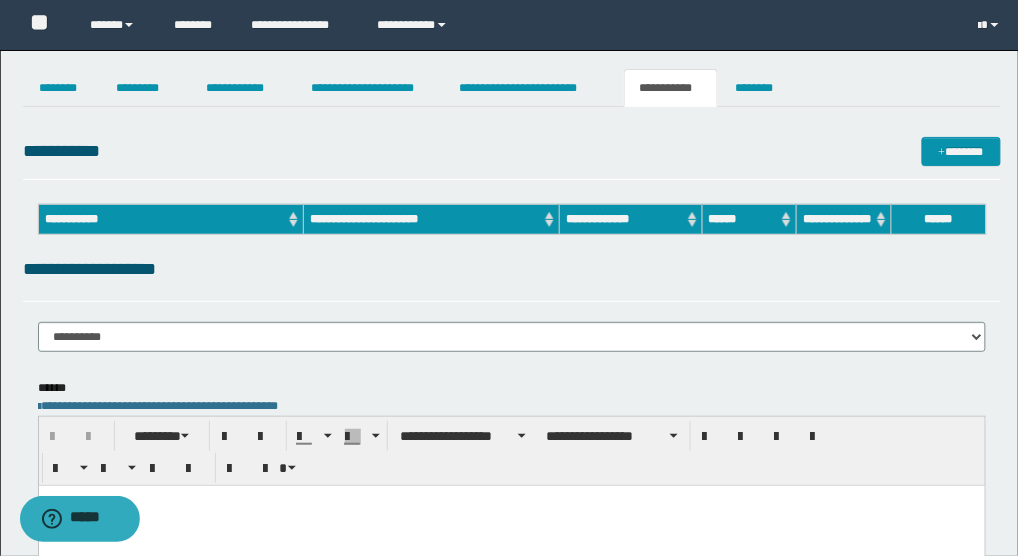 scroll, scrollTop: 0, scrollLeft: 0, axis: both 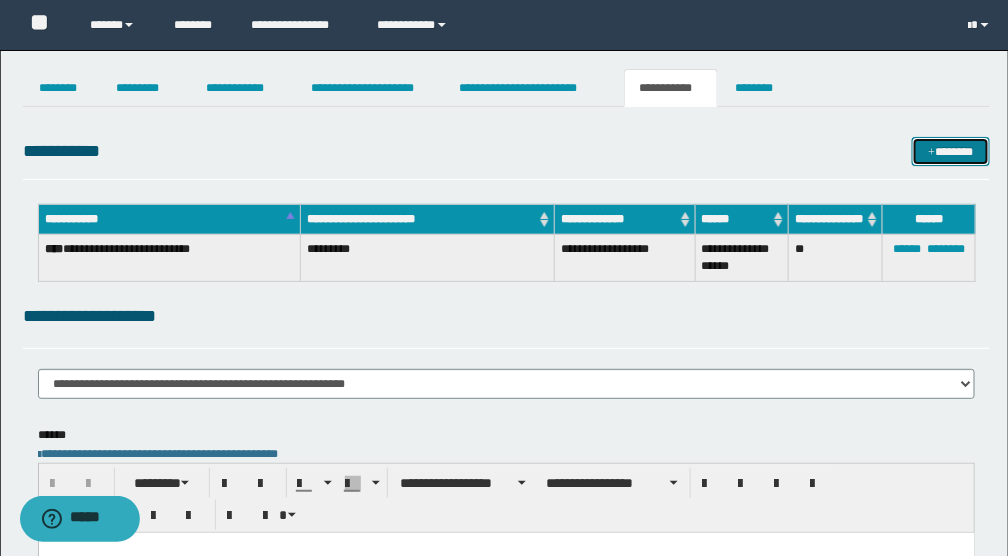 click on "*******" at bounding box center (951, 151) 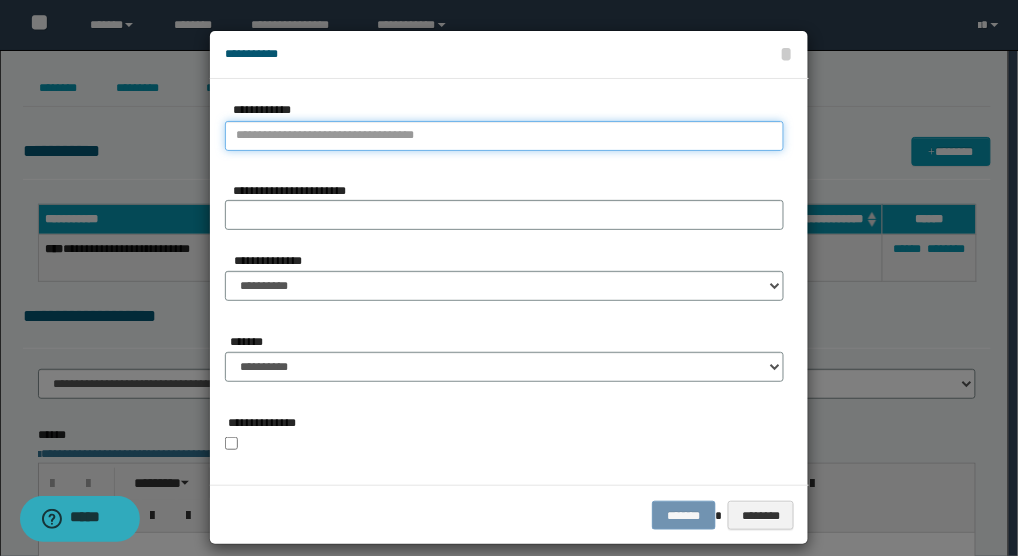 click on "**********" at bounding box center (504, 136) 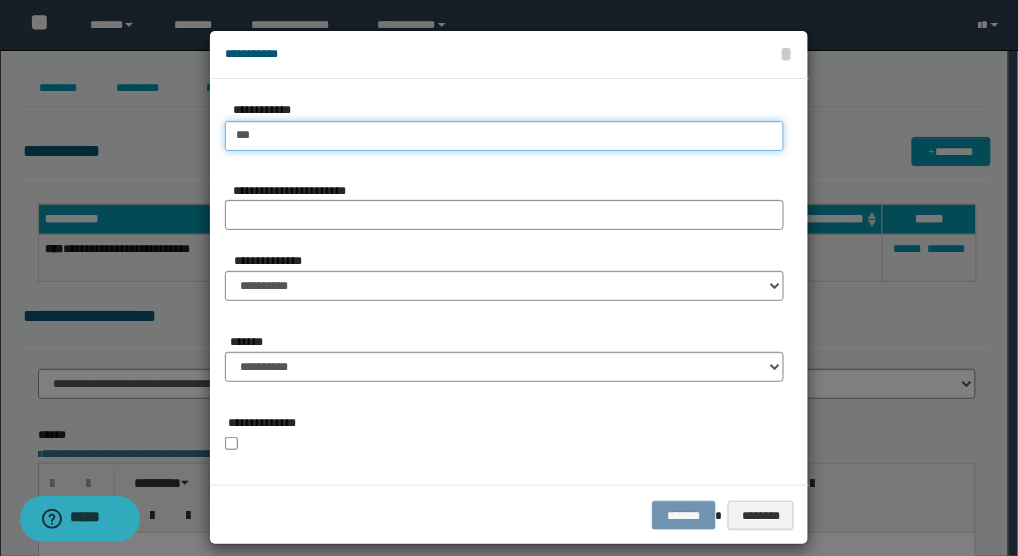 type on "****" 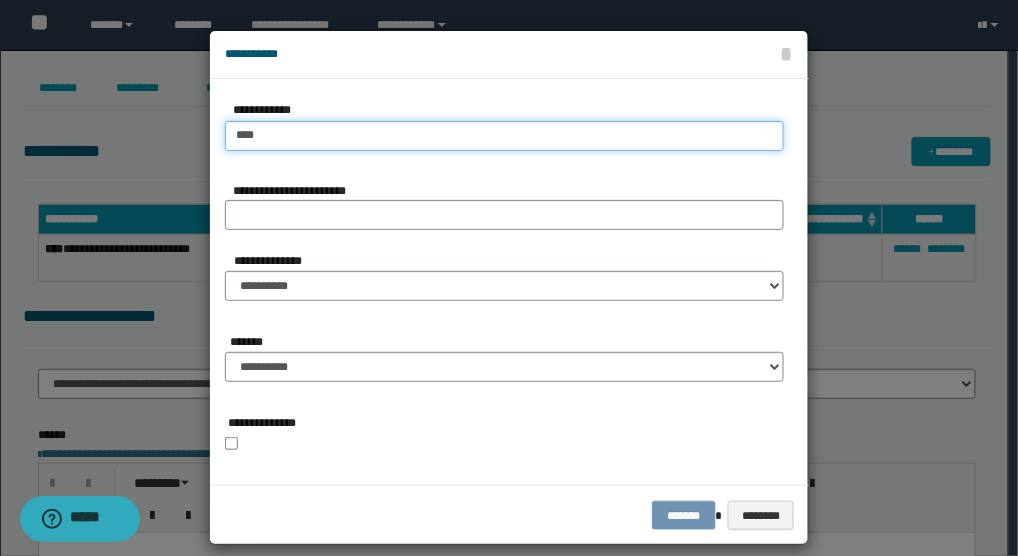type on "****" 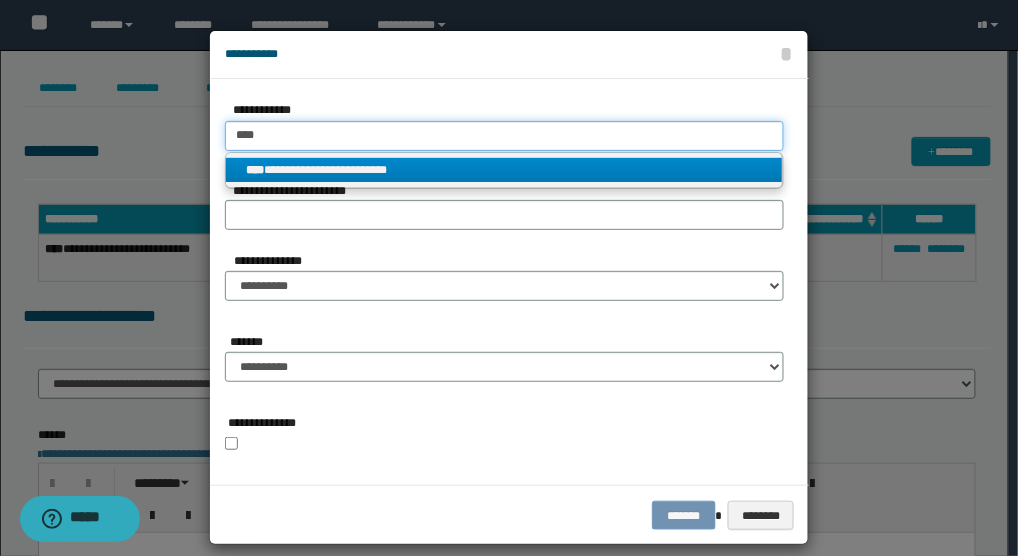 type on "****" 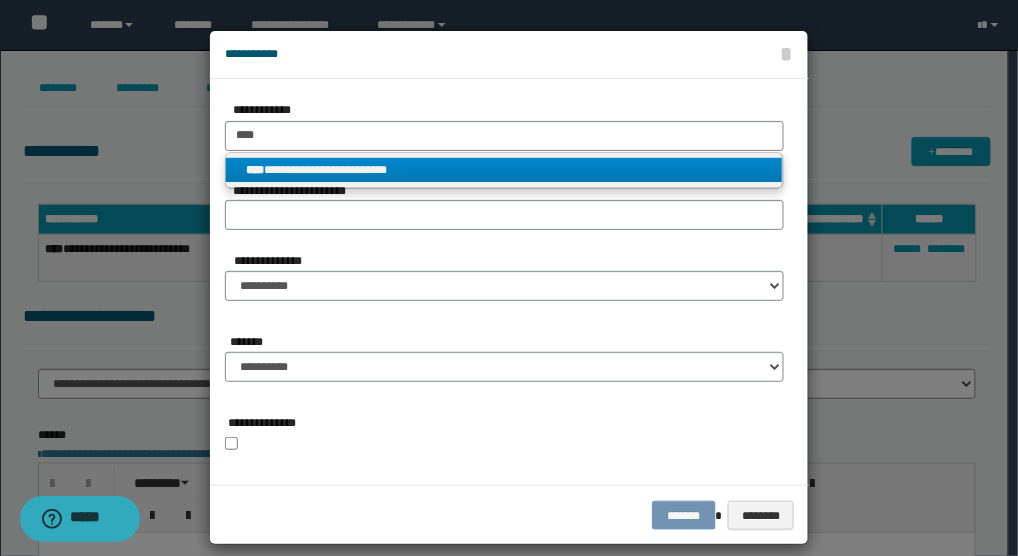 click on "**********" at bounding box center [504, 170] 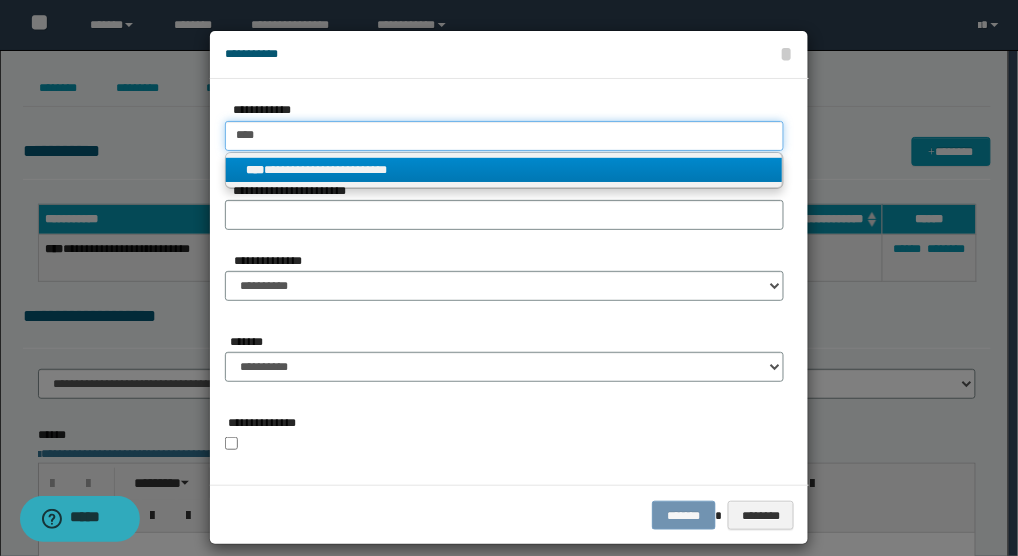 type 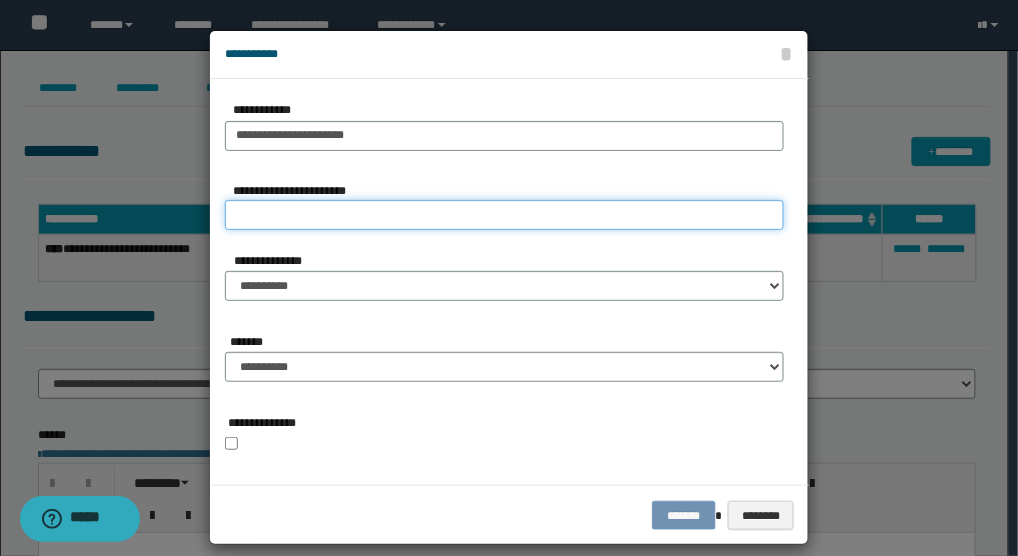 click on "**********" at bounding box center (504, 215) 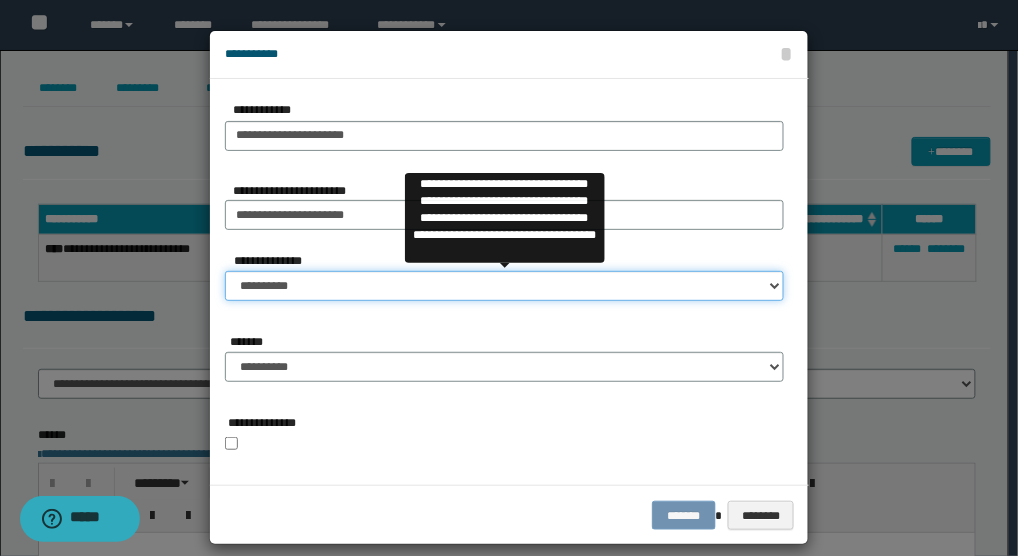 click on "**********" at bounding box center (504, 286) 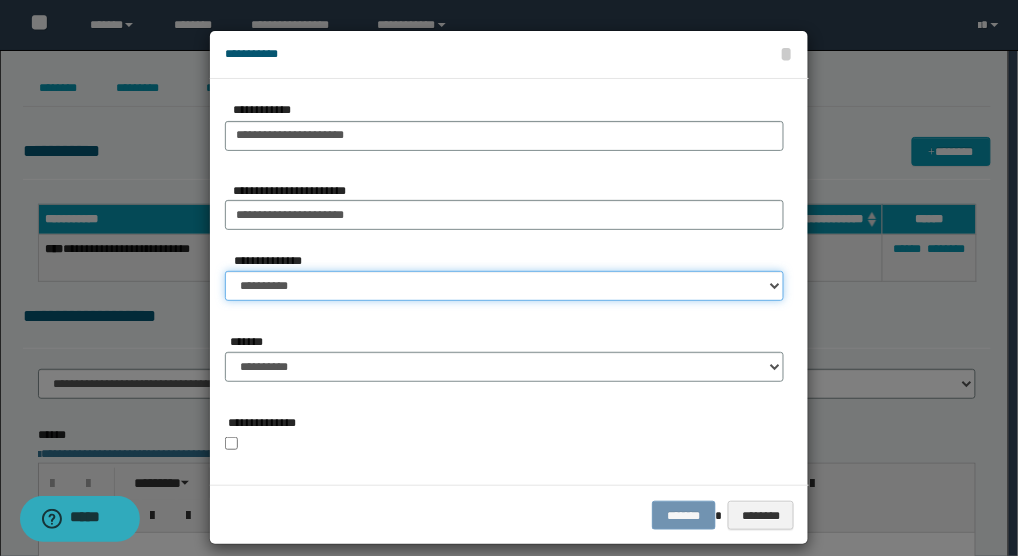 select on "**" 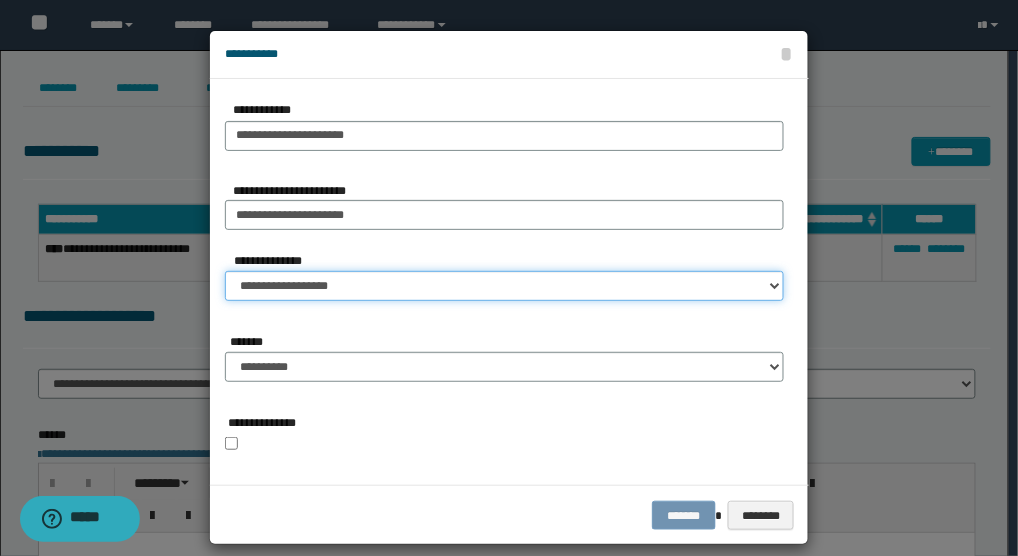 click on "**********" at bounding box center [504, 286] 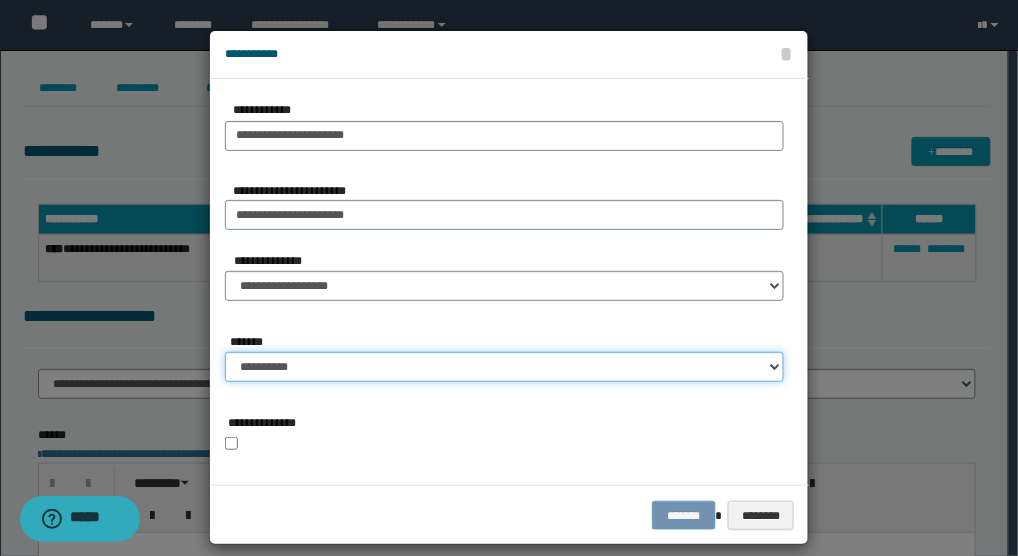 click on "**********" at bounding box center [504, 367] 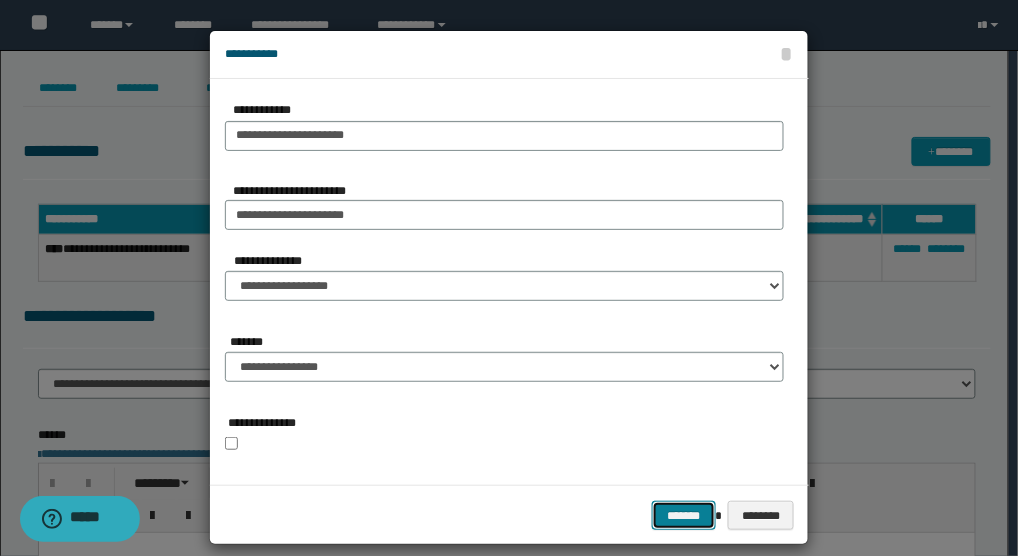 click on "*******" at bounding box center [684, 515] 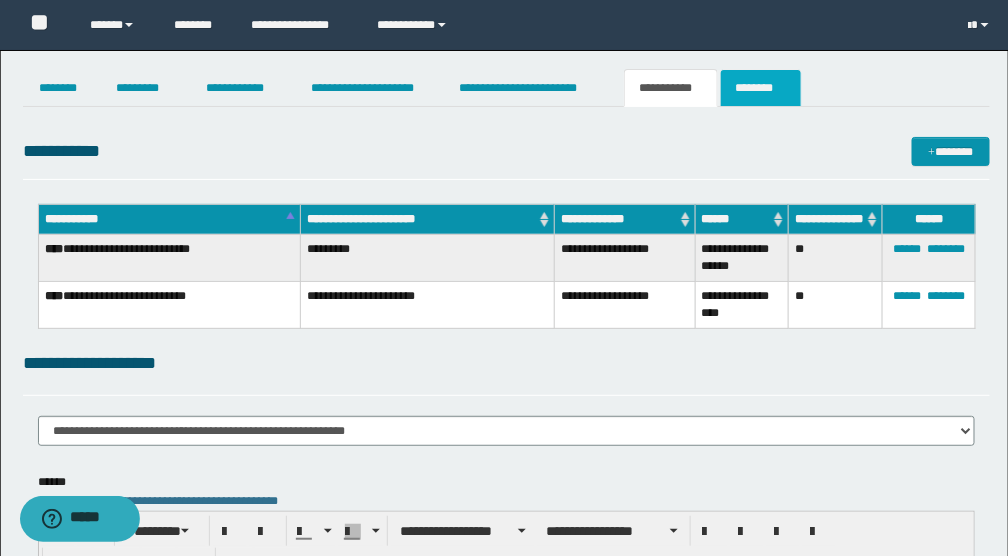 click on "********" at bounding box center (761, 88) 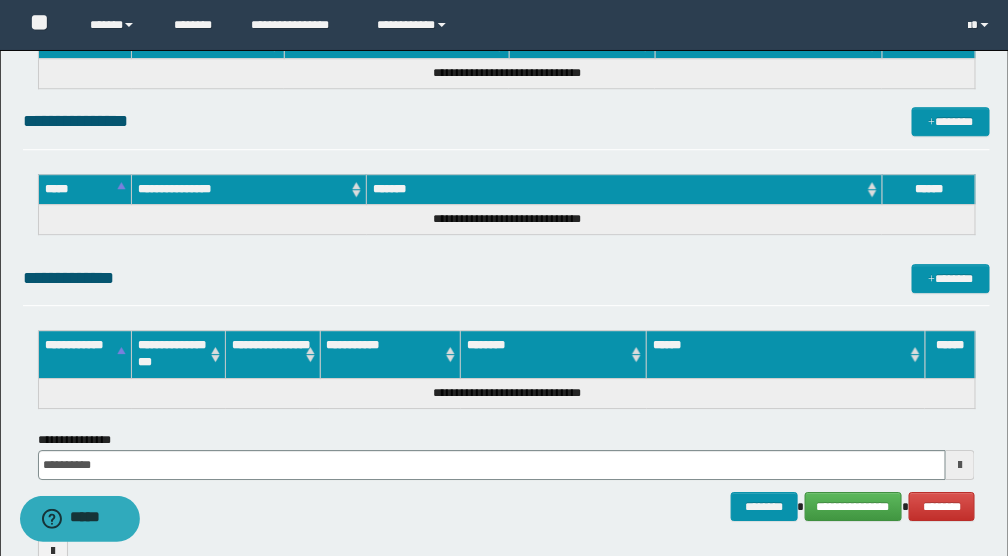 scroll, scrollTop: 1452, scrollLeft: 0, axis: vertical 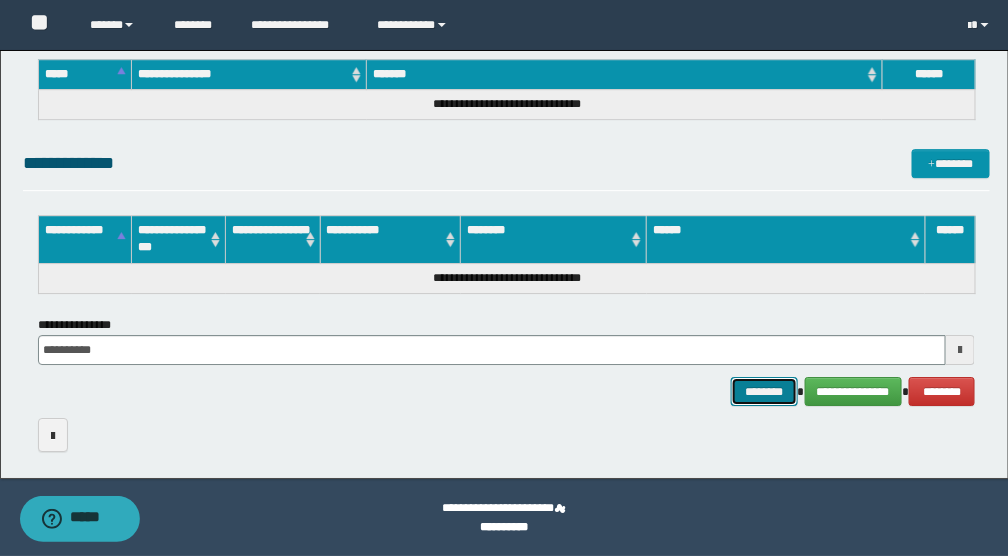 click on "********" at bounding box center (764, 391) 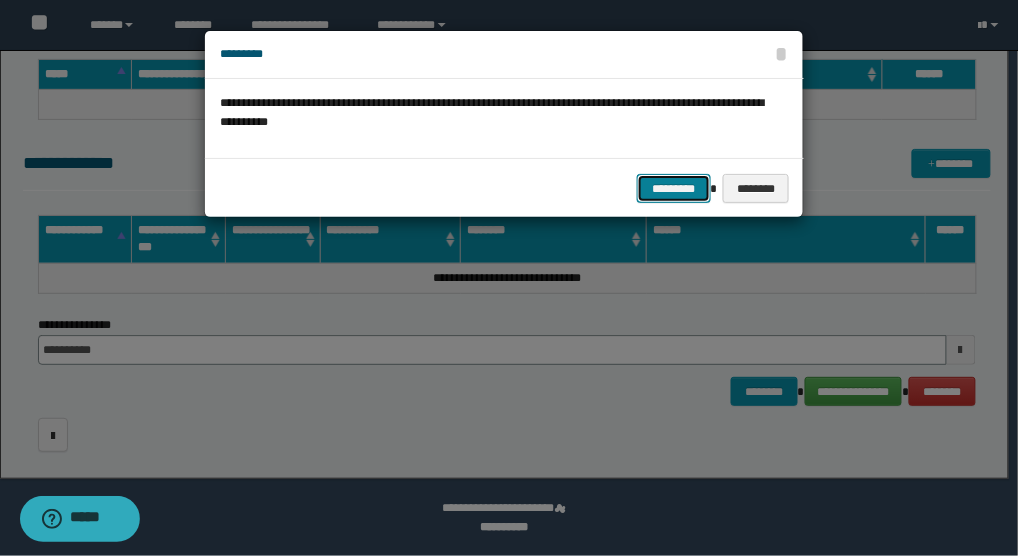 click on "*********" at bounding box center (674, 188) 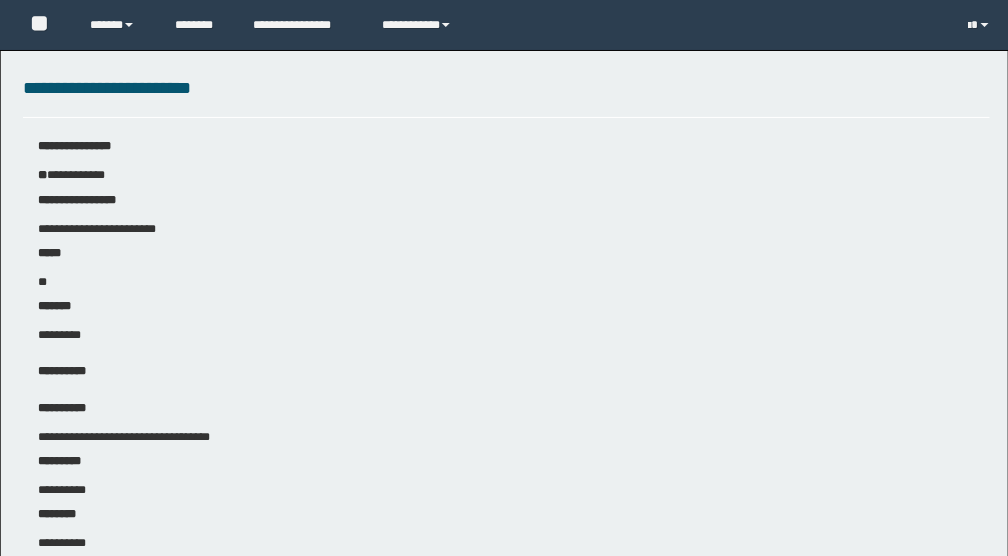 scroll, scrollTop: 0, scrollLeft: 0, axis: both 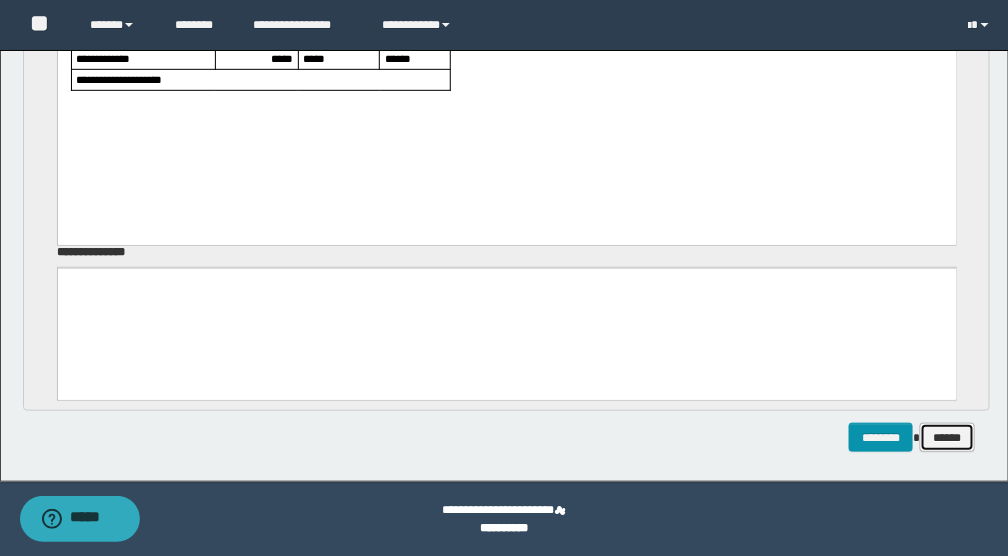 click on "******" at bounding box center (947, 437) 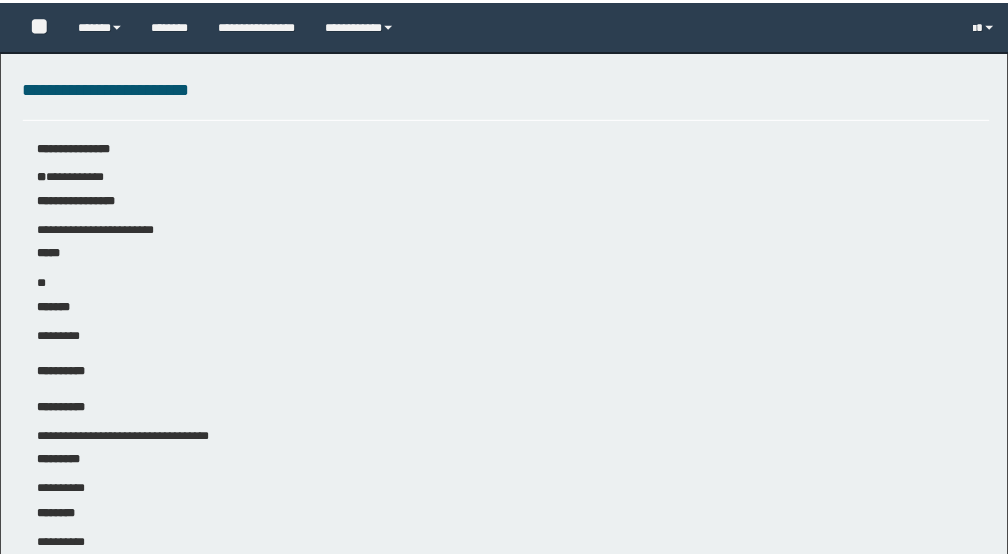 scroll, scrollTop: 0, scrollLeft: 0, axis: both 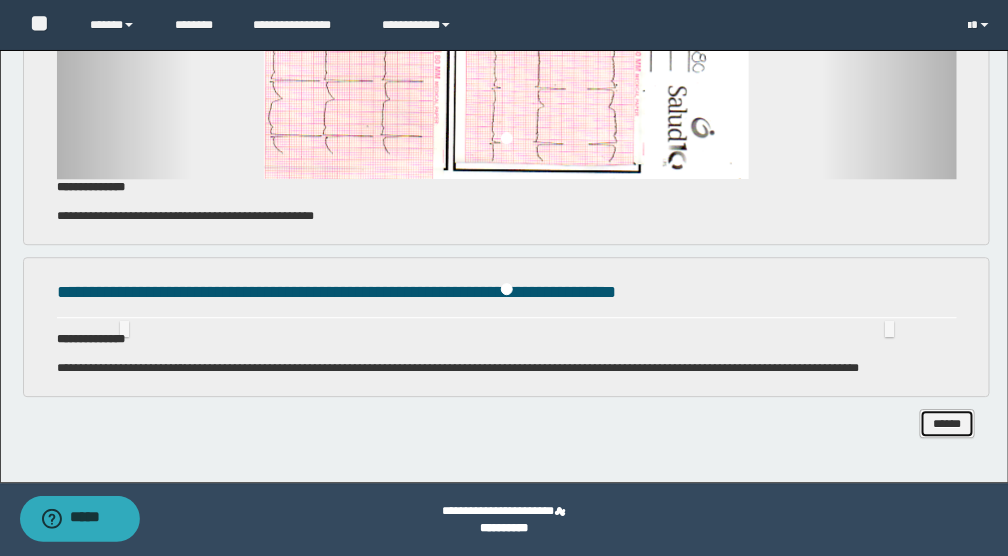 click on "******" at bounding box center (947, 423) 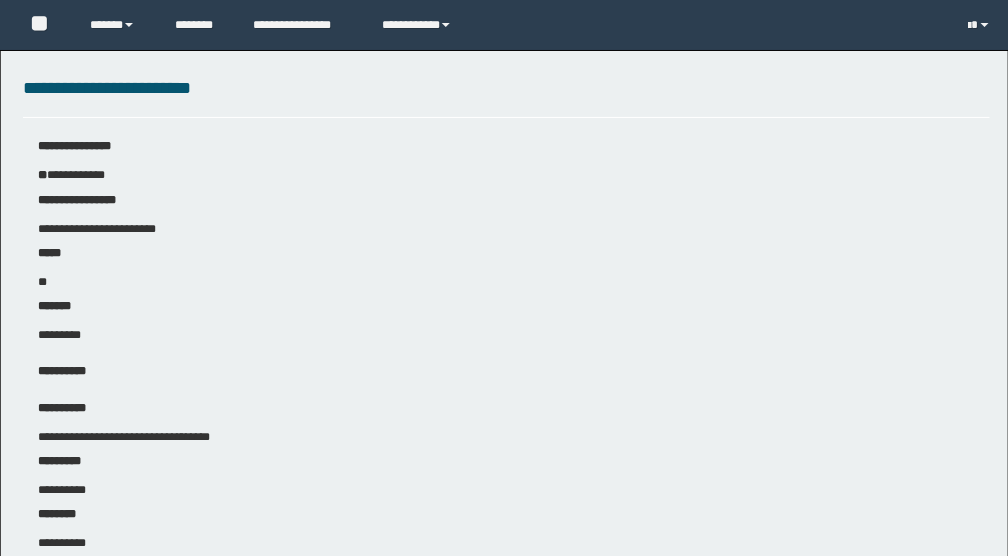 scroll, scrollTop: 0, scrollLeft: 0, axis: both 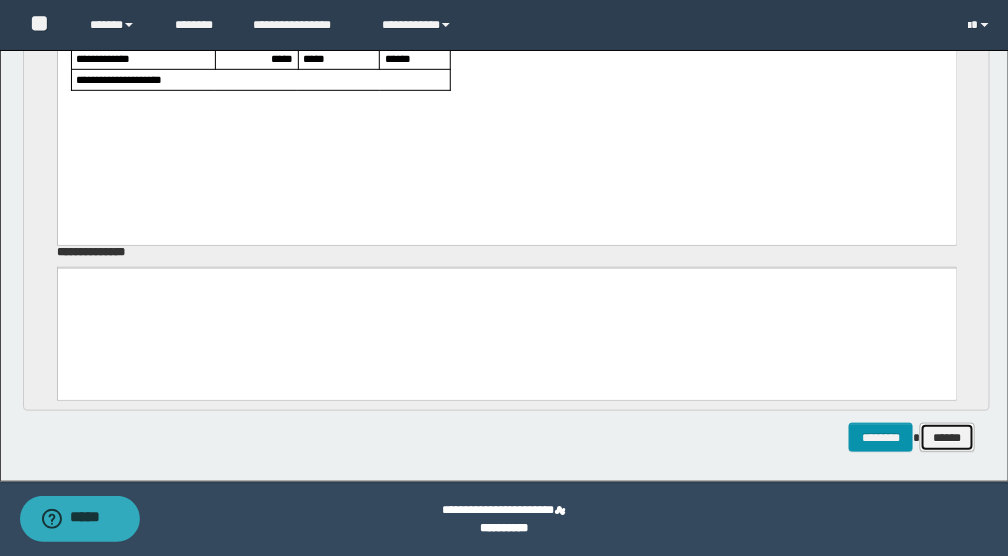 click on "******" at bounding box center (947, 437) 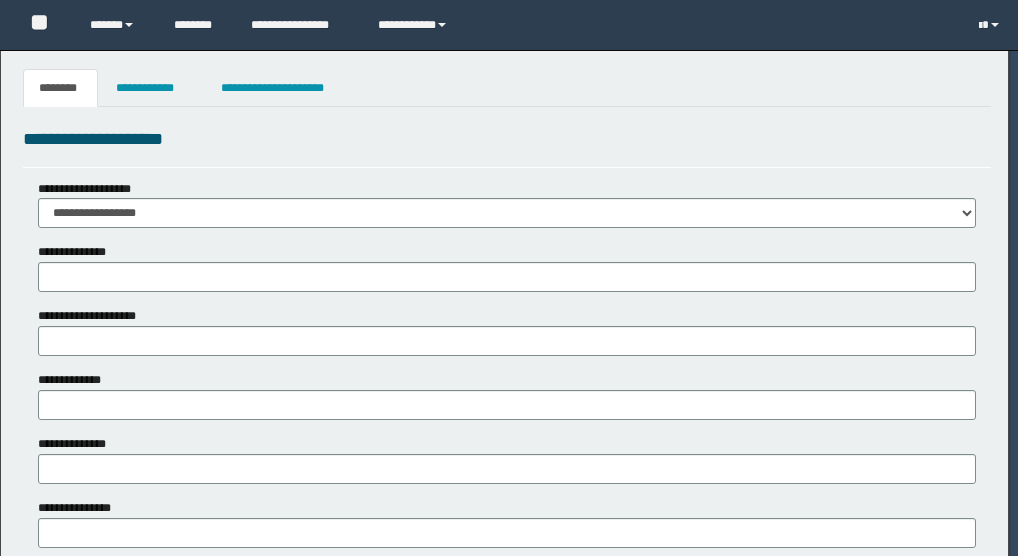 scroll, scrollTop: 0, scrollLeft: 0, axis: both 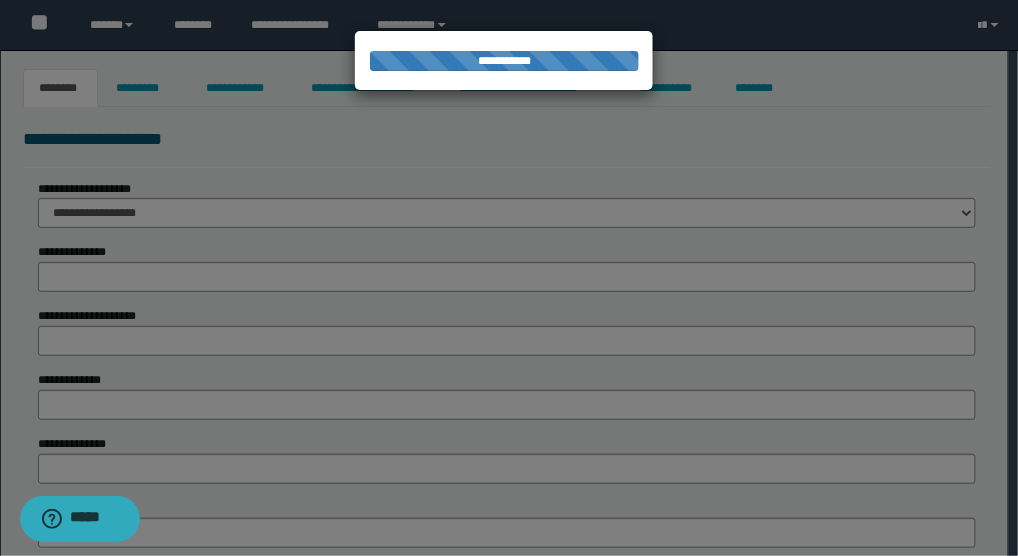 type on "**********" 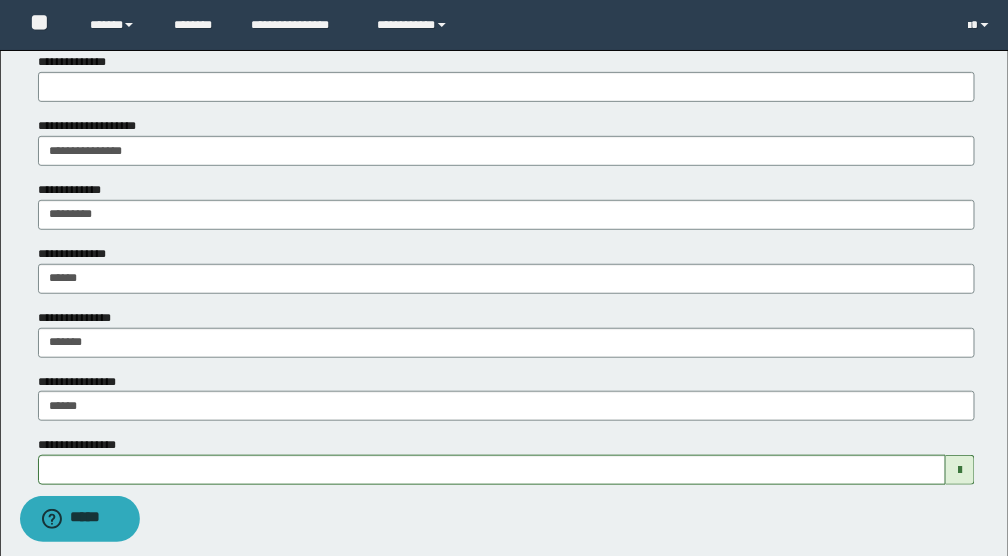 scroll, scrollTop: 0, scrollLeft: 0, axis: both 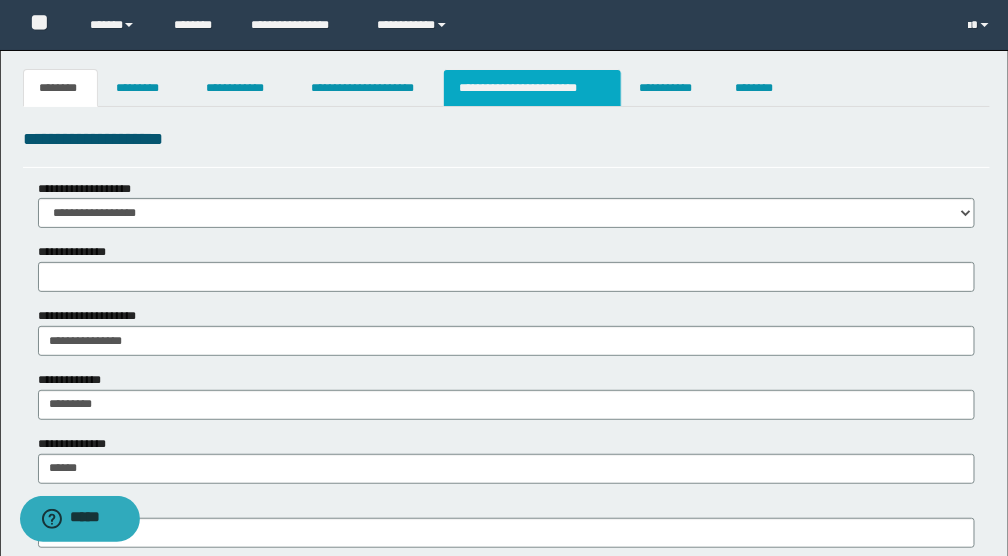 click on "**********" at bounding box center (532, 88) 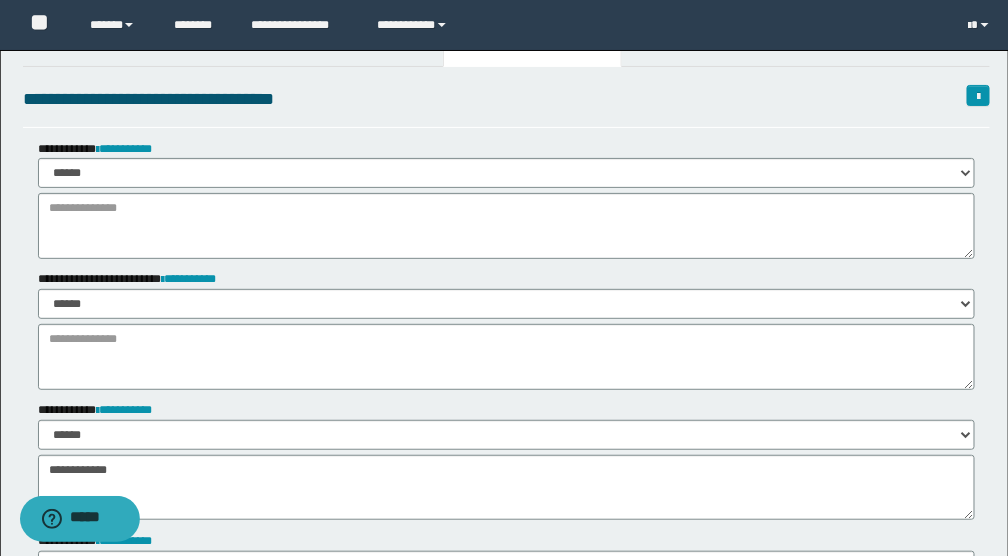 scroll, scrollTop: 0, scrollLeft: 0, axis: both 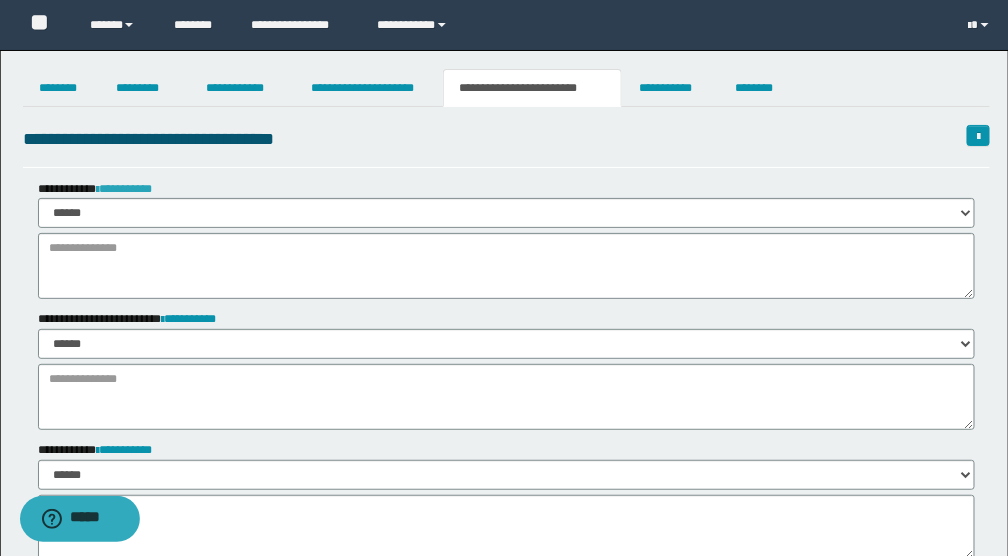 click on "**********" at bounding box center (124, 189) 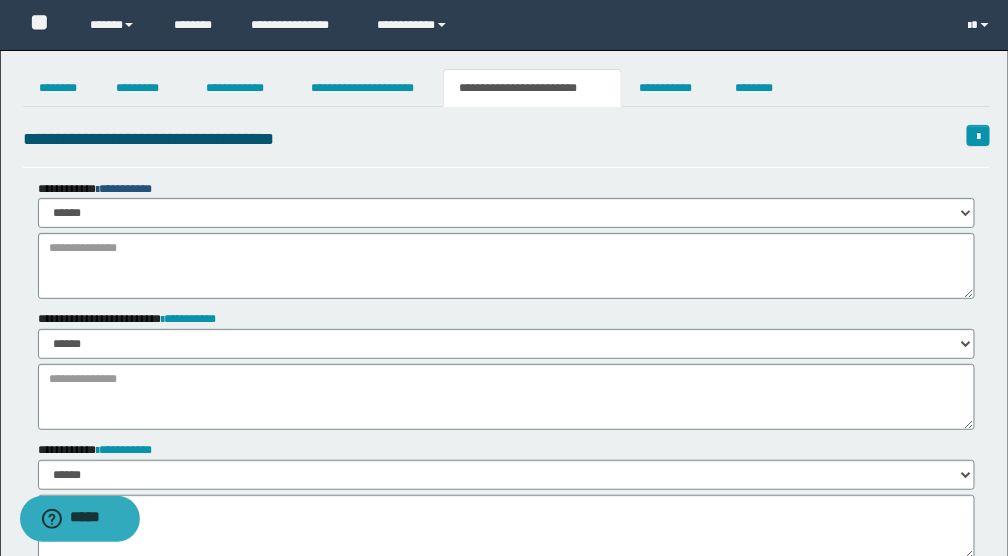 scroll, scrollTop: 200, scrollLeft: 0, axis: vertical 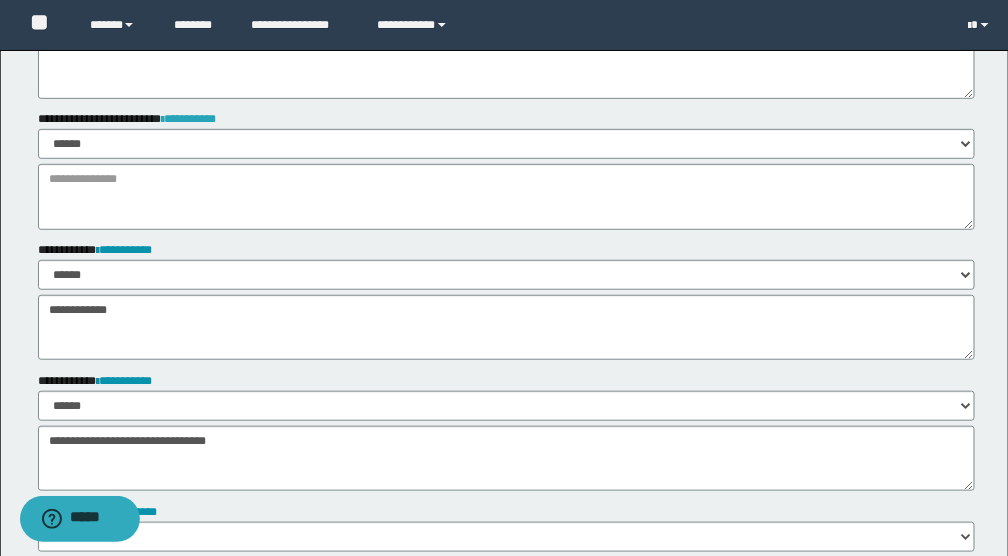 click on "**********" at bounding box center [189, 119] 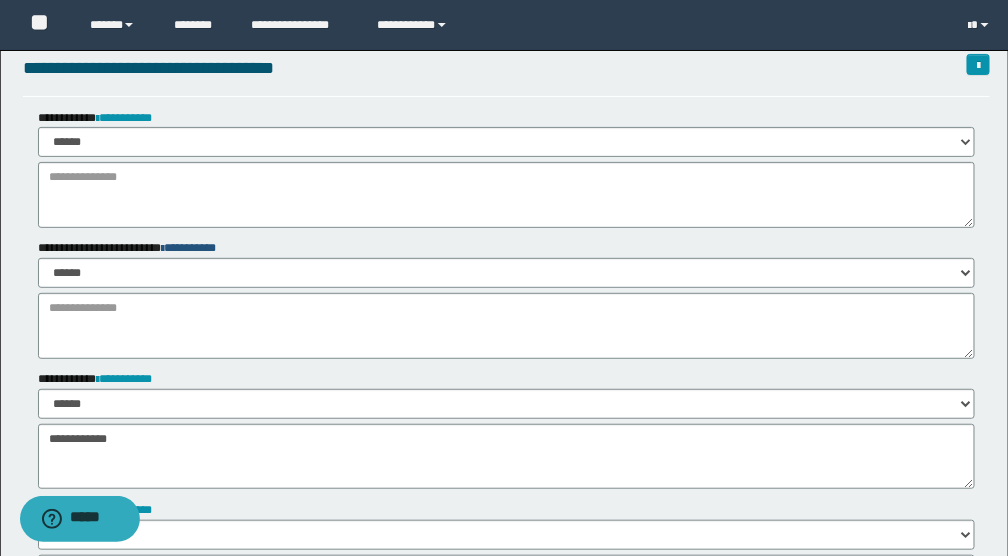 scroll, scrollTop: 0, scrollLeft: 0, axis: both 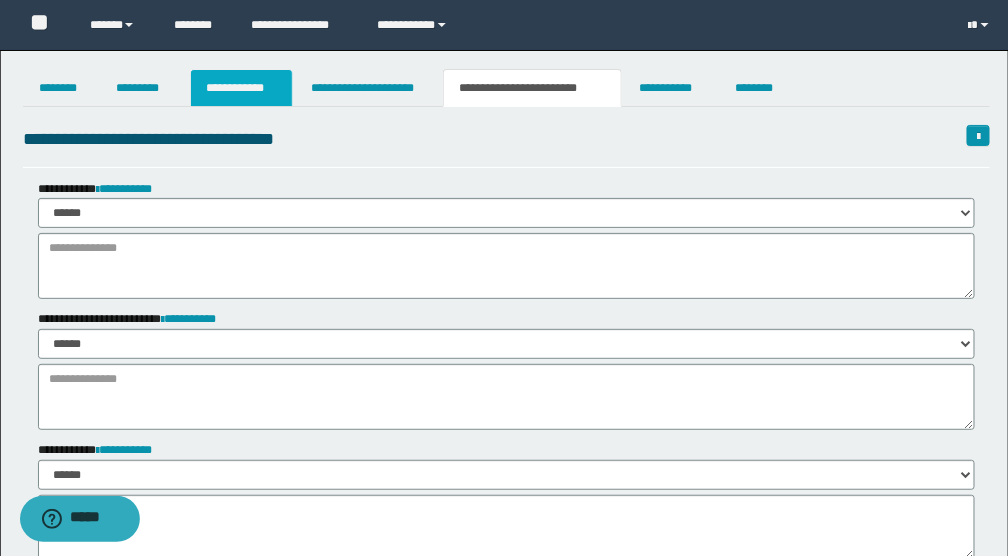 click on "**********" at bounding box center [241, 88] 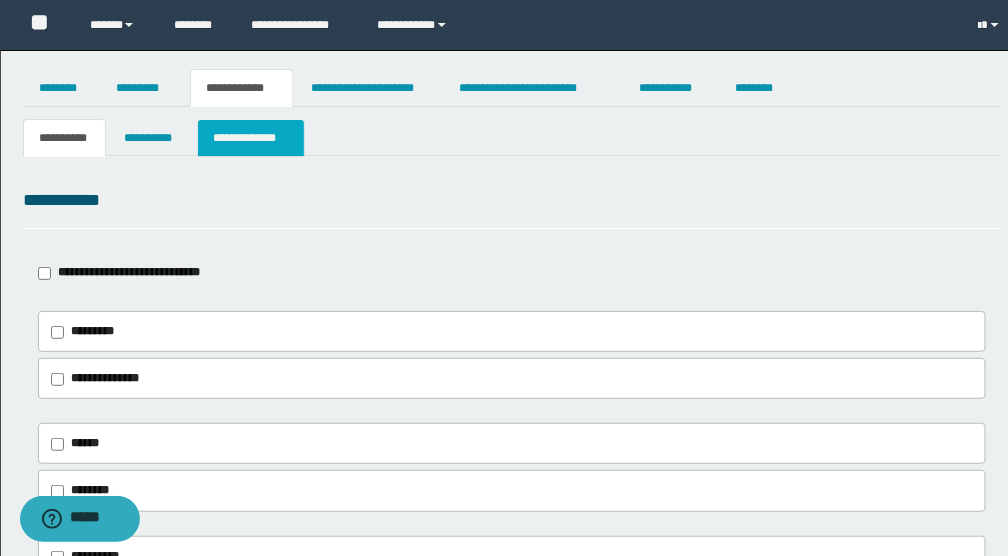 click on "**********" at bounding box center [251, 138] 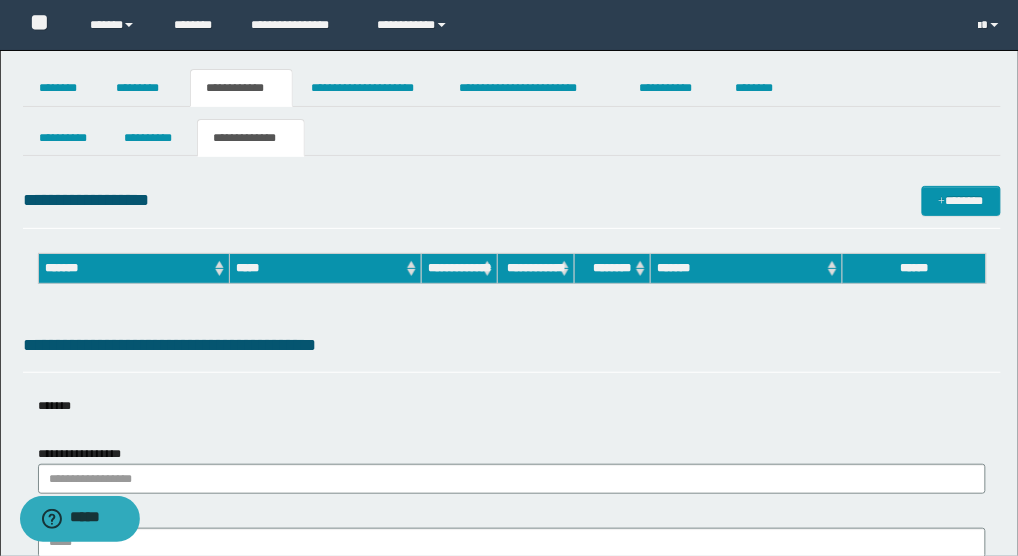 type on "*********" 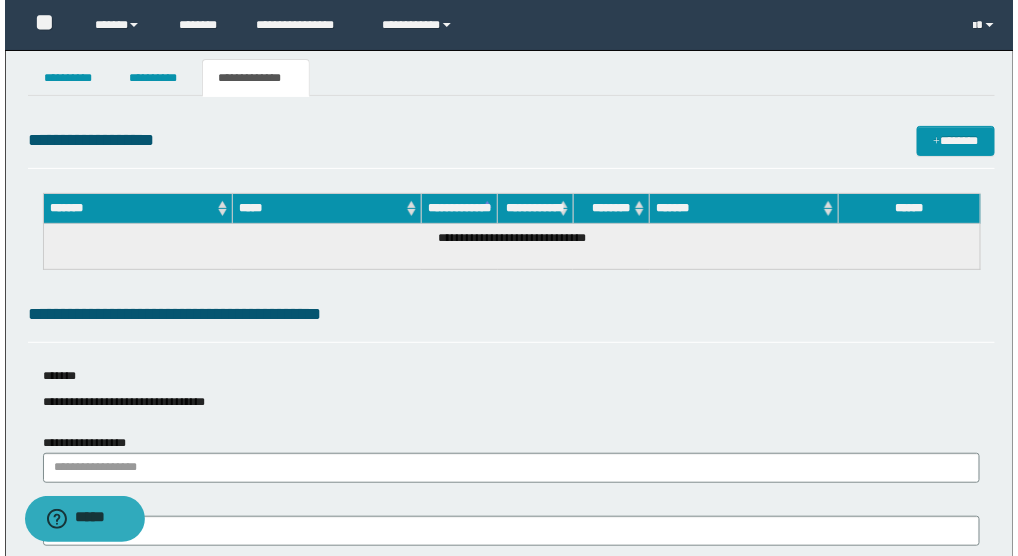 scroll, scrollTop: 0, scrollLeft: 0, axis: both 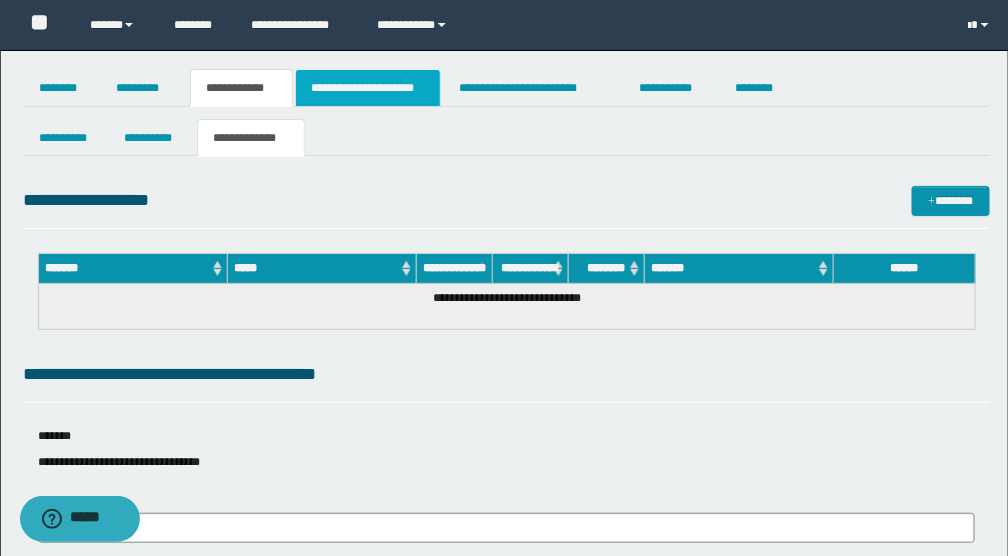 click on "**********" at bounding box center [368, 88] 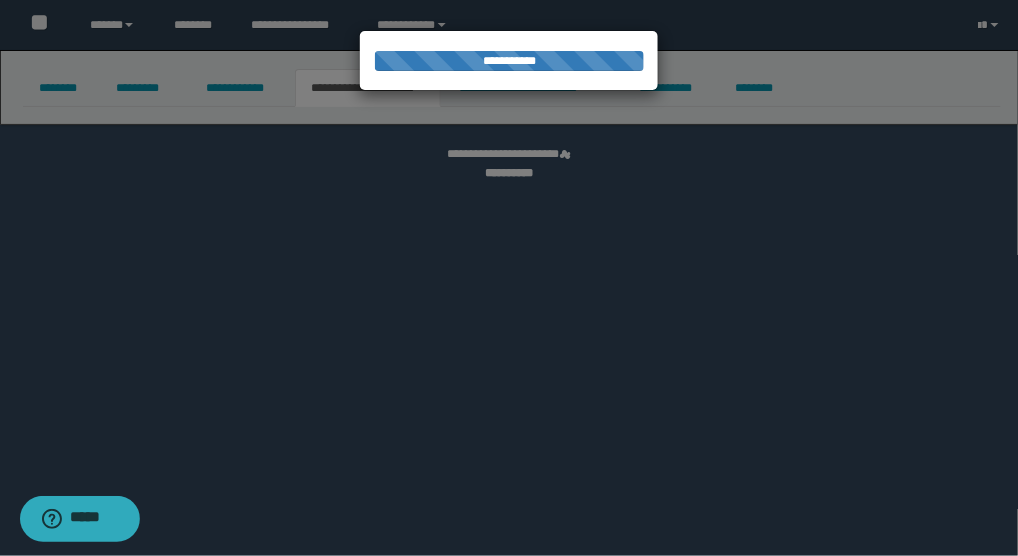 select on "*" 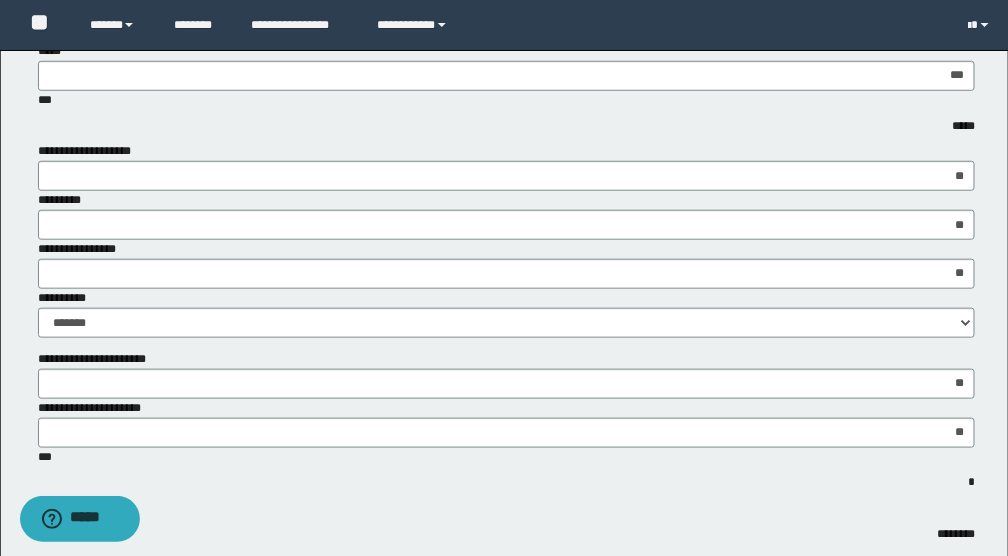 scroll, scrollTop: 0, scrollLeft: 0, axis: both 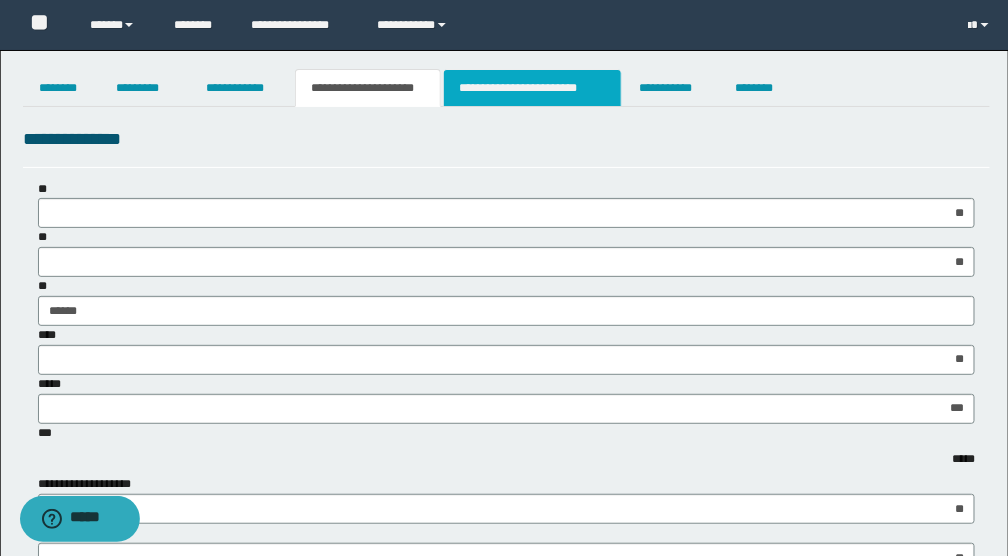 click on "**********" at bounding box center [532, 88] 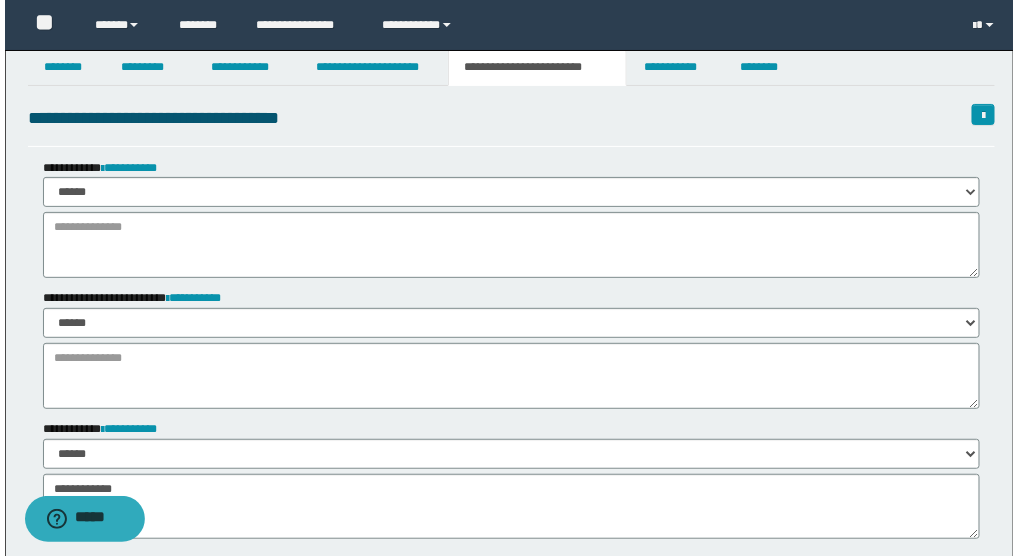 scroll, scrollTop: 0, scrollLeft: 0, axis: both 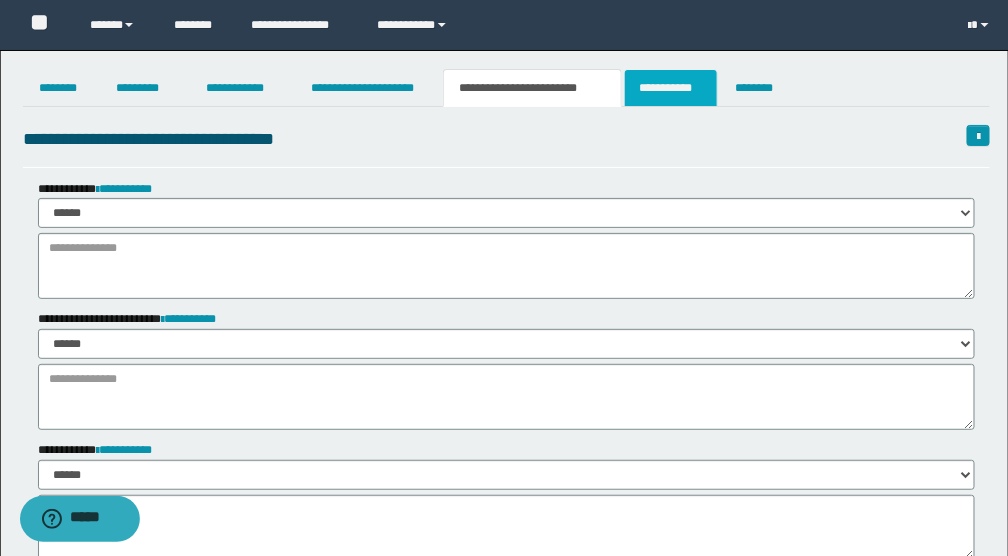 click on "**********" at bounding box center (671, 88) 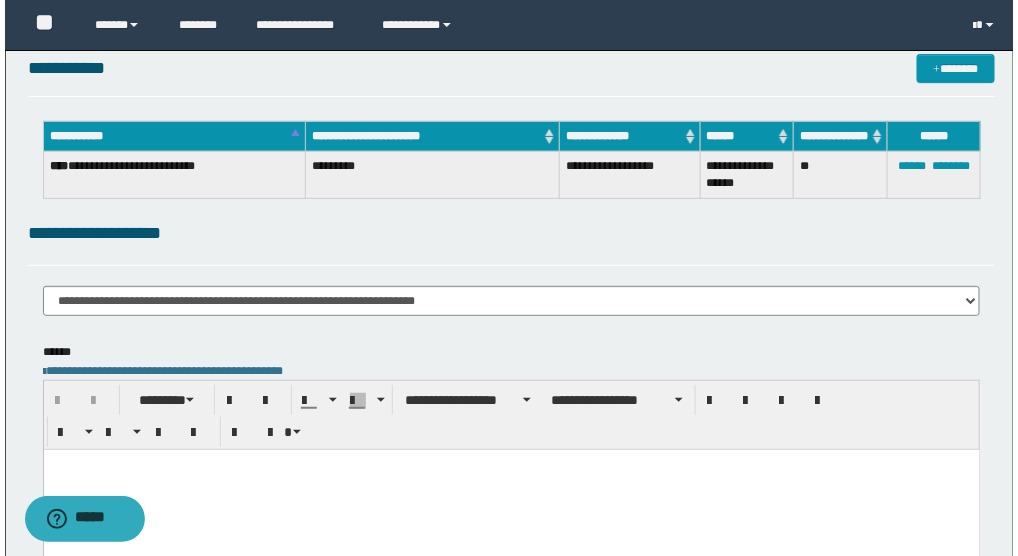 scroll, scrollTop: 0, scrollLeft: 0, axis: both 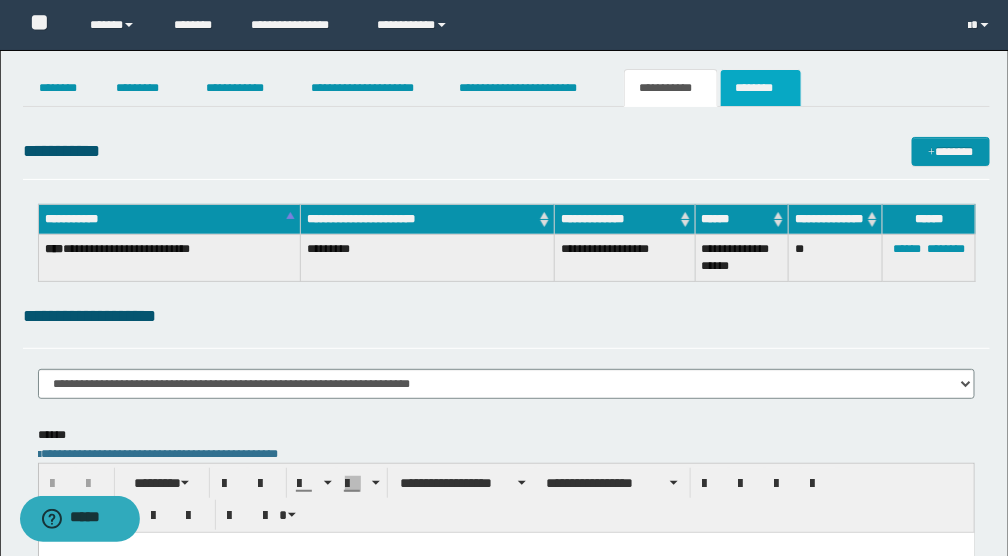 click on "********" at bounding box center [761, 88] 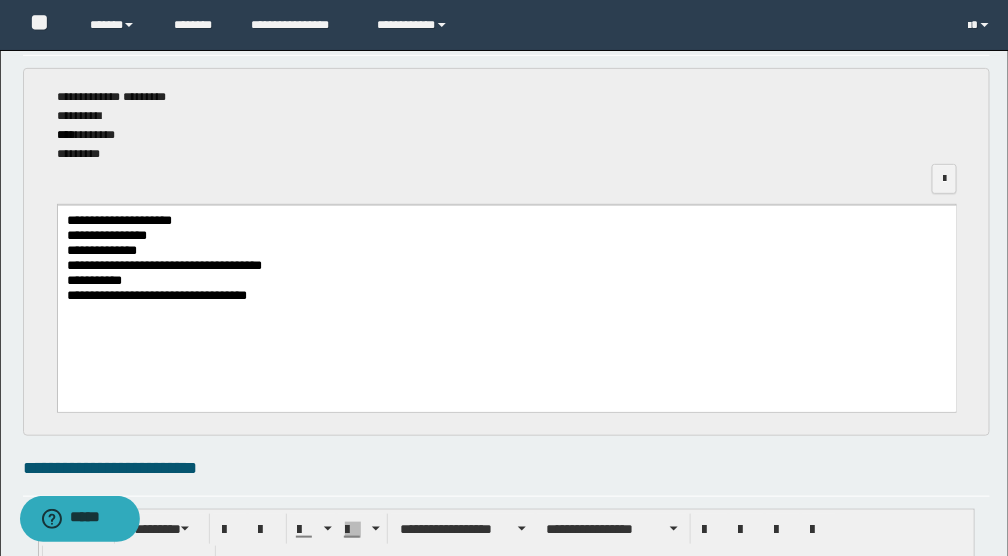 scroll, scrollTop: 0, scrollLeft: 0, axis: both 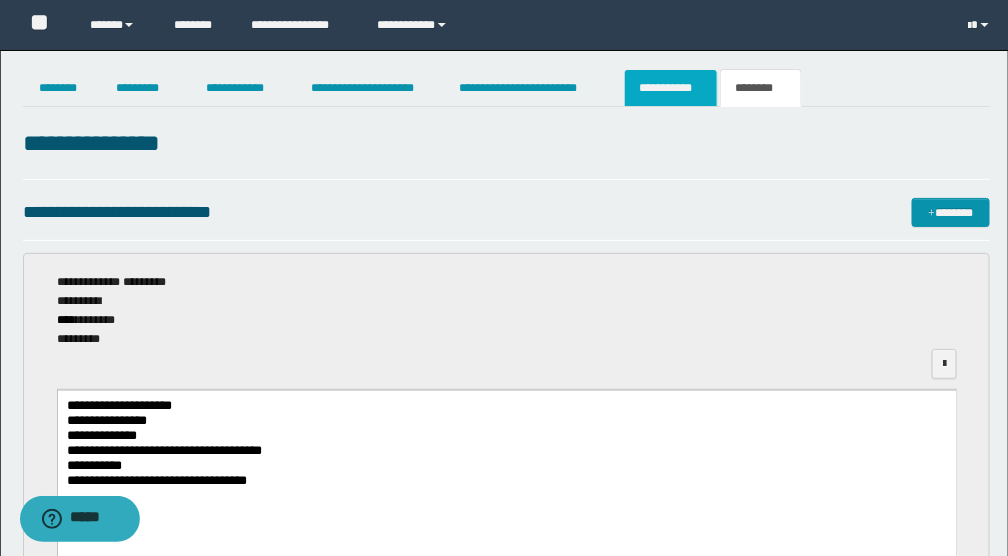 click on "**********" at bounding box center (671, 88) 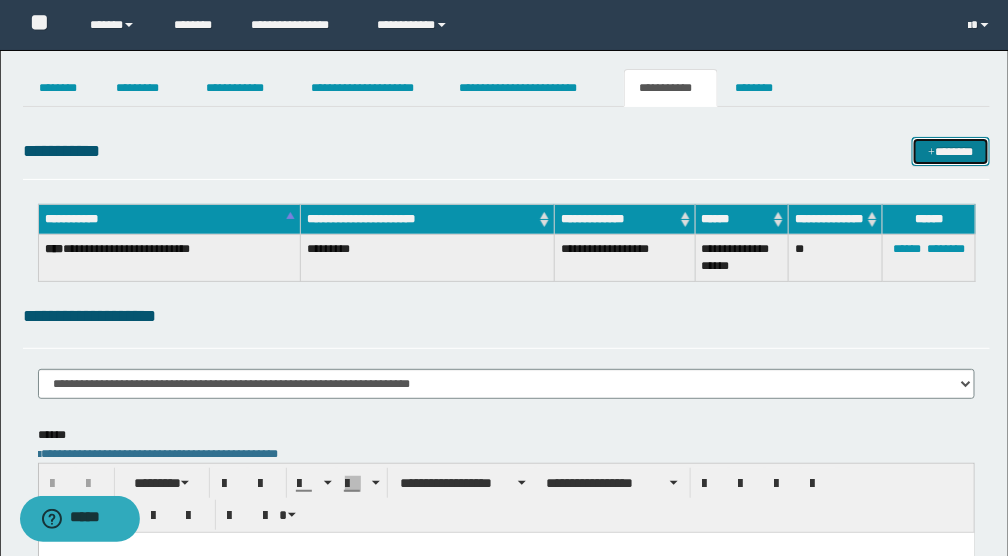 click on "*******" at bounding box center [951, 151] 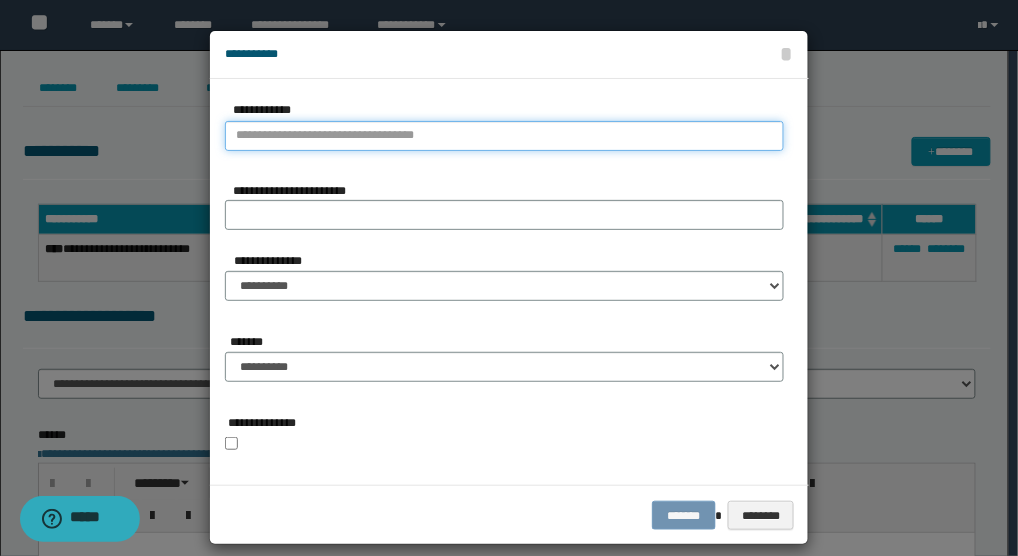 click on "**********" at bounding box center [504, 136] 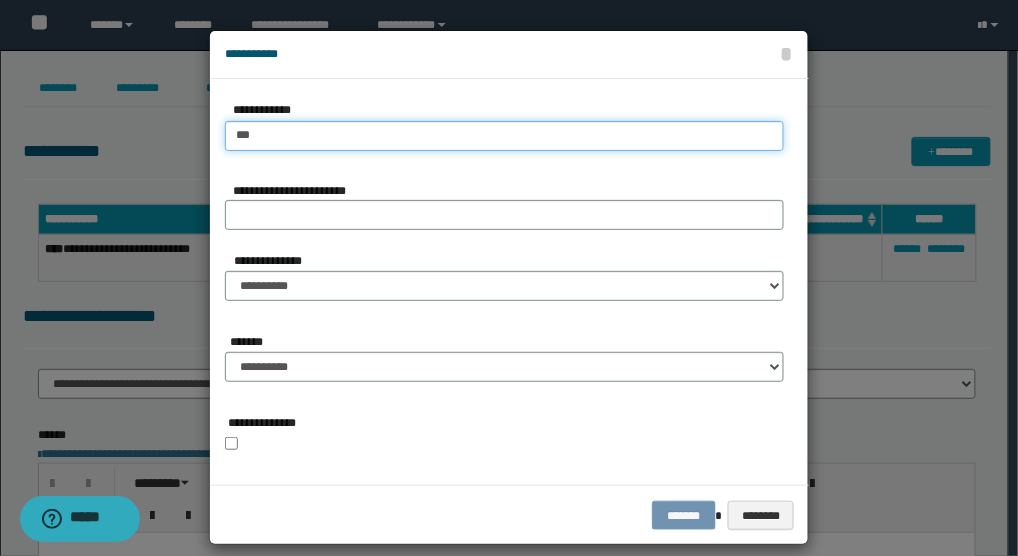 type on "****" 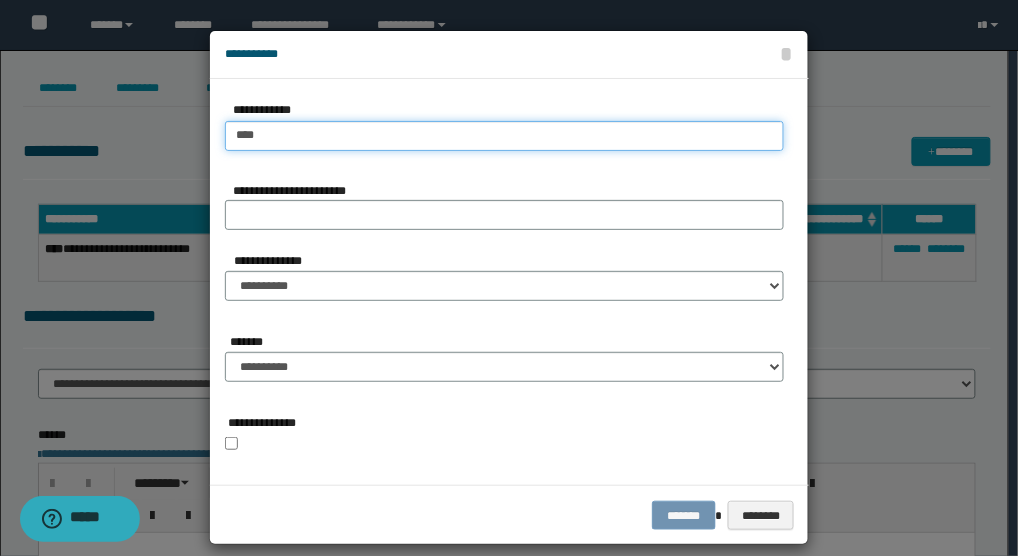 type on "****" 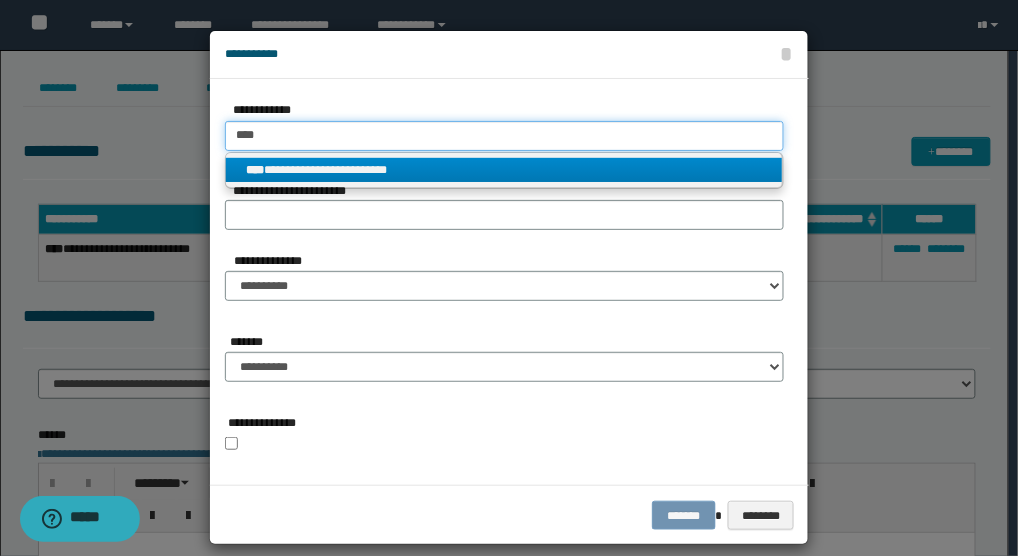 type on "****" 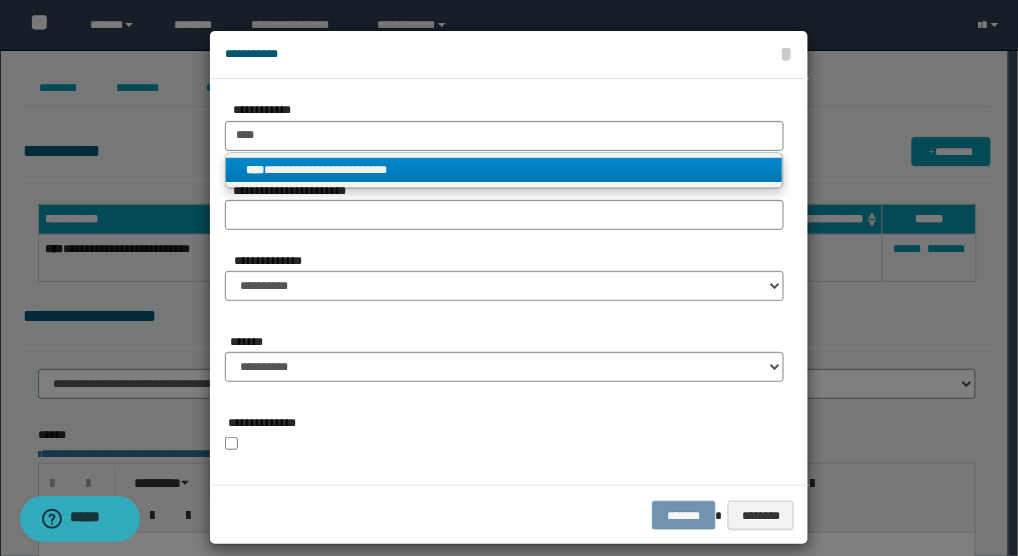 click on "**********" at bounding box center [504, 171] 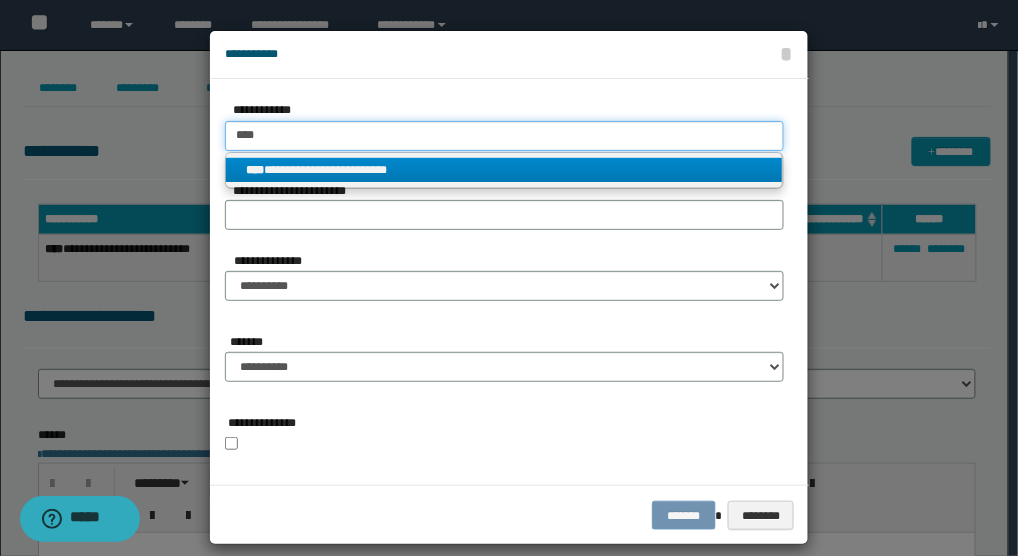 type 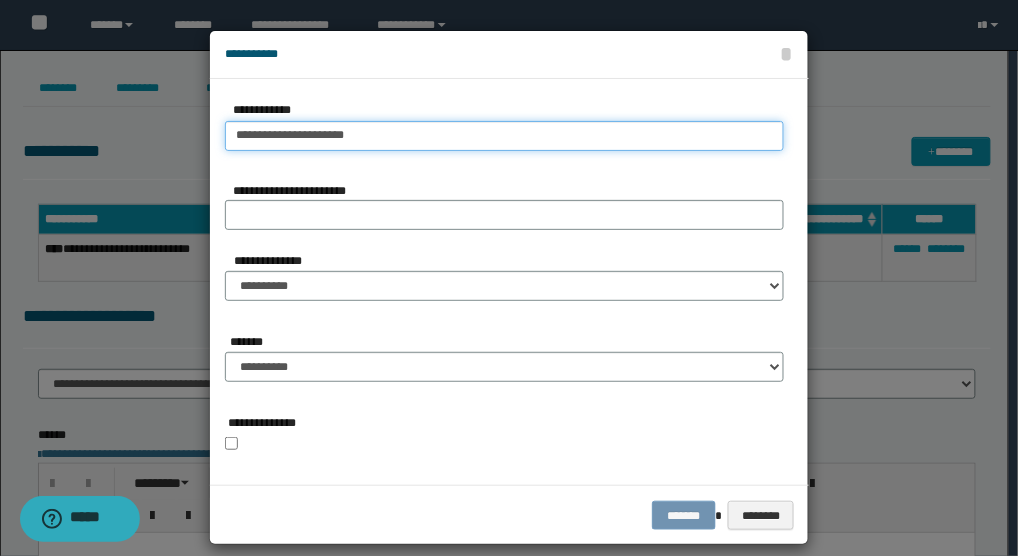 drag, startPoint x: 362, startPoint y: 135, endPoint x: 226, endPoint y: 171, distance: 140.68404 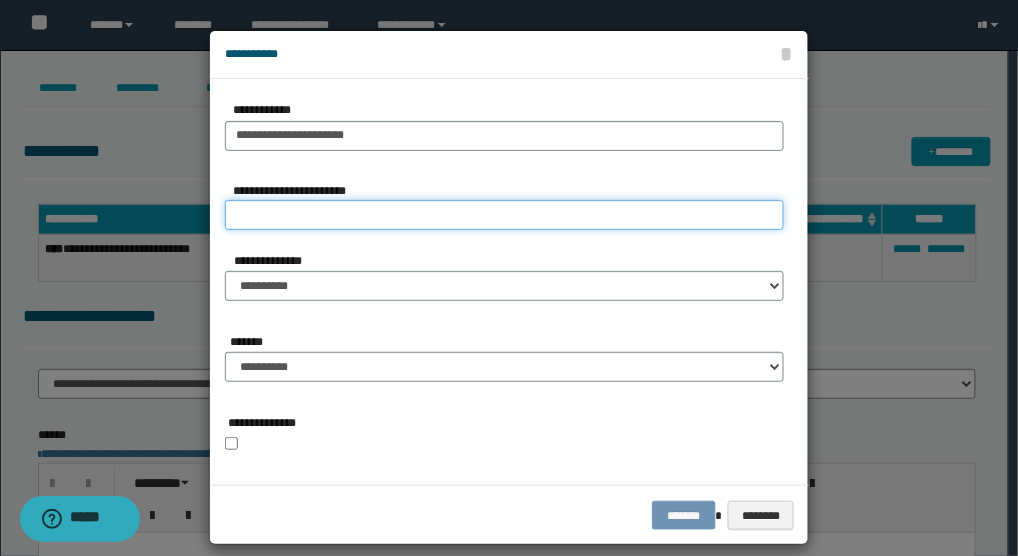 paste on "**********" 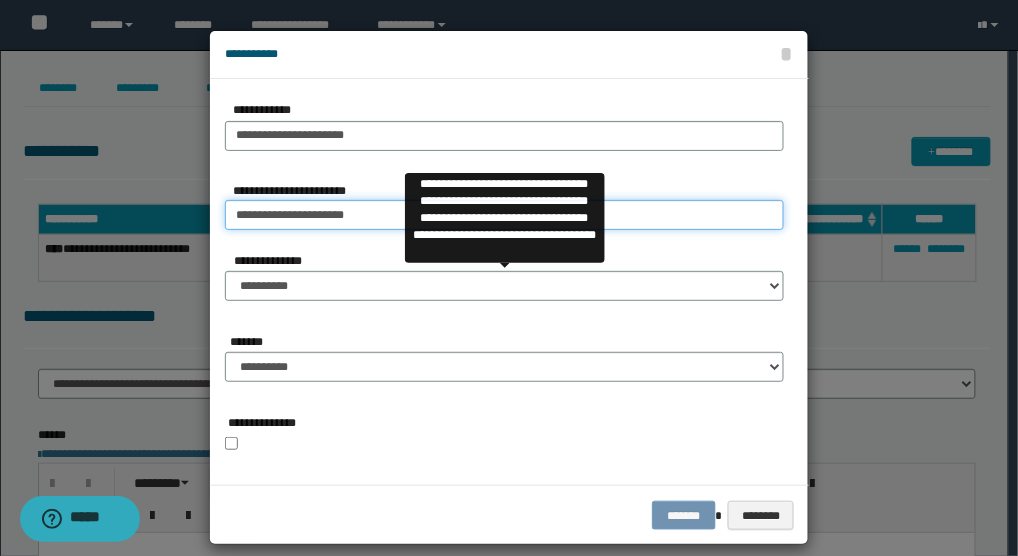 type on "**********" 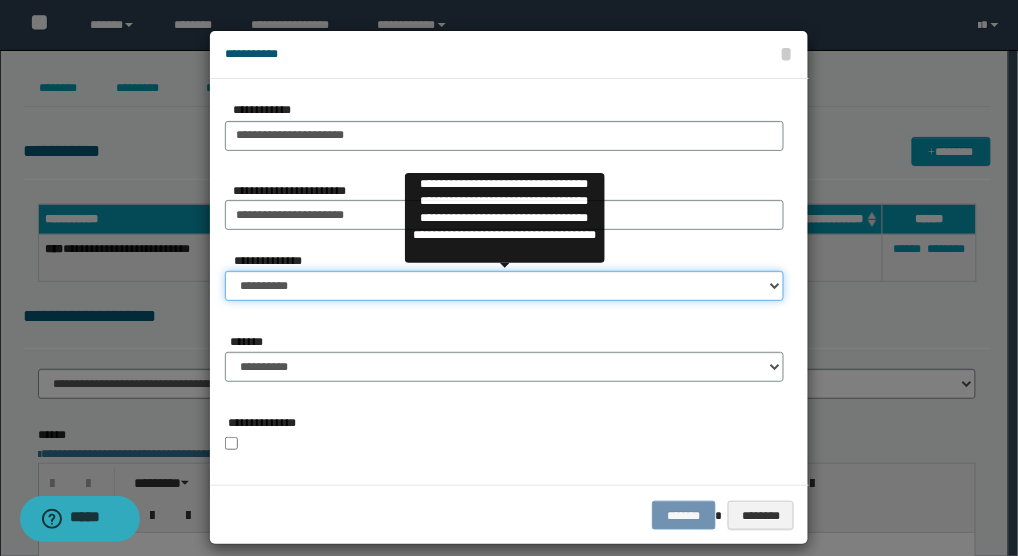 click on "**********" at bounding box center (504, 286) 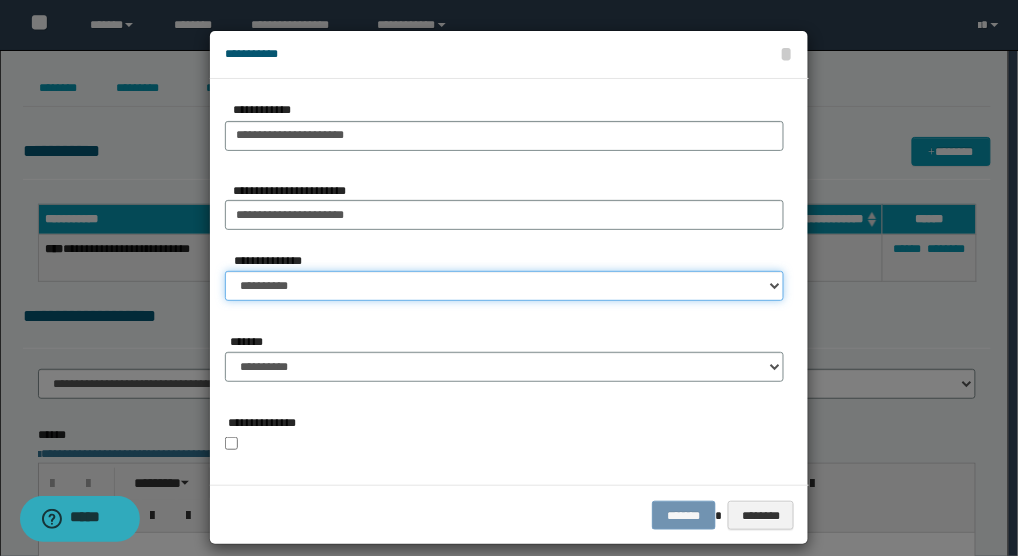 select on "**" 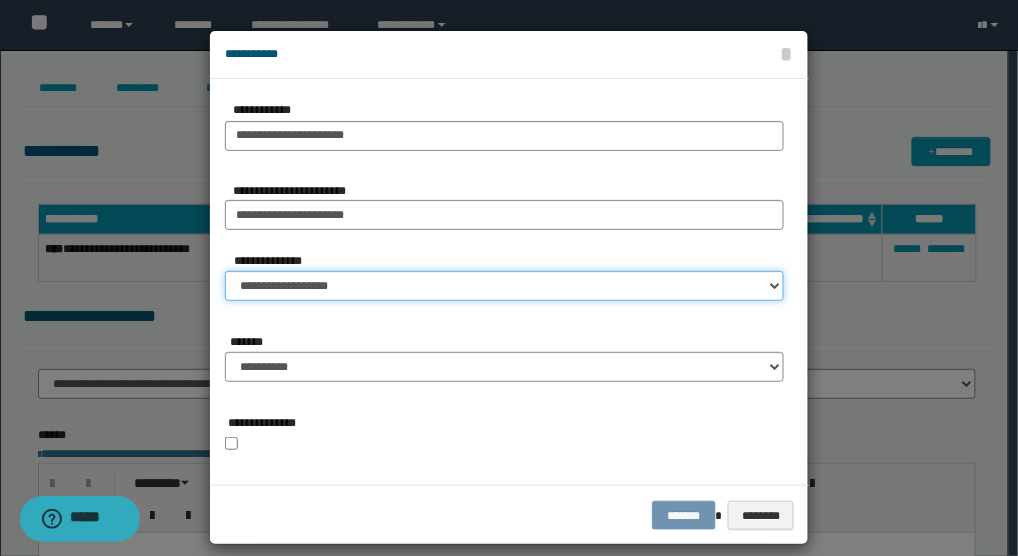 click on "**********" at bounding box center (504, 286) 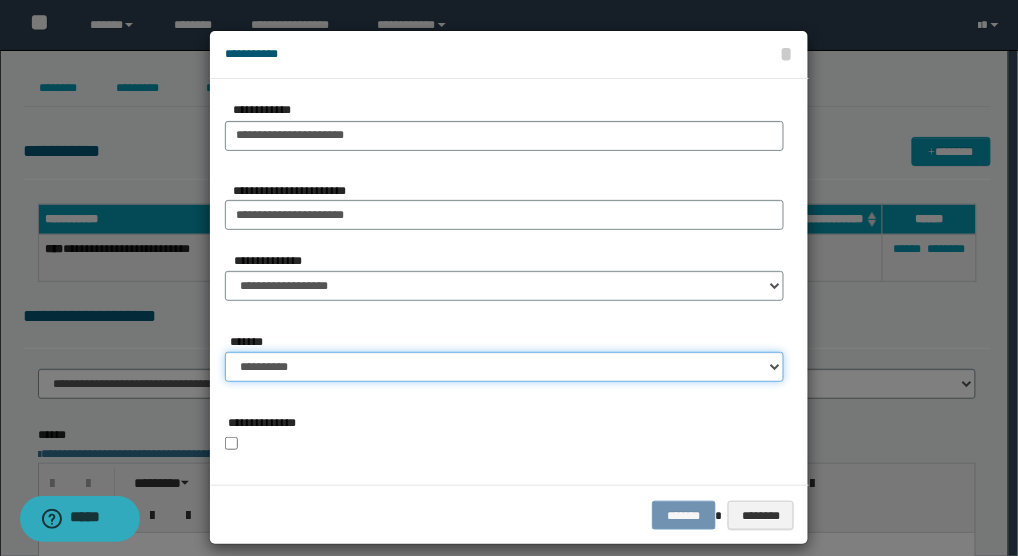 click on "**********" at bounding box center [504, 367] 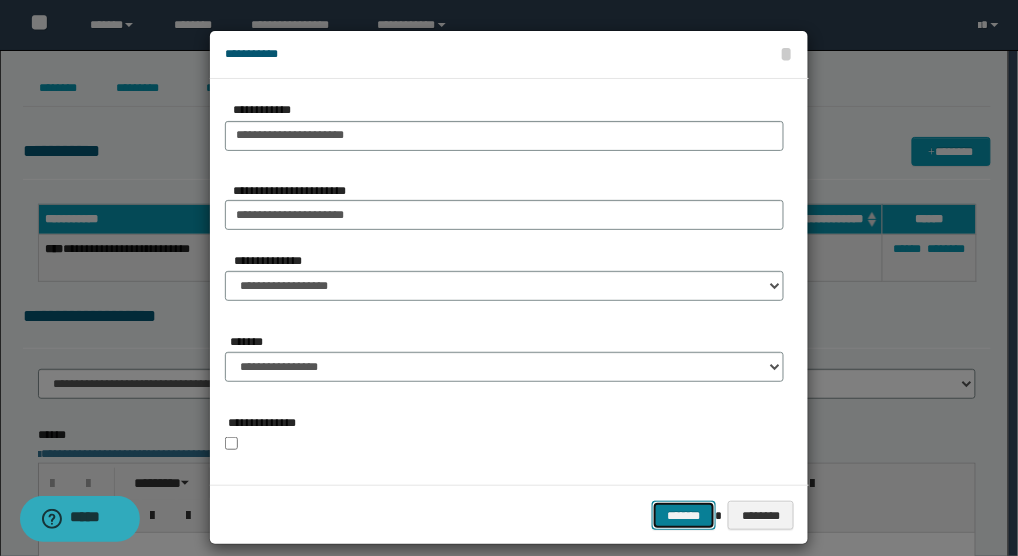 click on "*******" at bounding box center (684, 515) 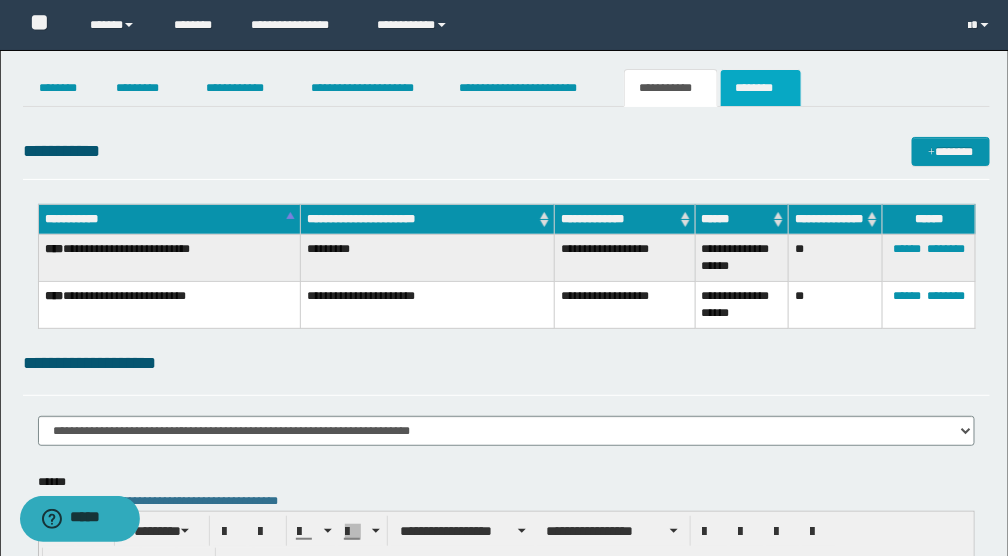 click on "********" at bounding box center [761, 88] 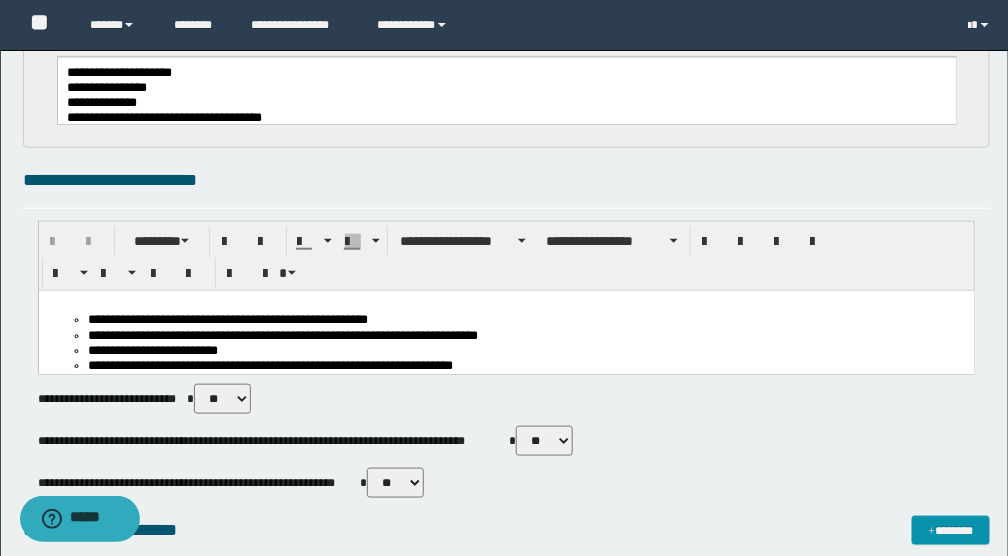 scroll, scrollTop: 0, scrollLeft: 0, axis: both 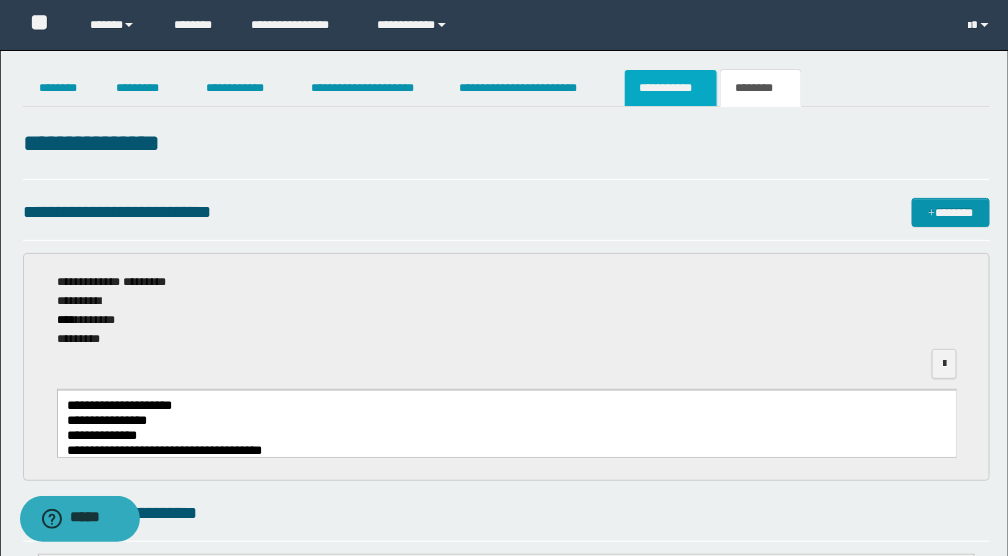 click on "**********" at bounding box center (671, 88) 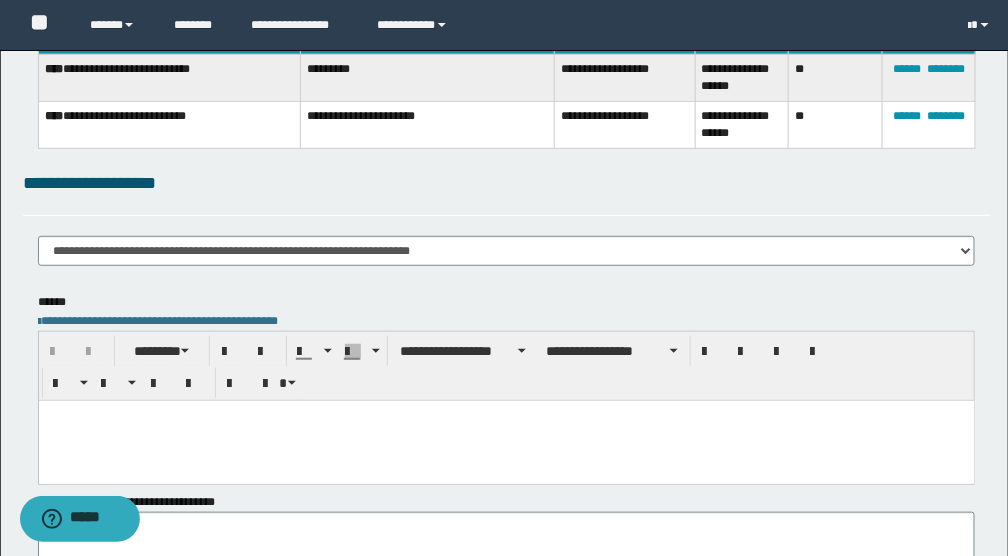 scroll, scrollTop: 333, scrollLeft: 0, axis: vertical 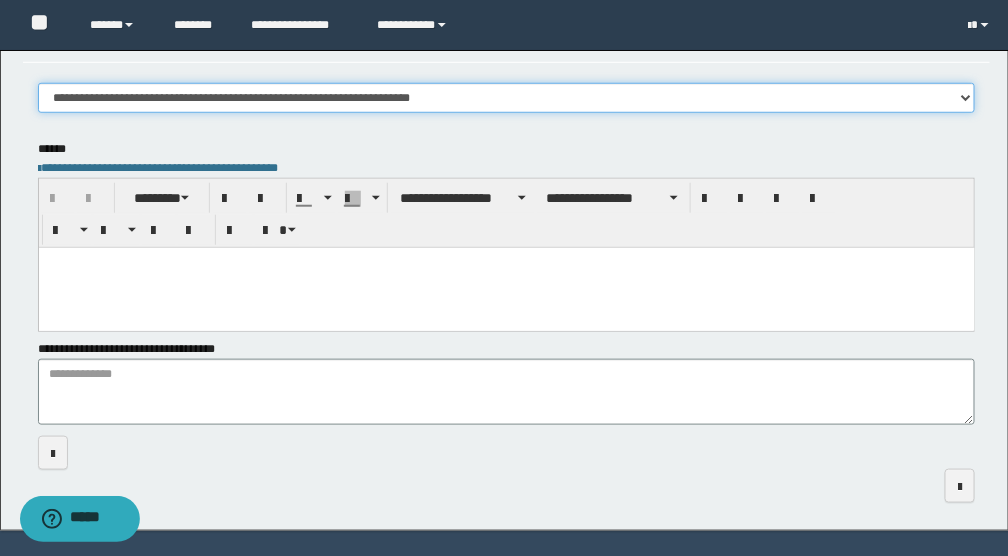 click on "**********" at bounding box center (507, 98) 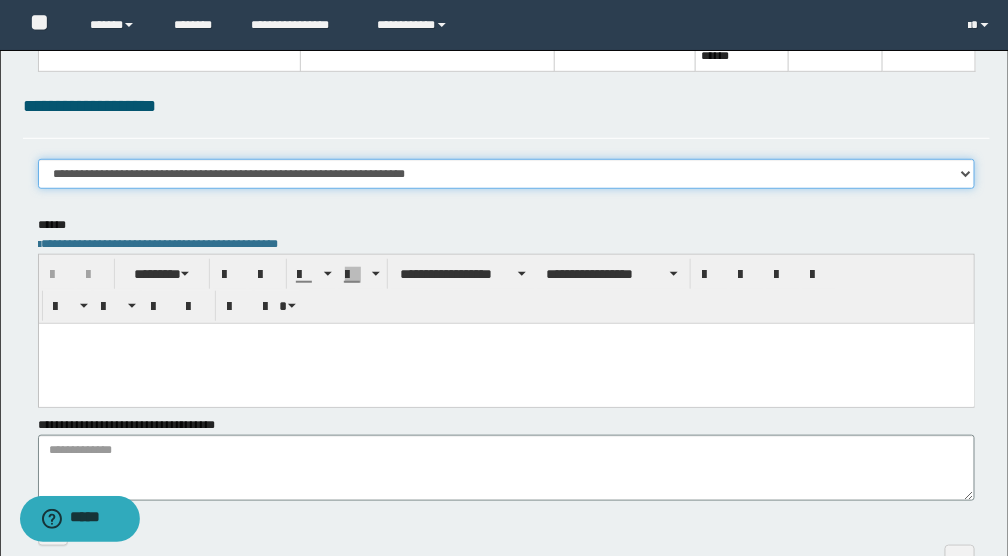 scroll, scrollTop: 0, scrollLeft: 0, axis: both 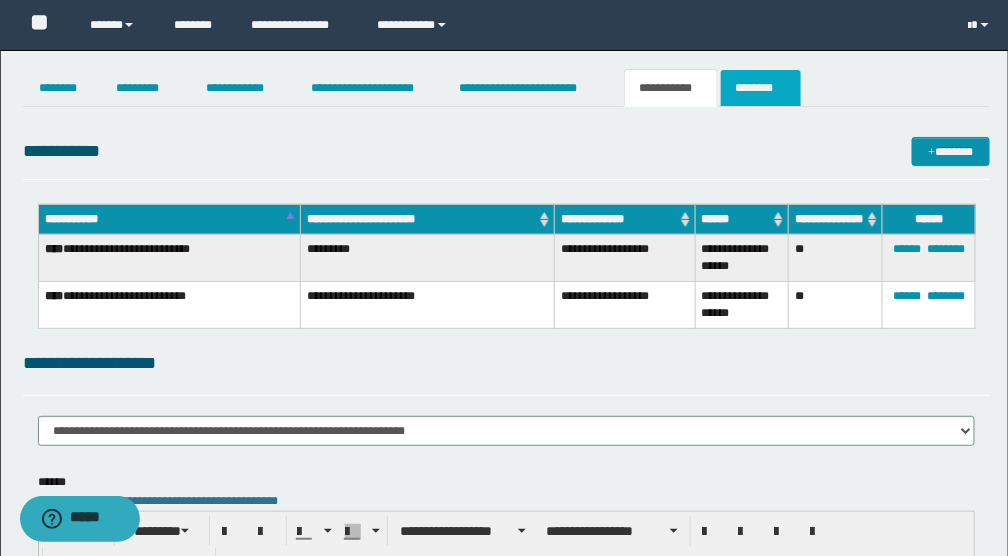 click on "********" at bounding box center (761, 88) 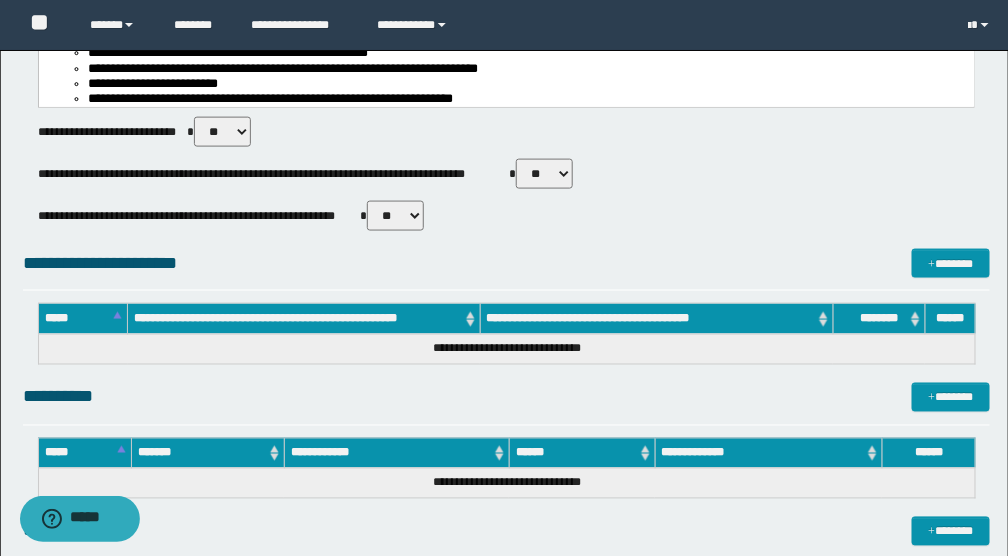 scroll, scrollTop: 933, scrollLeft: 0, axis: vertical 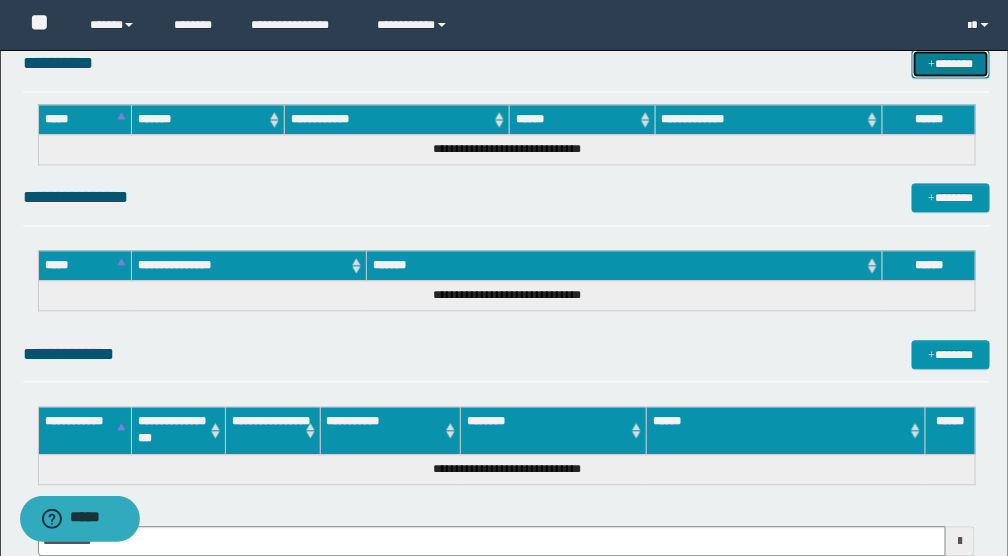 click on "*******" at bounding box center [951, 64] 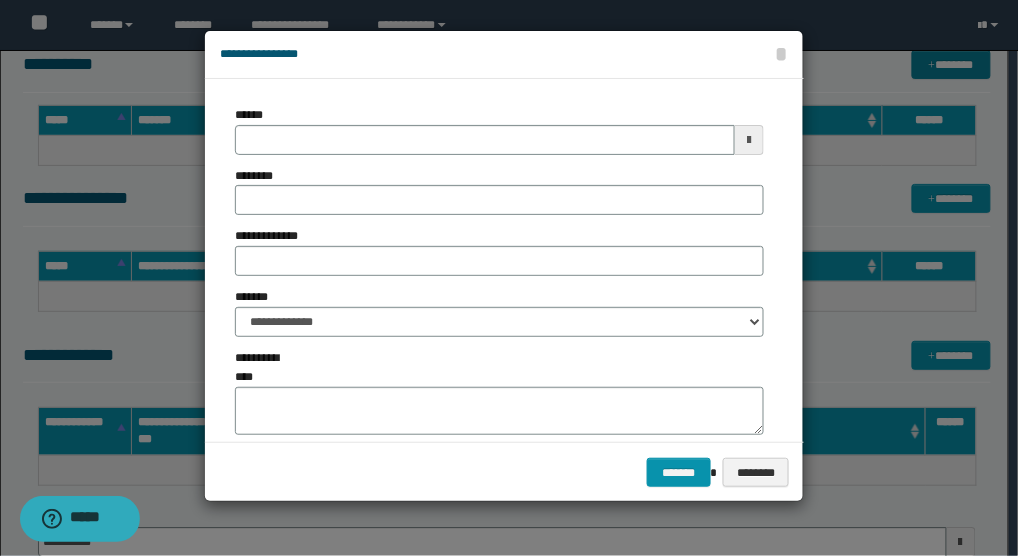 type on "**********" 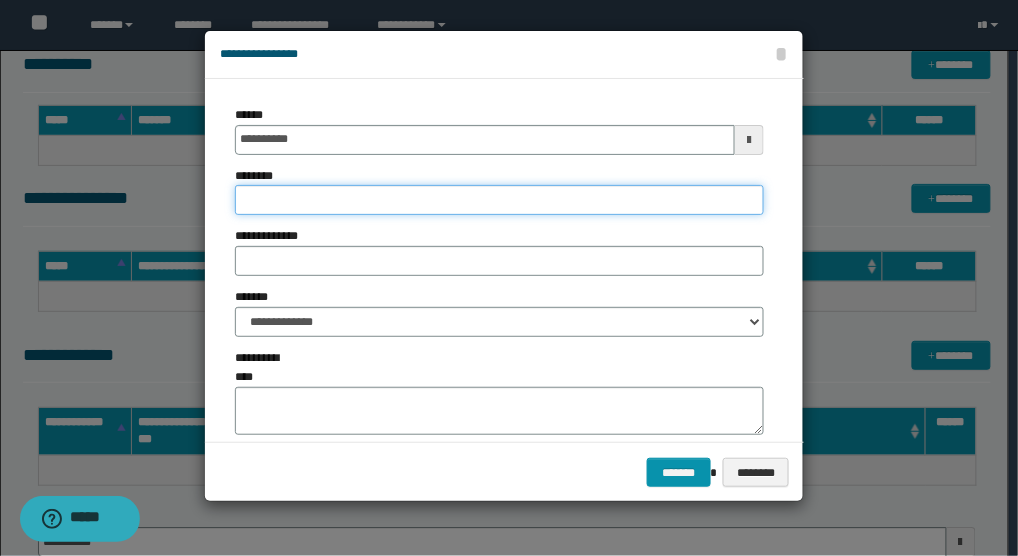 click on "********" at bounding box center [499, 200] 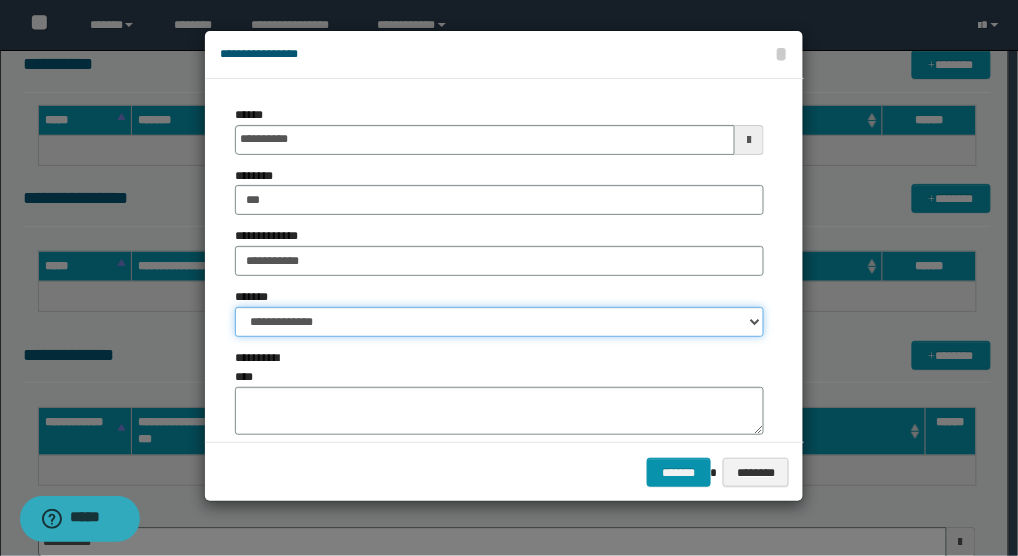 click on "**********" at bounding box center (499, 322) 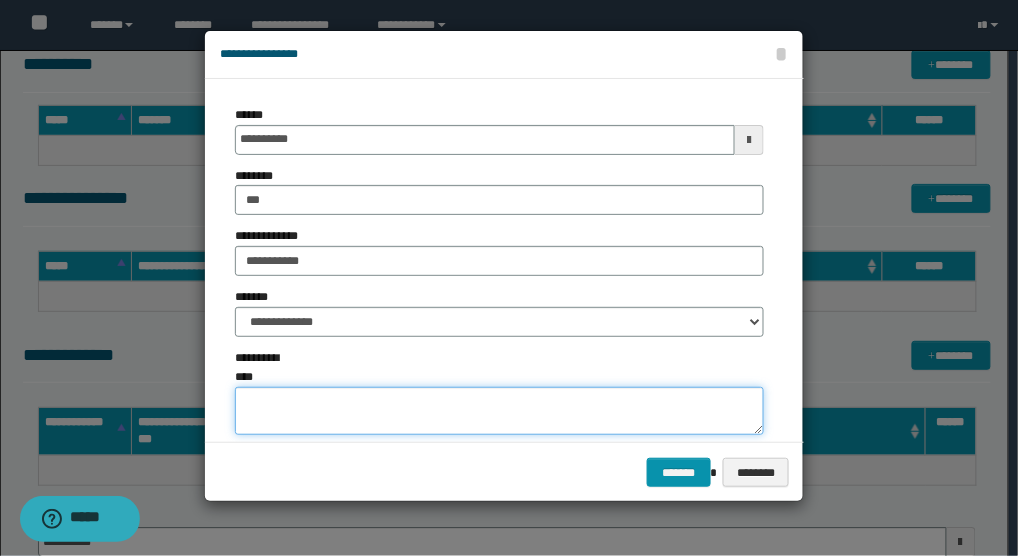 click on "**********" at bounding box center [499, 411] 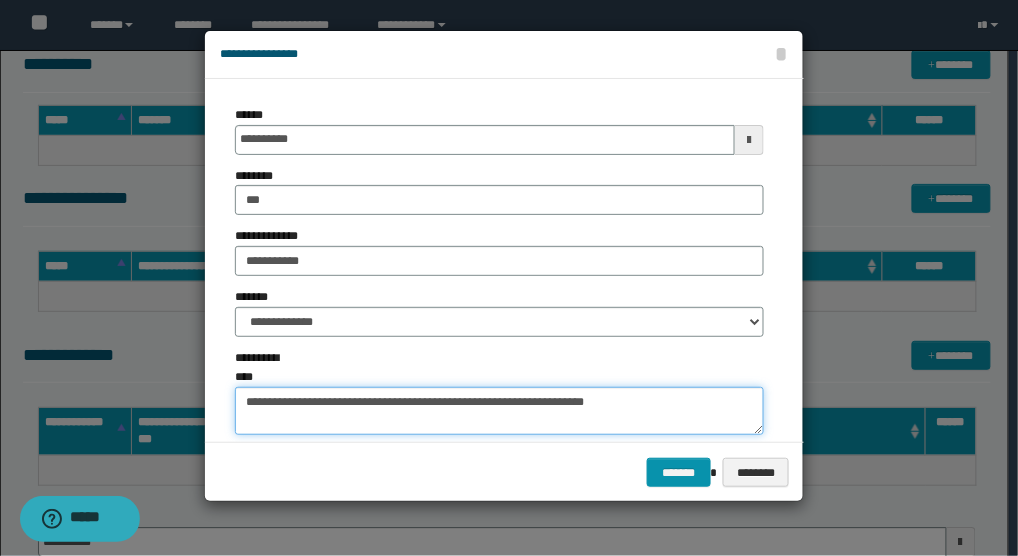 drag, startPoint x: 464, startPoint y: 382, endPoint x: 506, endPoint y: 368, distance: 44.27189 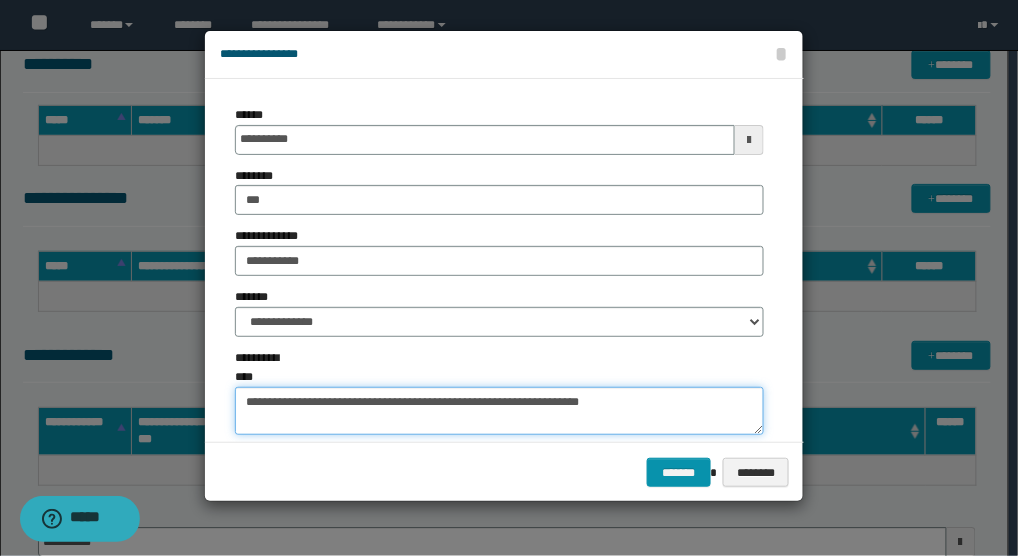 click on "**********" at bounding box center (499, 411) 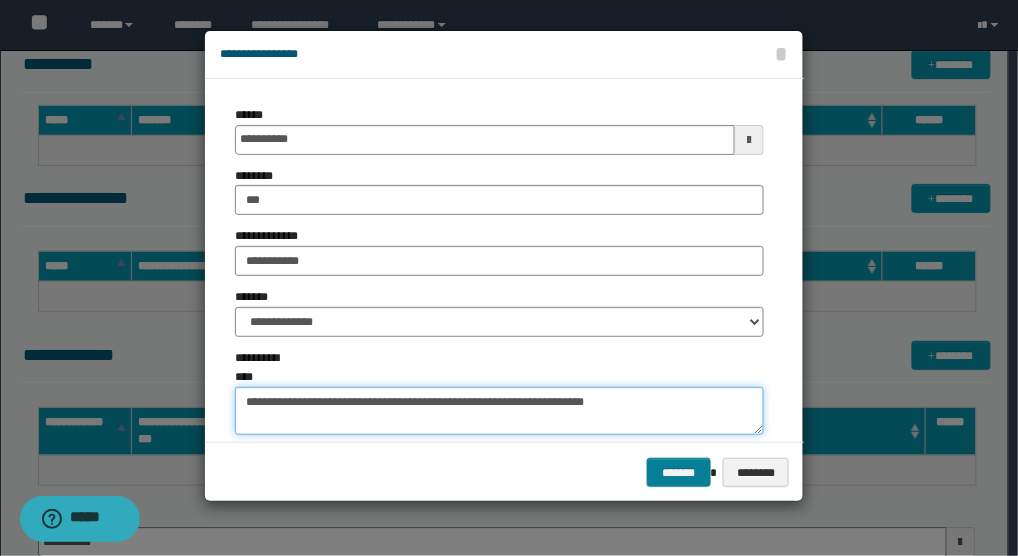 type on "**********" 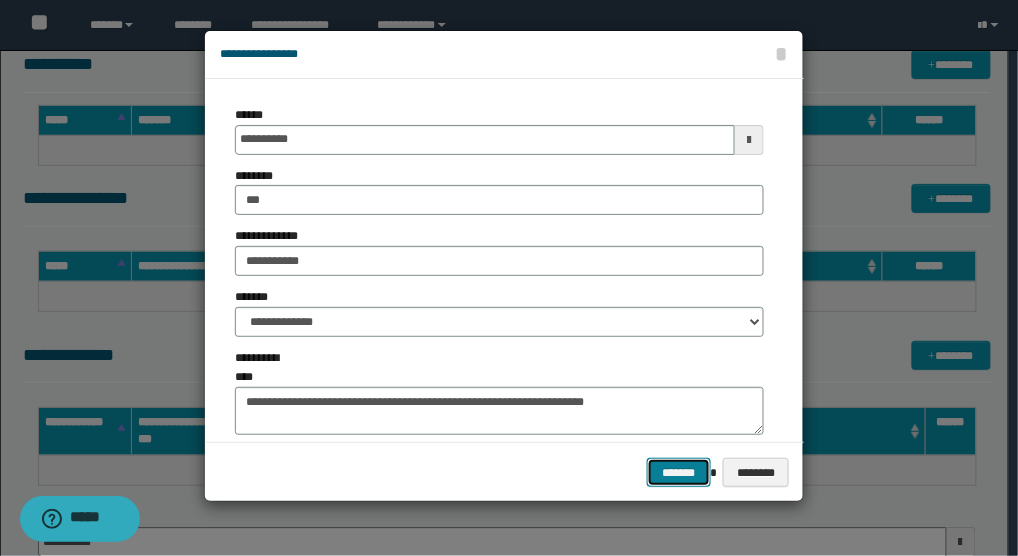 click on "*******" at bounding box center [679, 472] 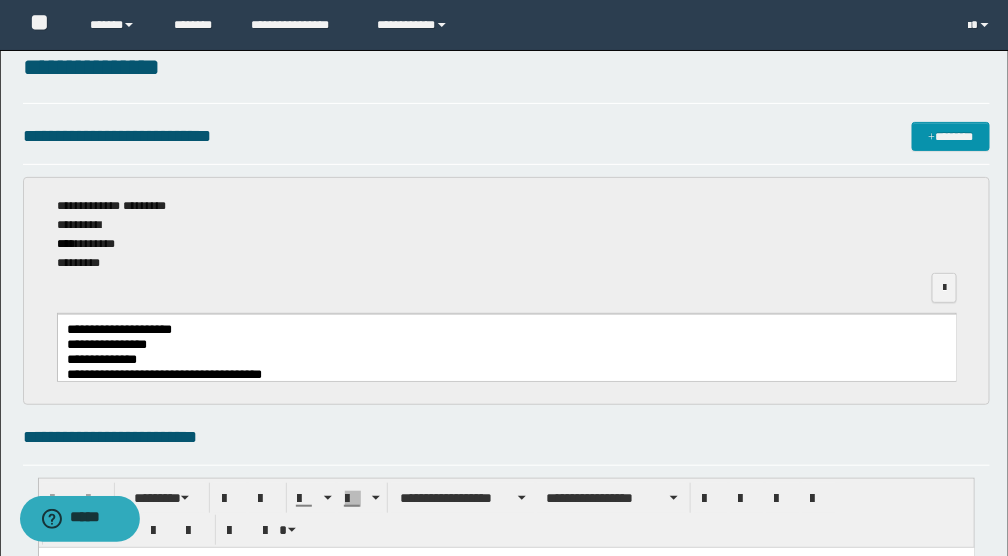 scroll, scrollTop: 0, scrollLeft: 0, axis: both 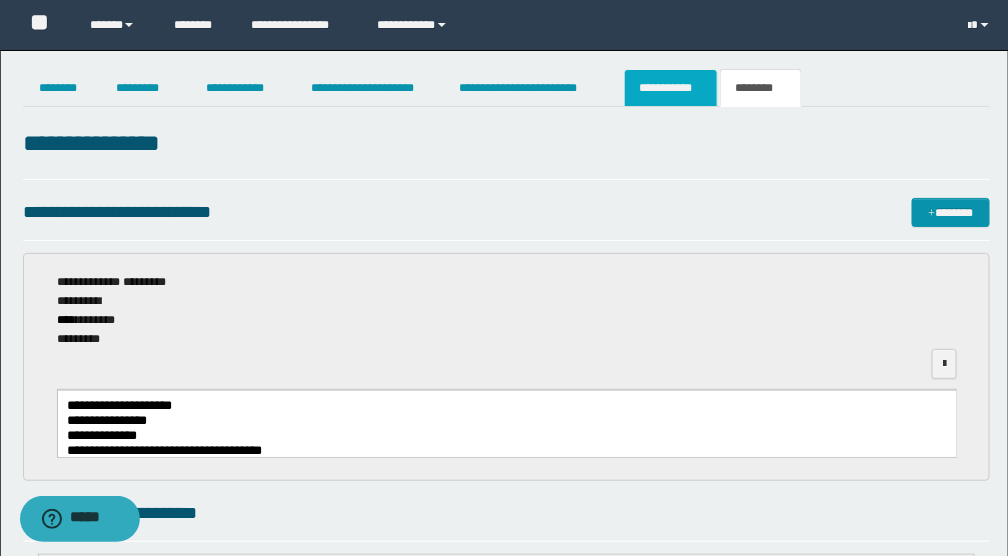click on "**********" at bounding box center (671, 88) 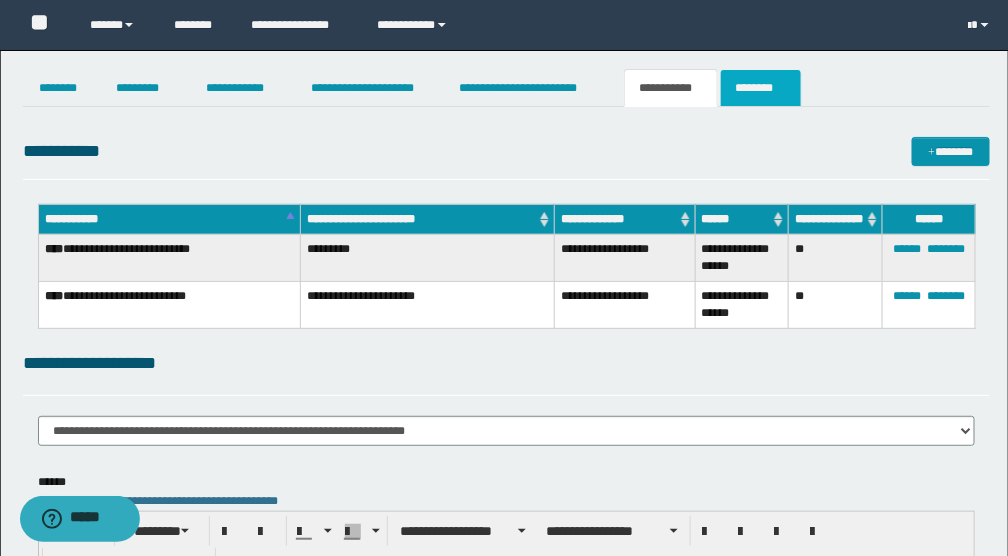 click on "********" at bounding box center (761, 88) 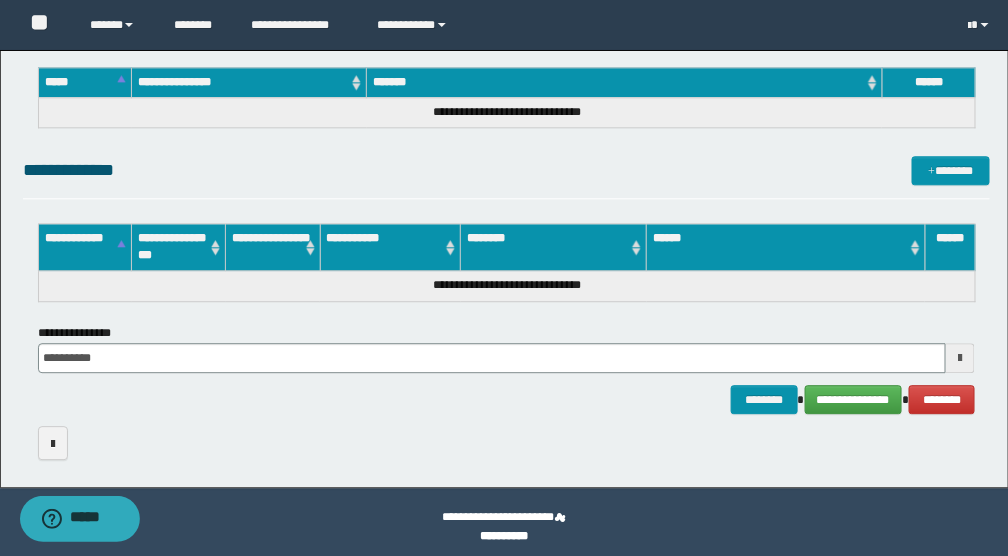 scroll, scrollTop: 1159, scrollLeft: 0, axis: vertical 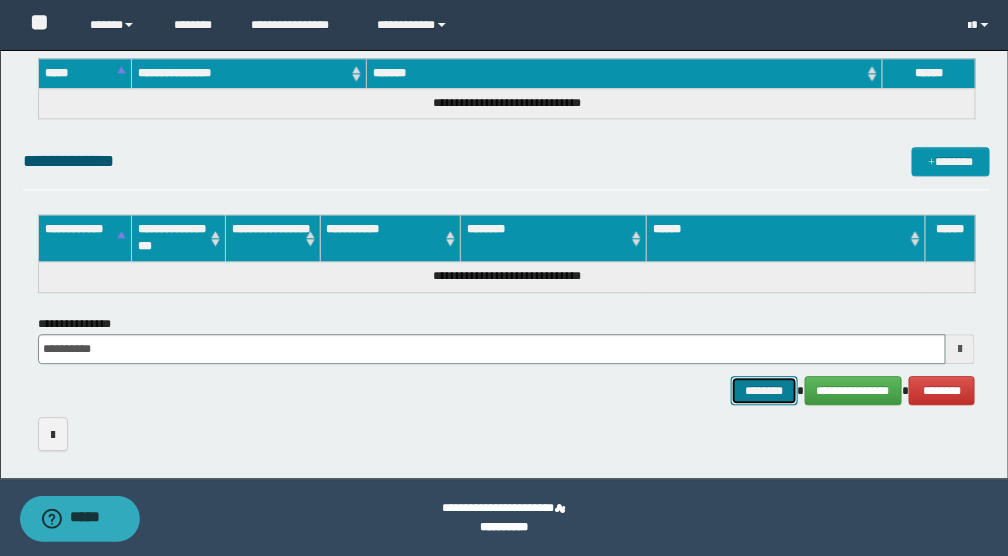 click on "********" at bounding box center (764, 390) 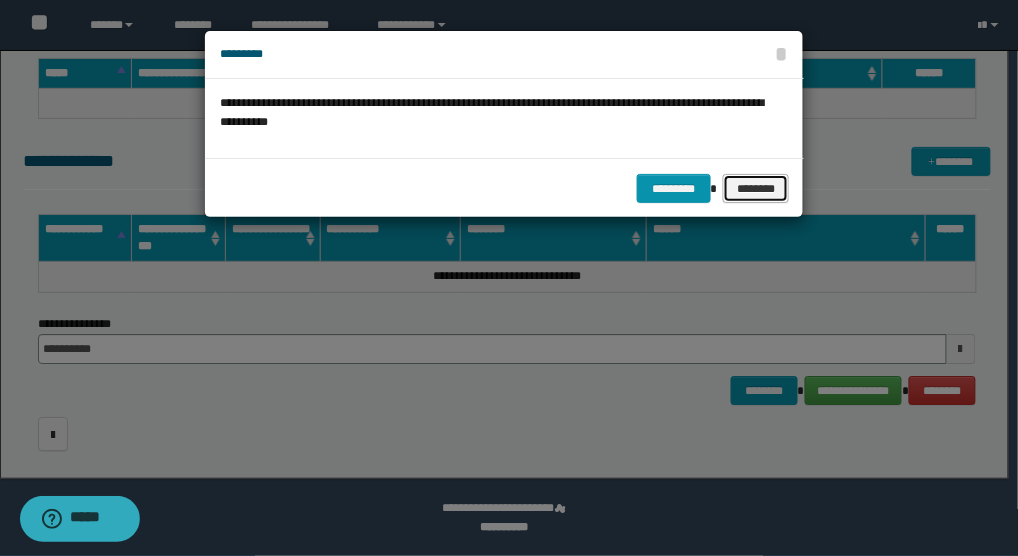 click on "********" at bounding box center [756, 188] 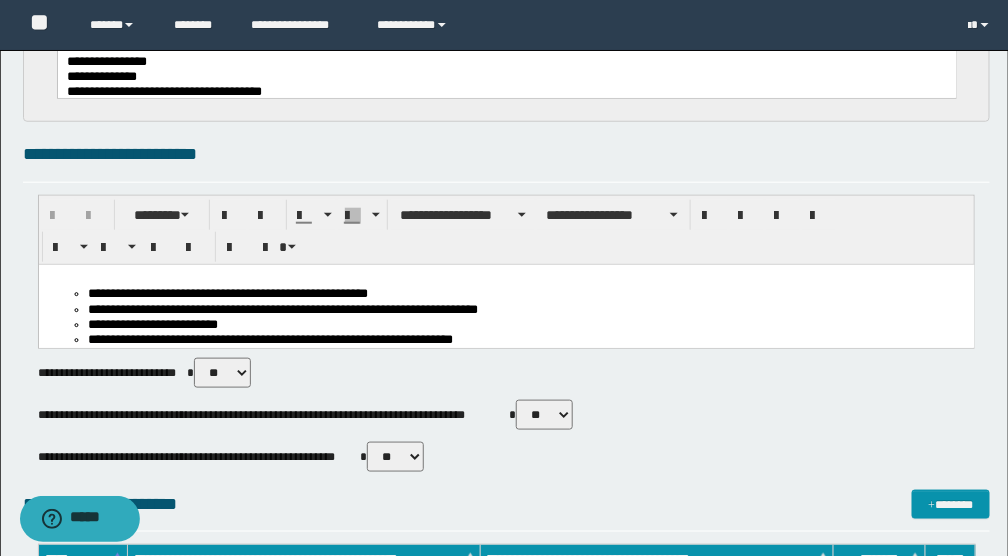 scroll, scrollTop: 0, scrollLeft: 0, axis: both 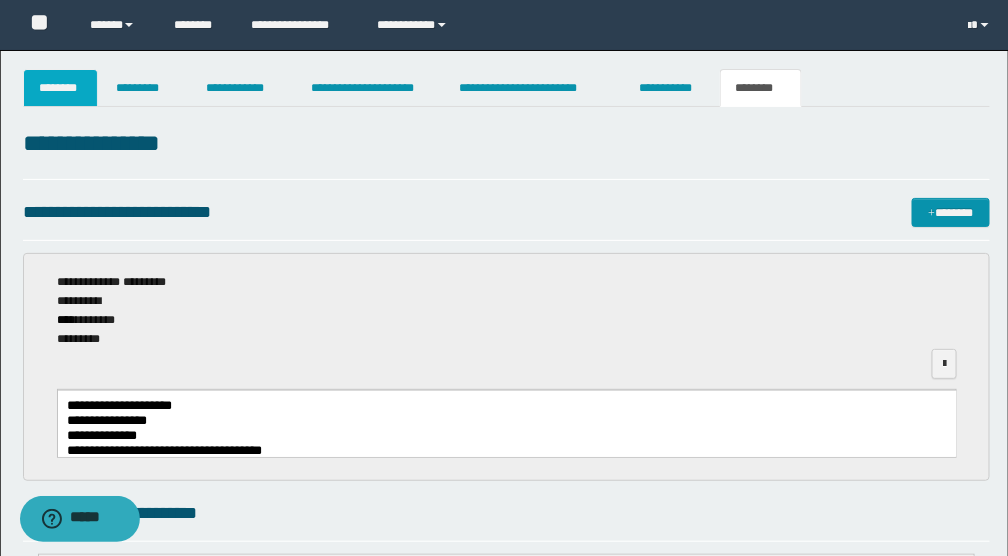 click on "********" at bounding box center (60, 88) 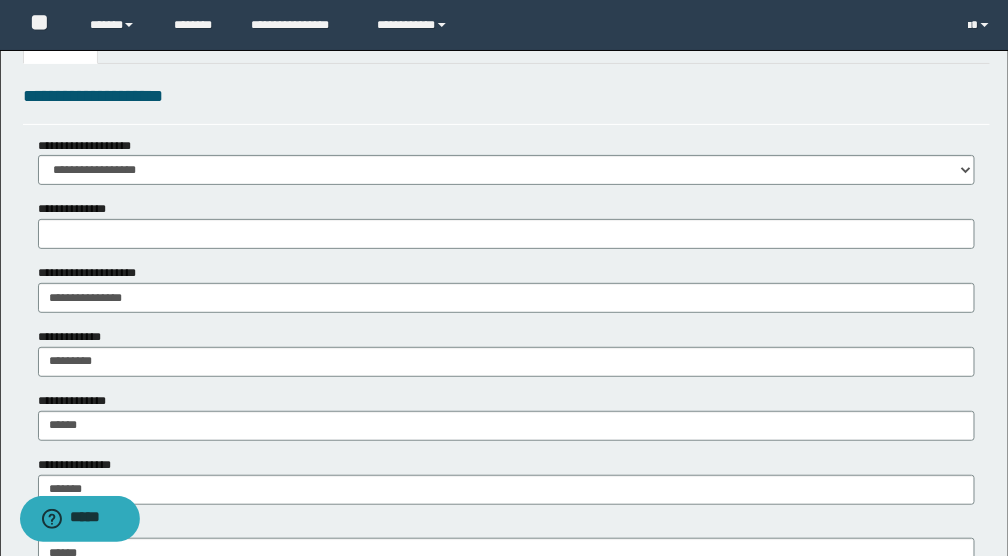 scroll, scrollTop: 66, scrollLeft: 0, axis: vertical 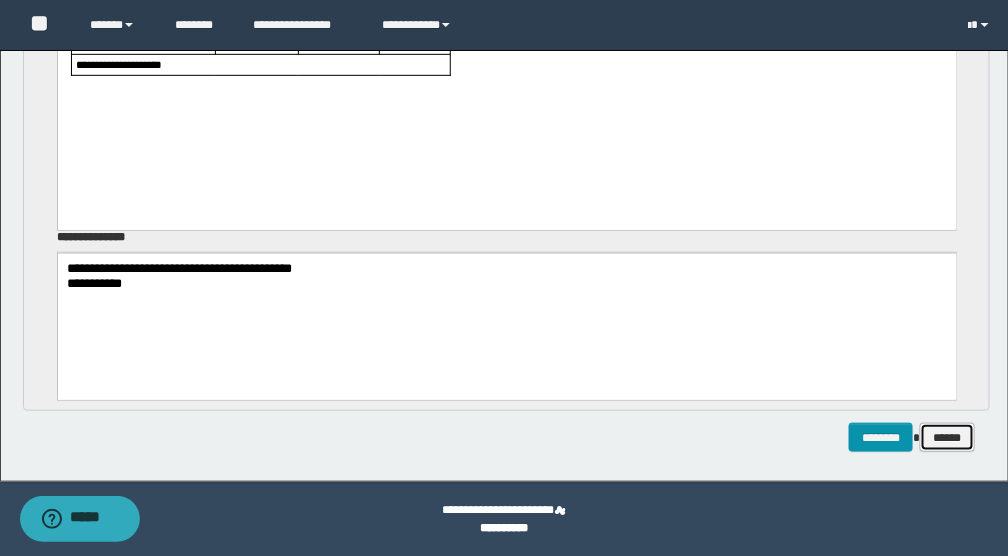click on "******" at bounding box center [947, 437] 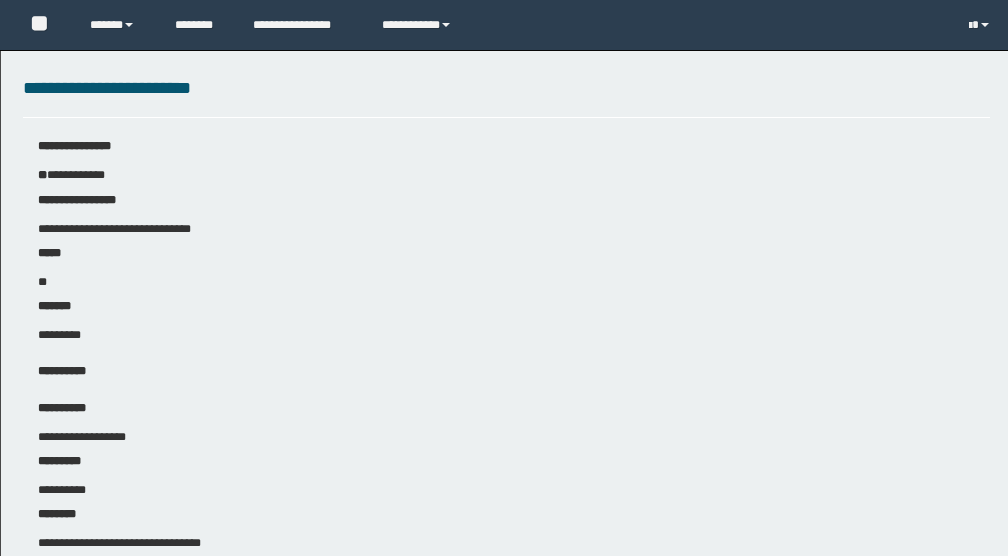 scroll, scrollTop: 0, scrollLeft: 0, axis: both 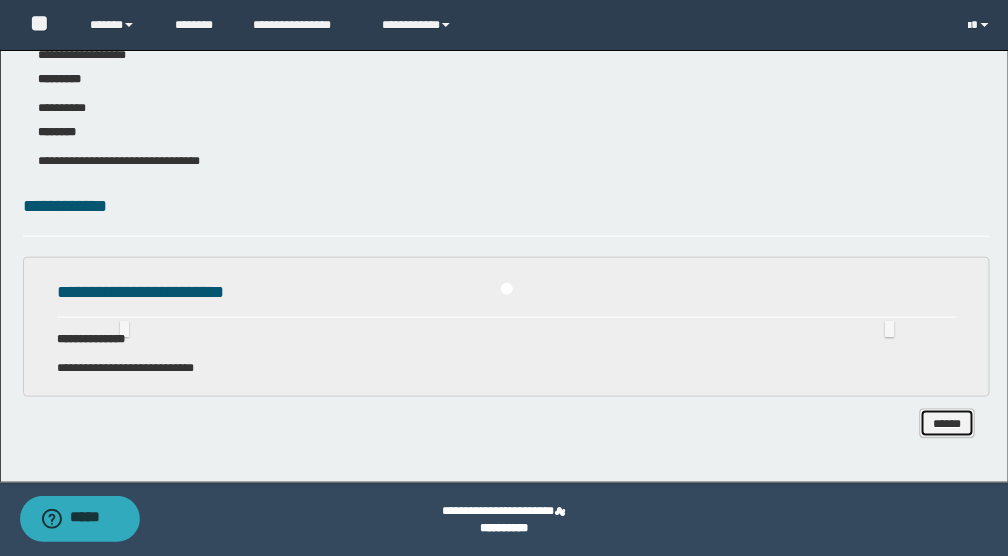 click on "******" at bounding box center [947, 423] 